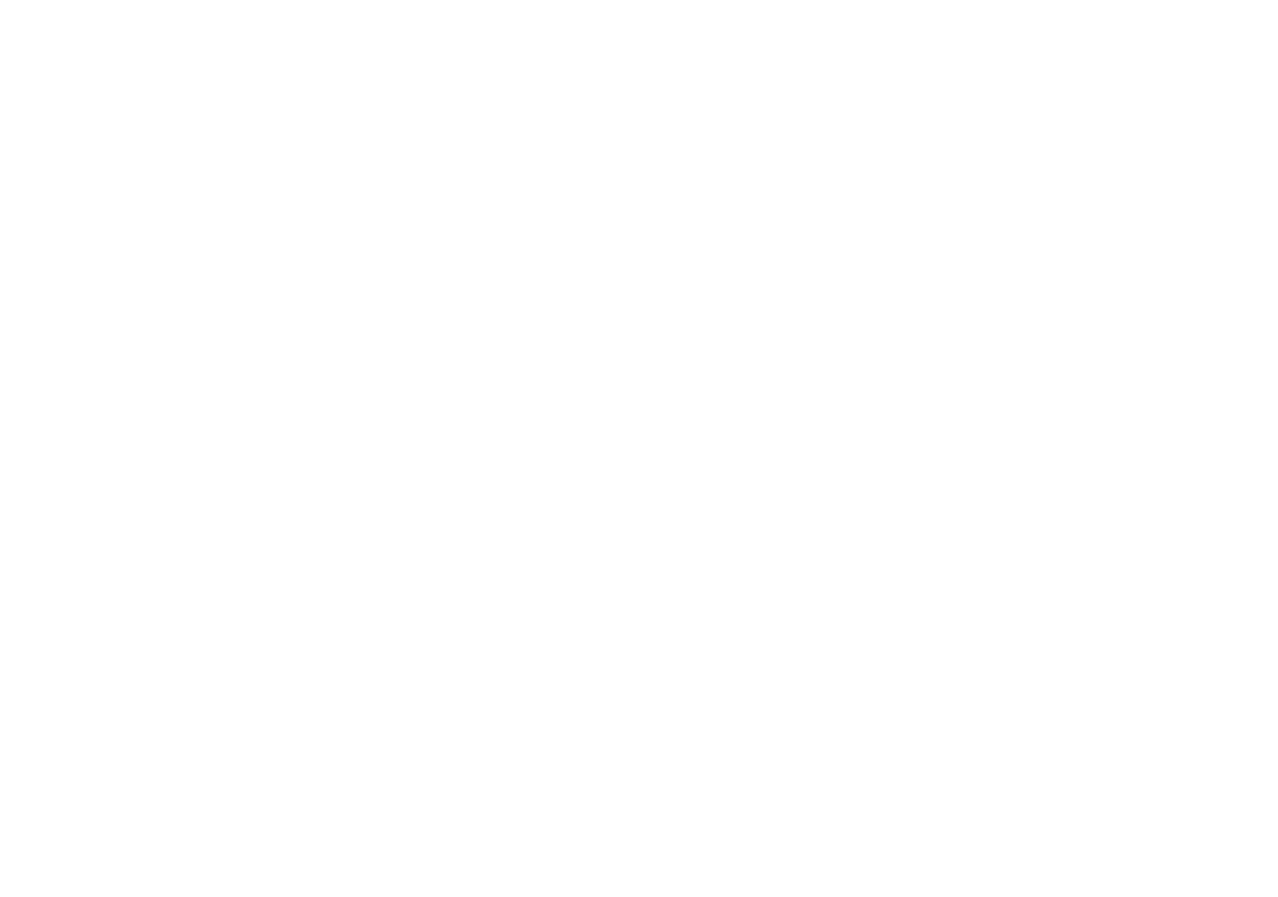 scroll, scrollTop: 0, scrollLeft: 0, axis: both 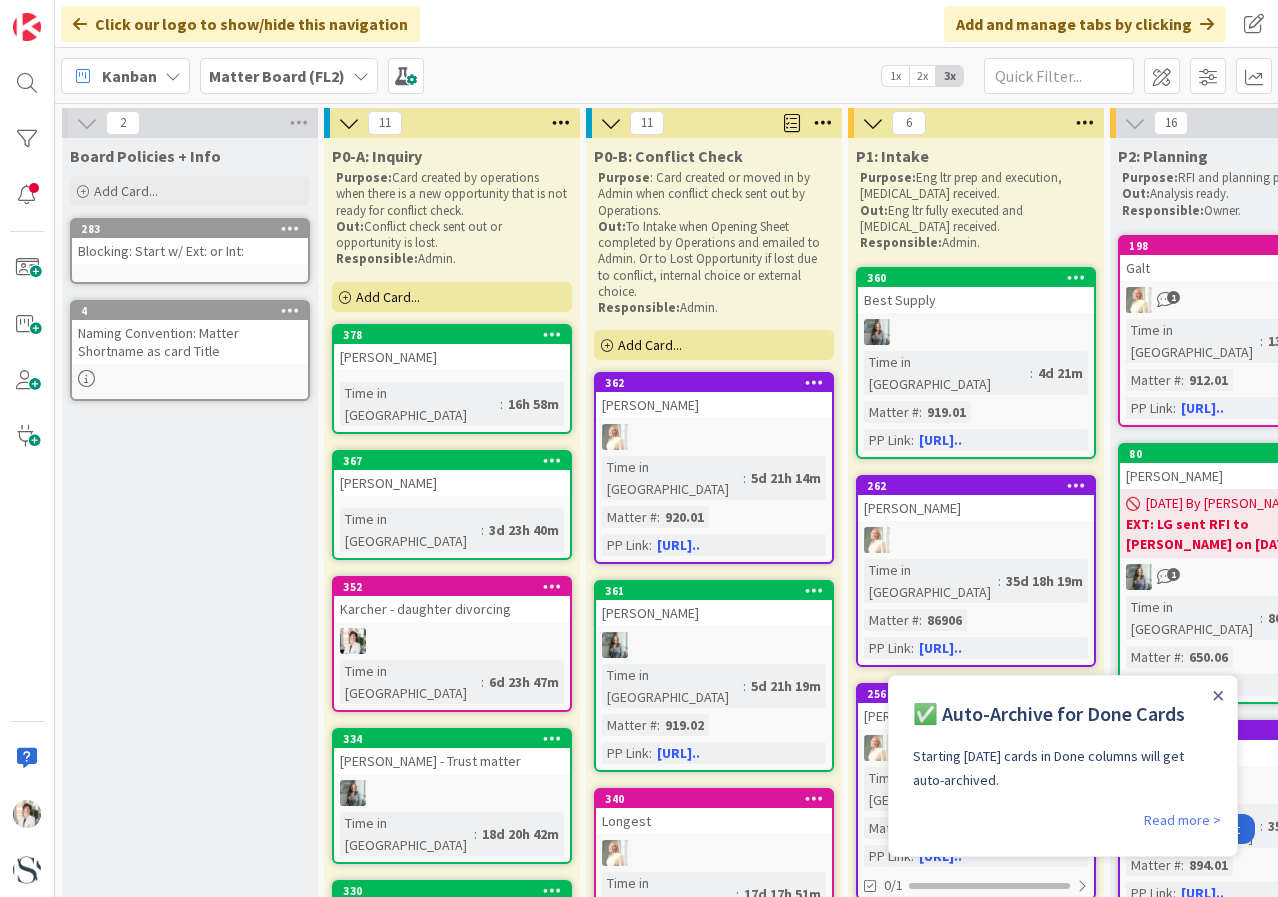 click at bounding box center (87, 123) 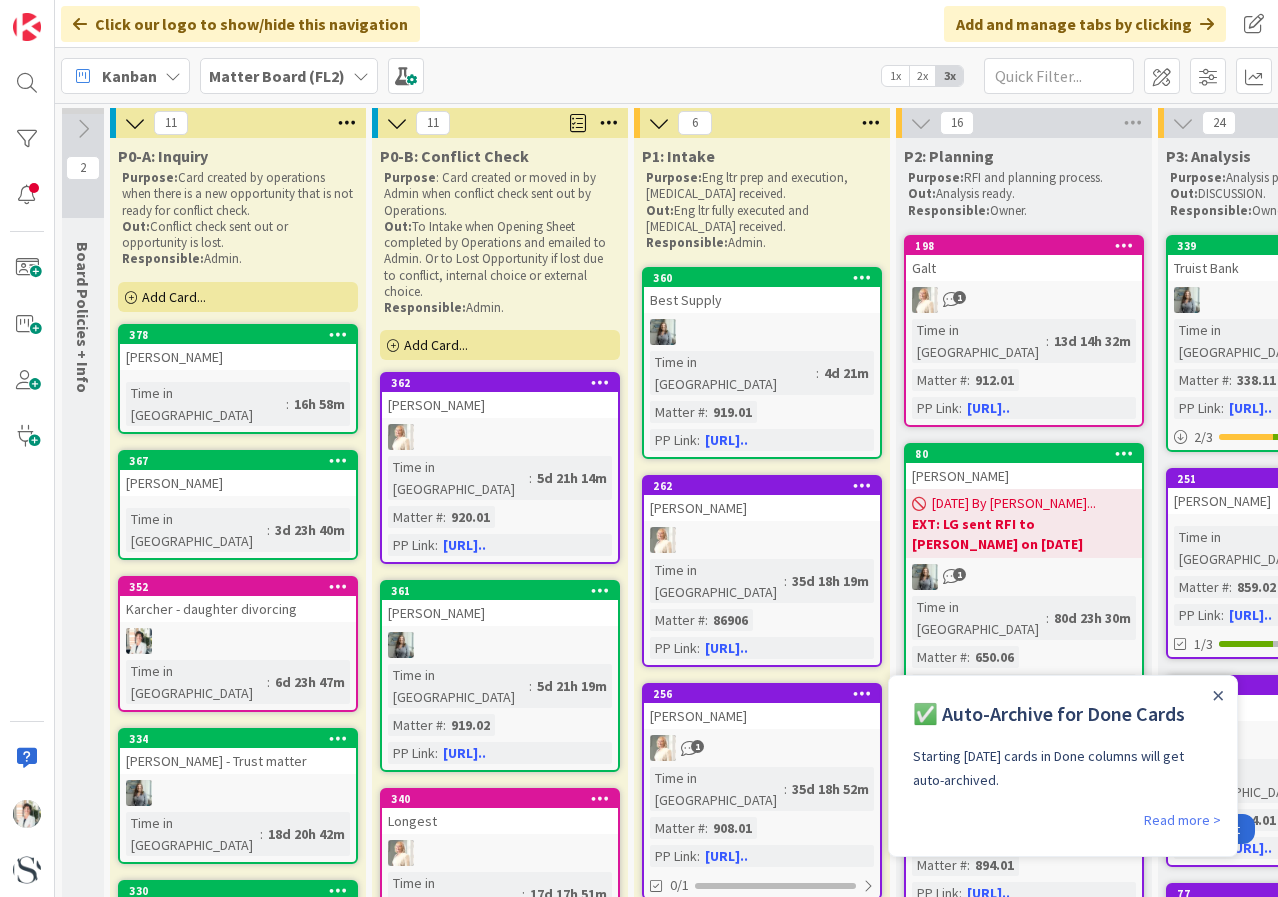 click at bounding box center (361, 76) 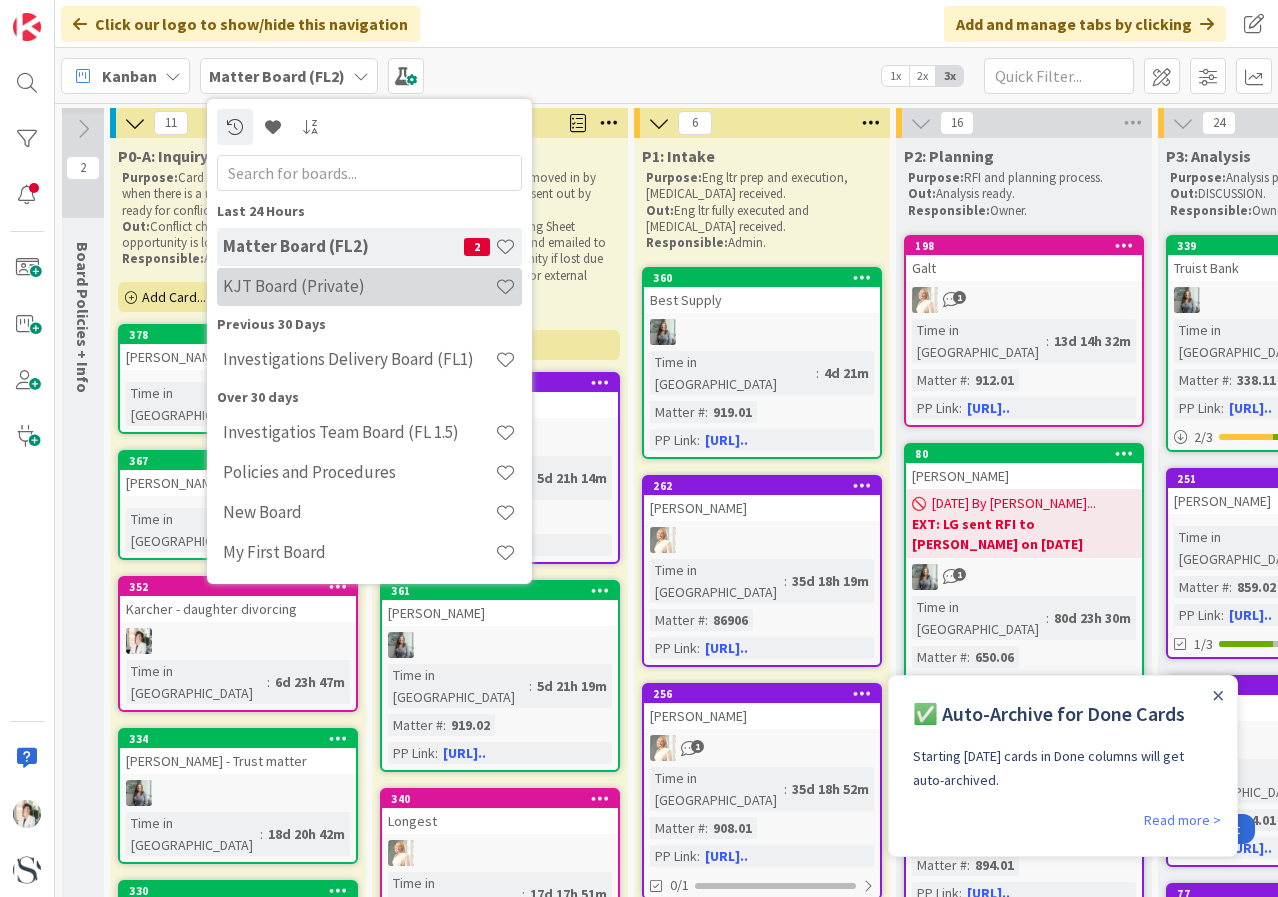 click on "KJT Board (Private)" at bounding box center (359, 286) 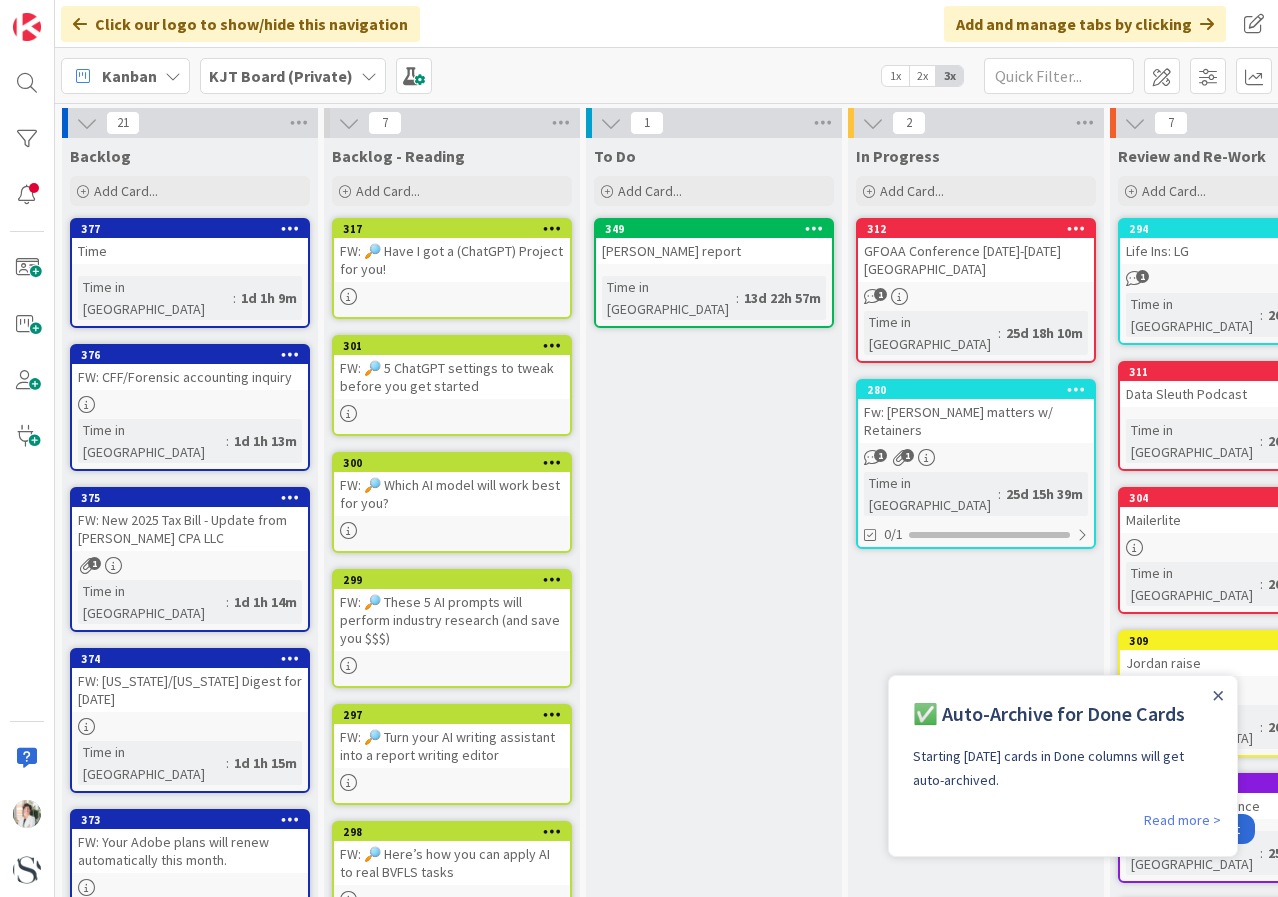 scroll, scrollTop: 0, scrollLeft: 0, axis: both 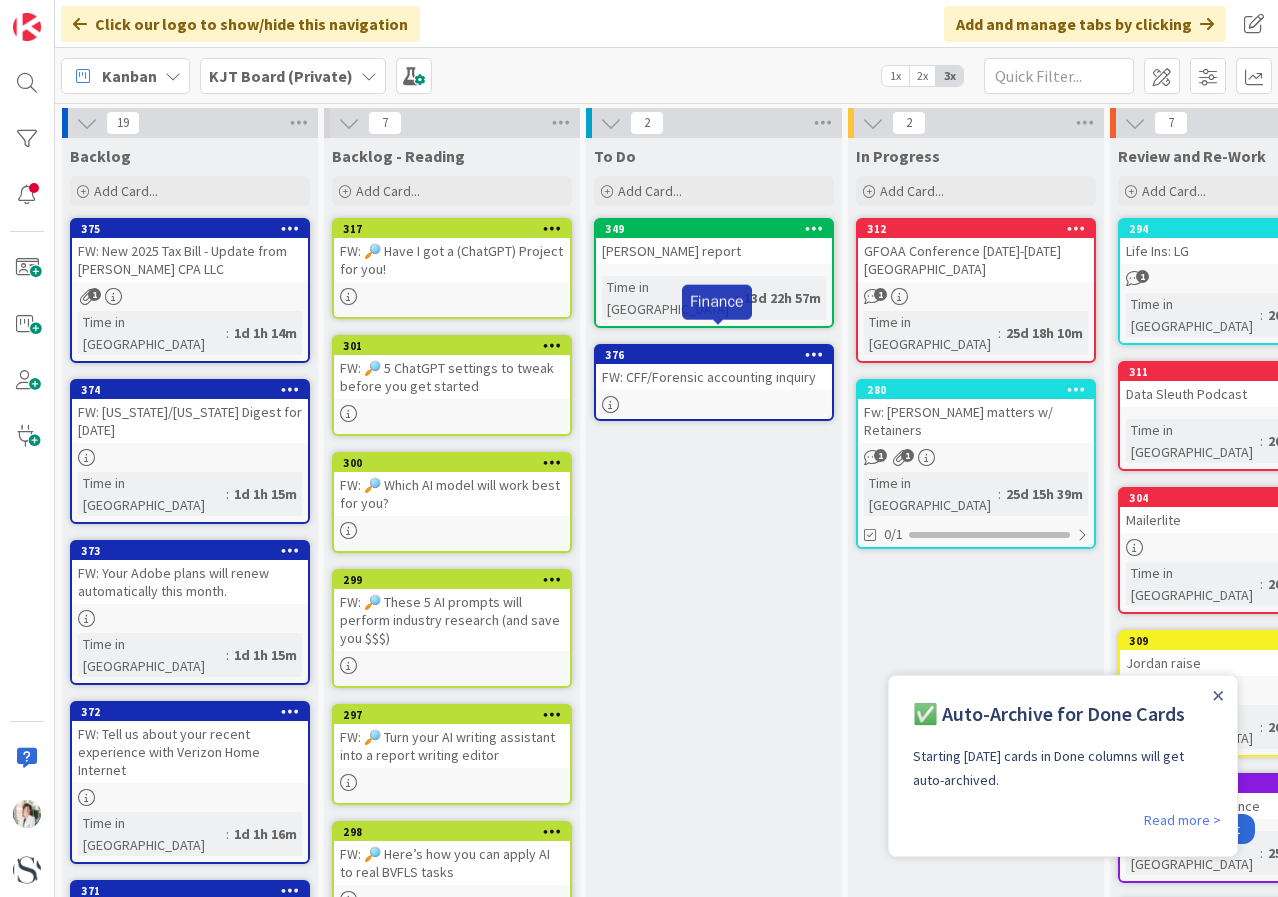 click on "376" at bounding box center [718, 355] 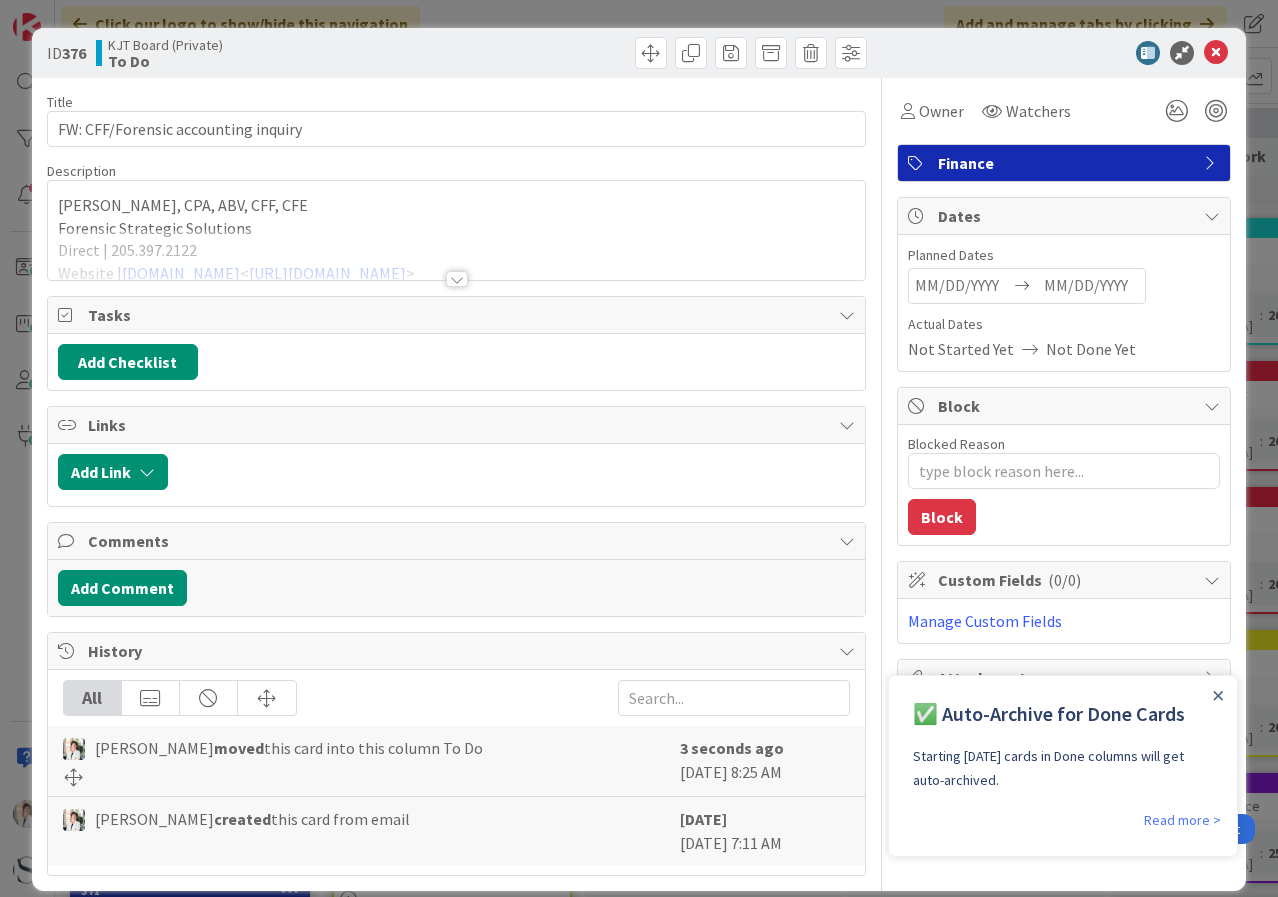 scroll, scrollTop: 0, scrollLeft: 0, axis: both 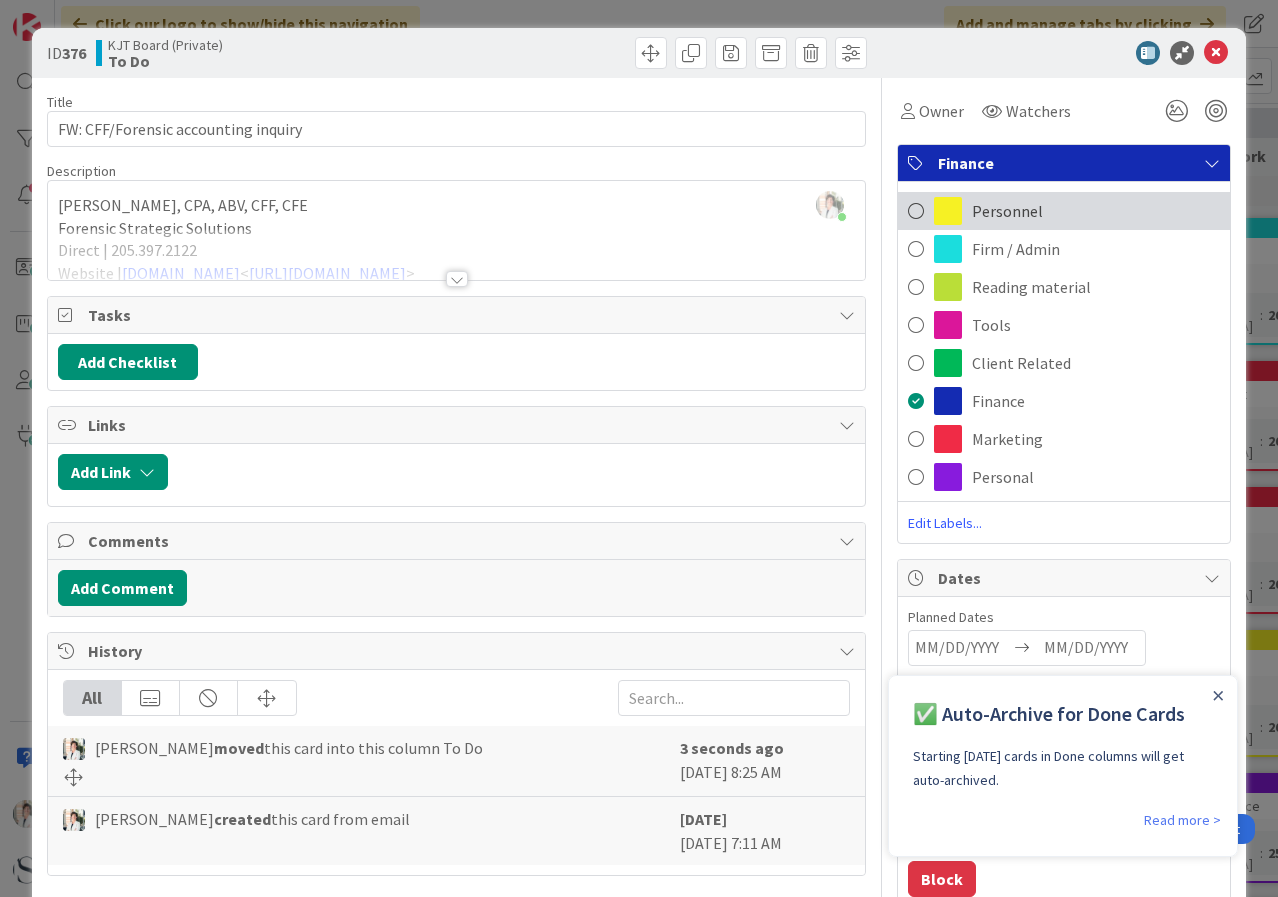 click at bounding box center (948, 211) 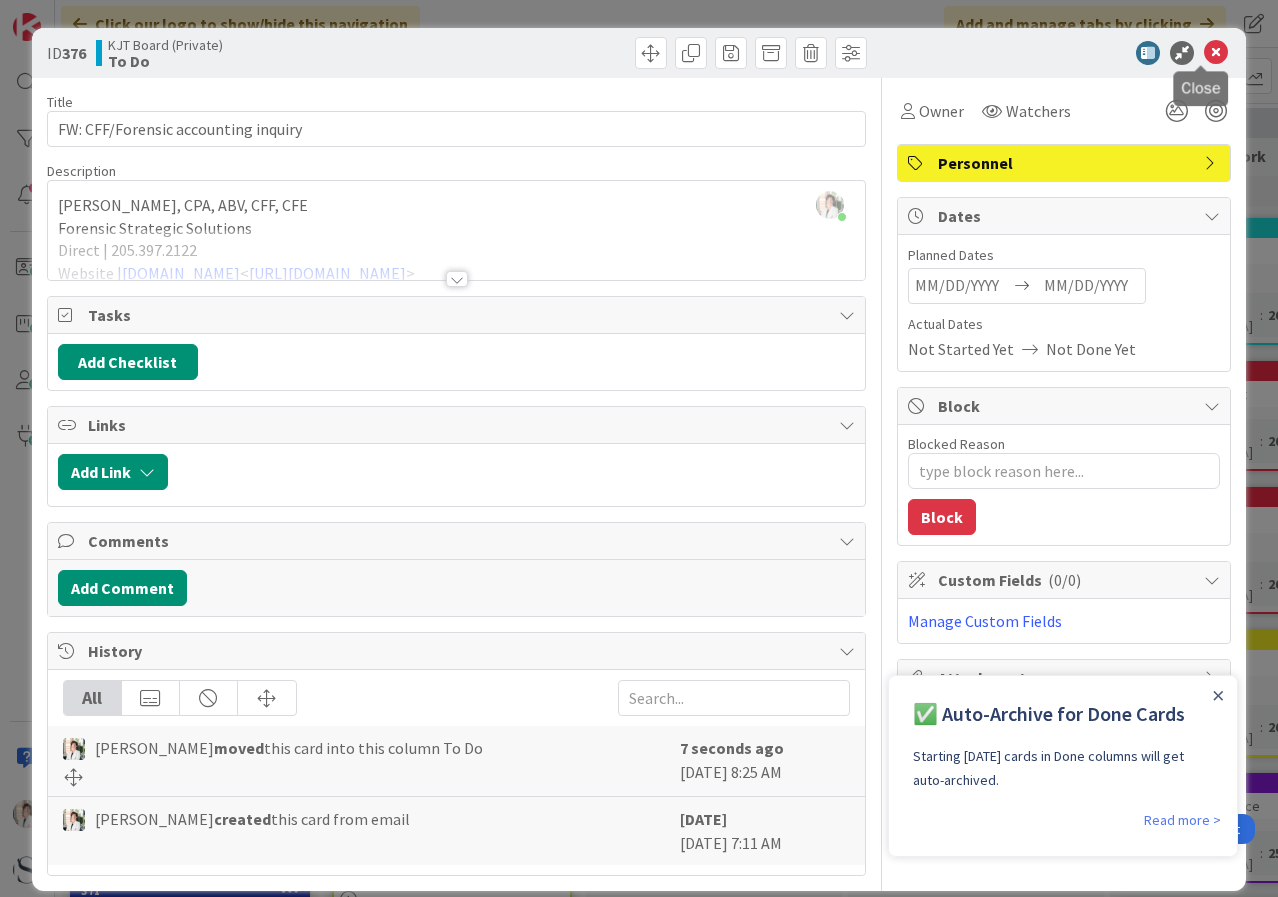 click at bounding box center (1216, 53) 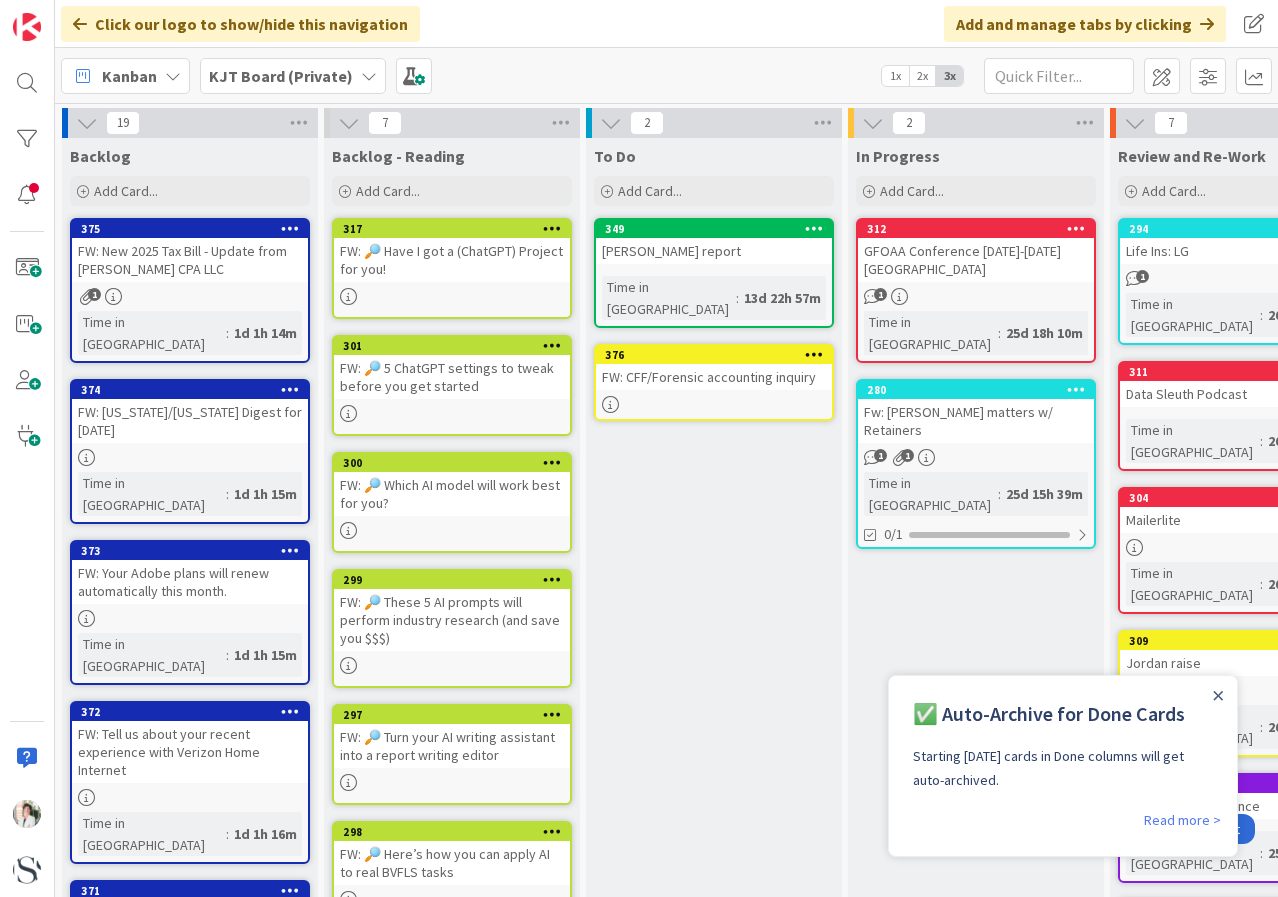 scroll, scrollTop: 0, scrollLeft: 0, axis: both 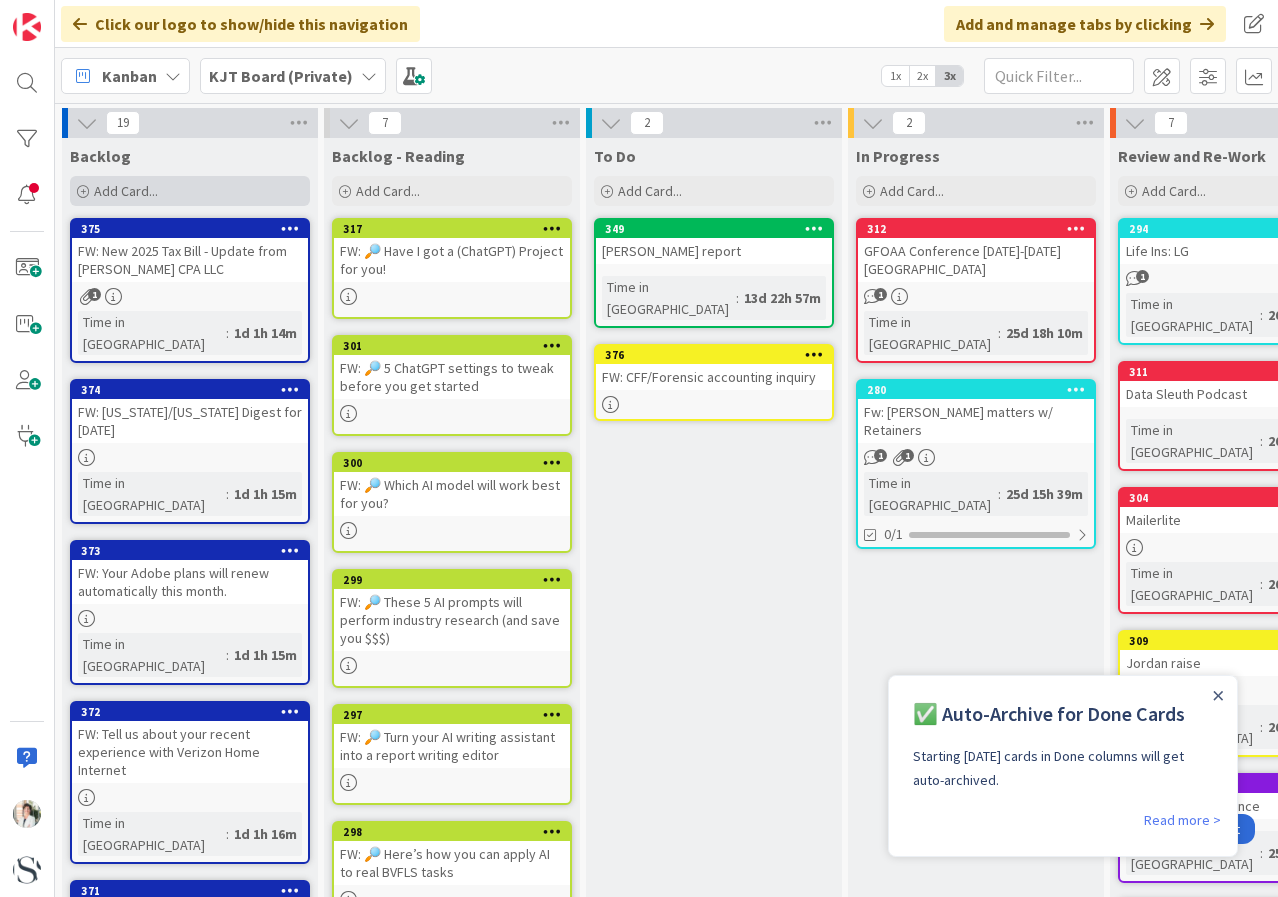 click on "Add Card..." at bounding box center [126, 191] 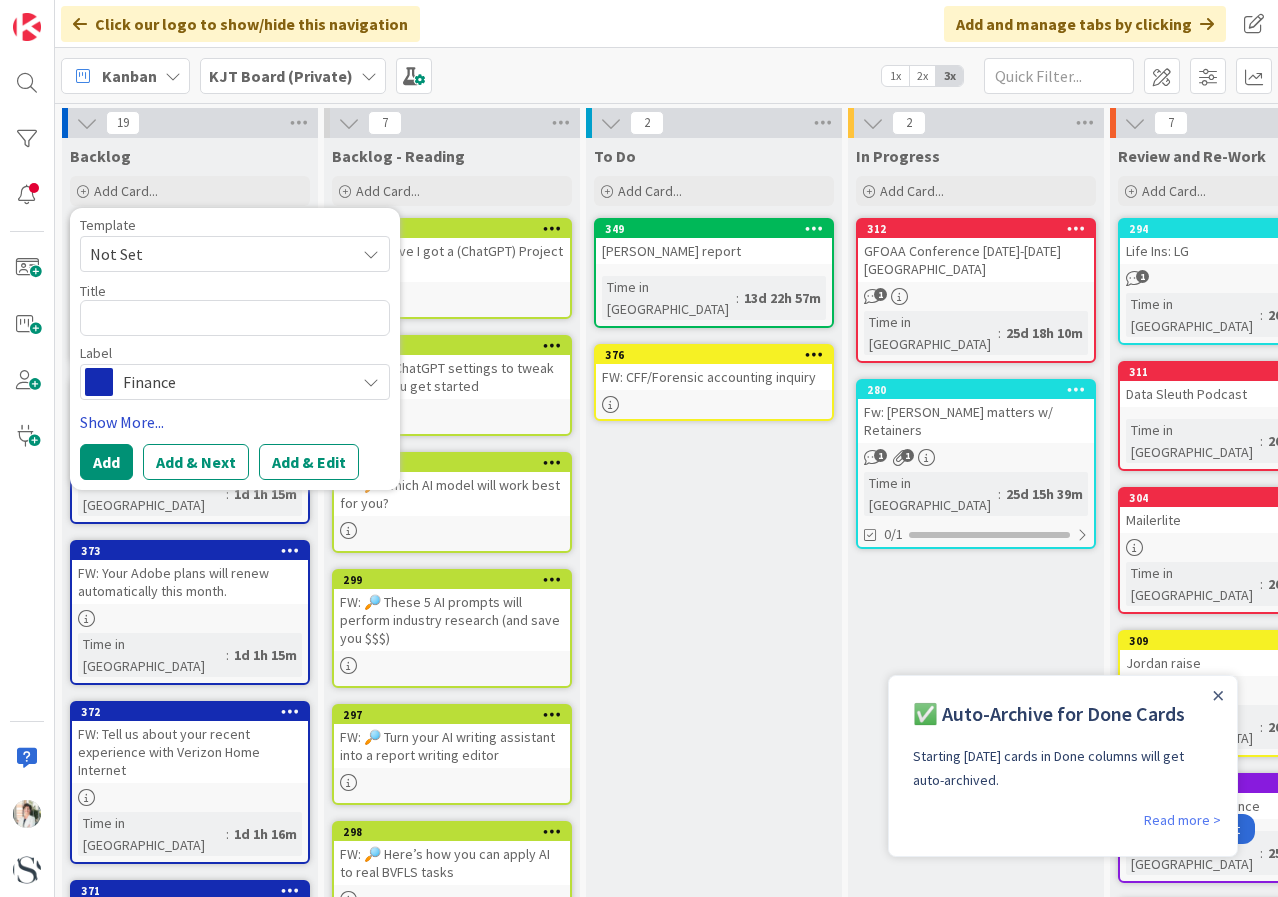 type on "x" 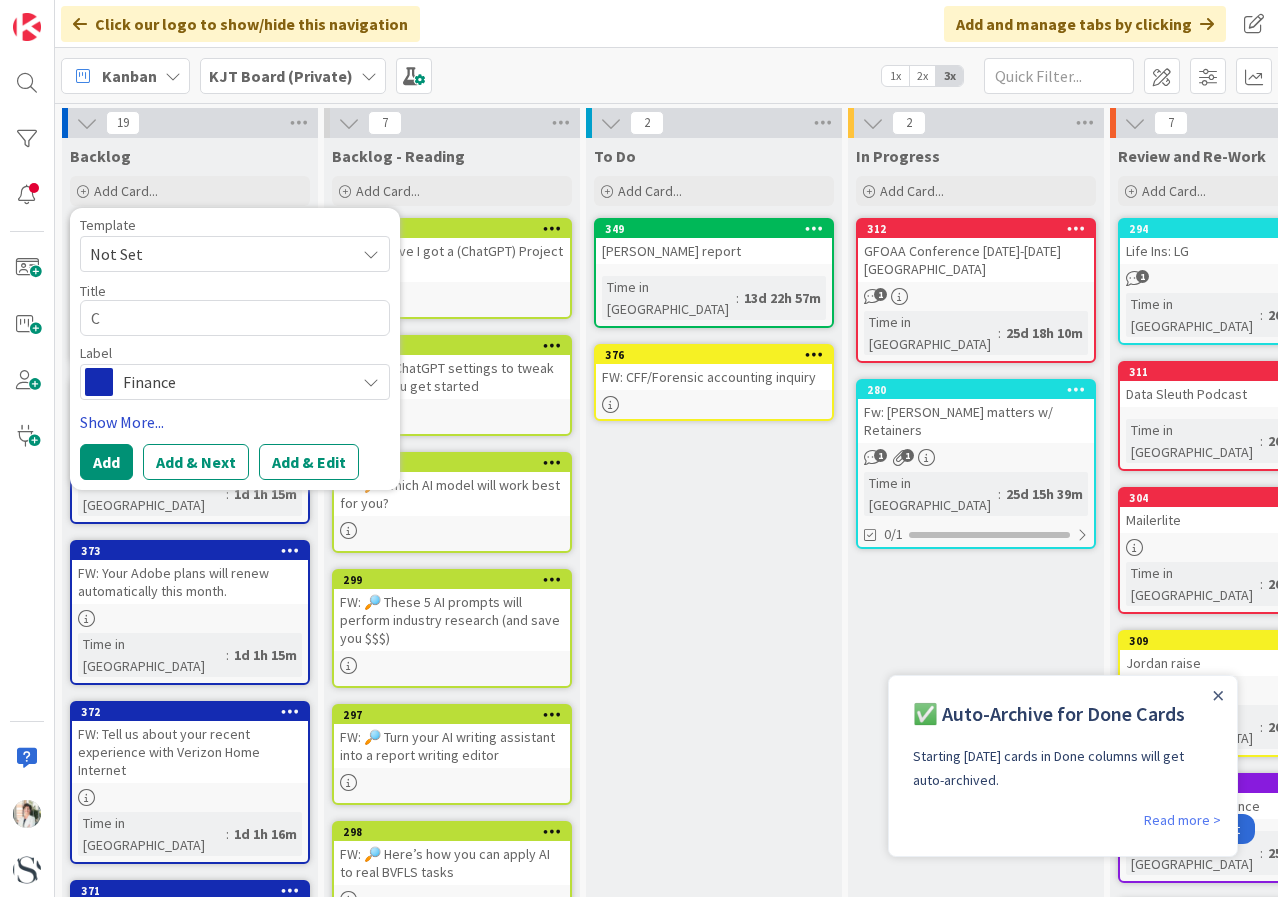 type on "x" 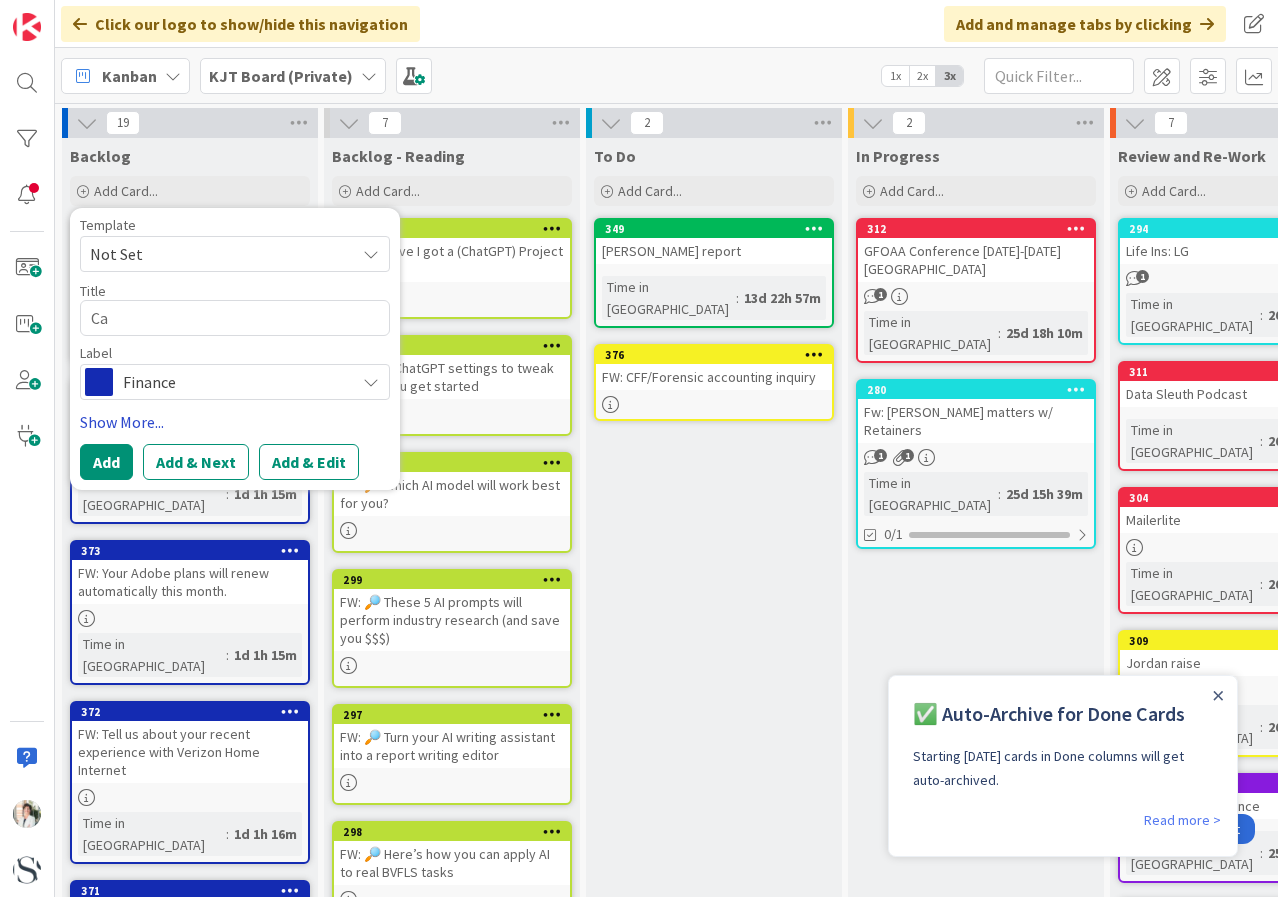 type on "x" 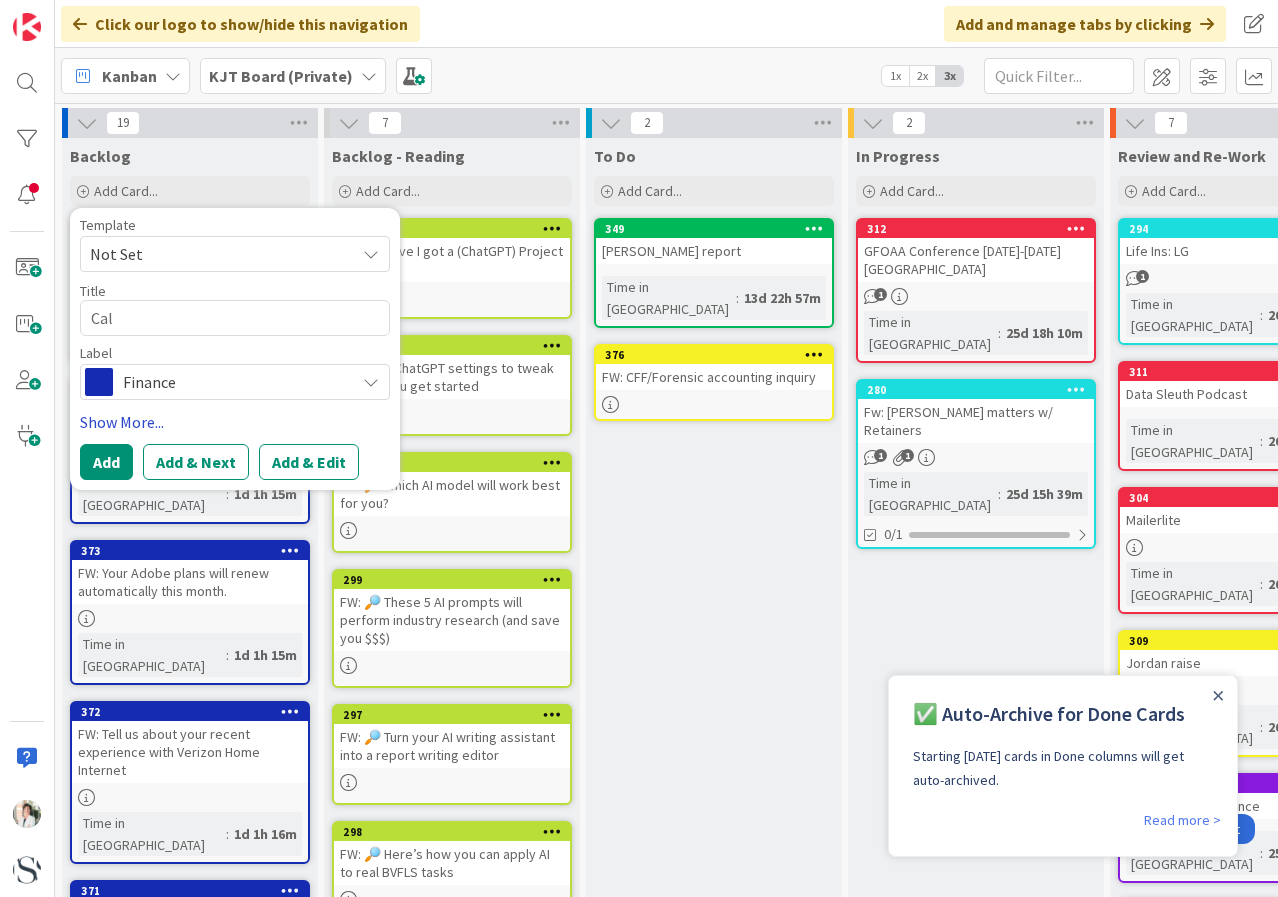 type on "x" 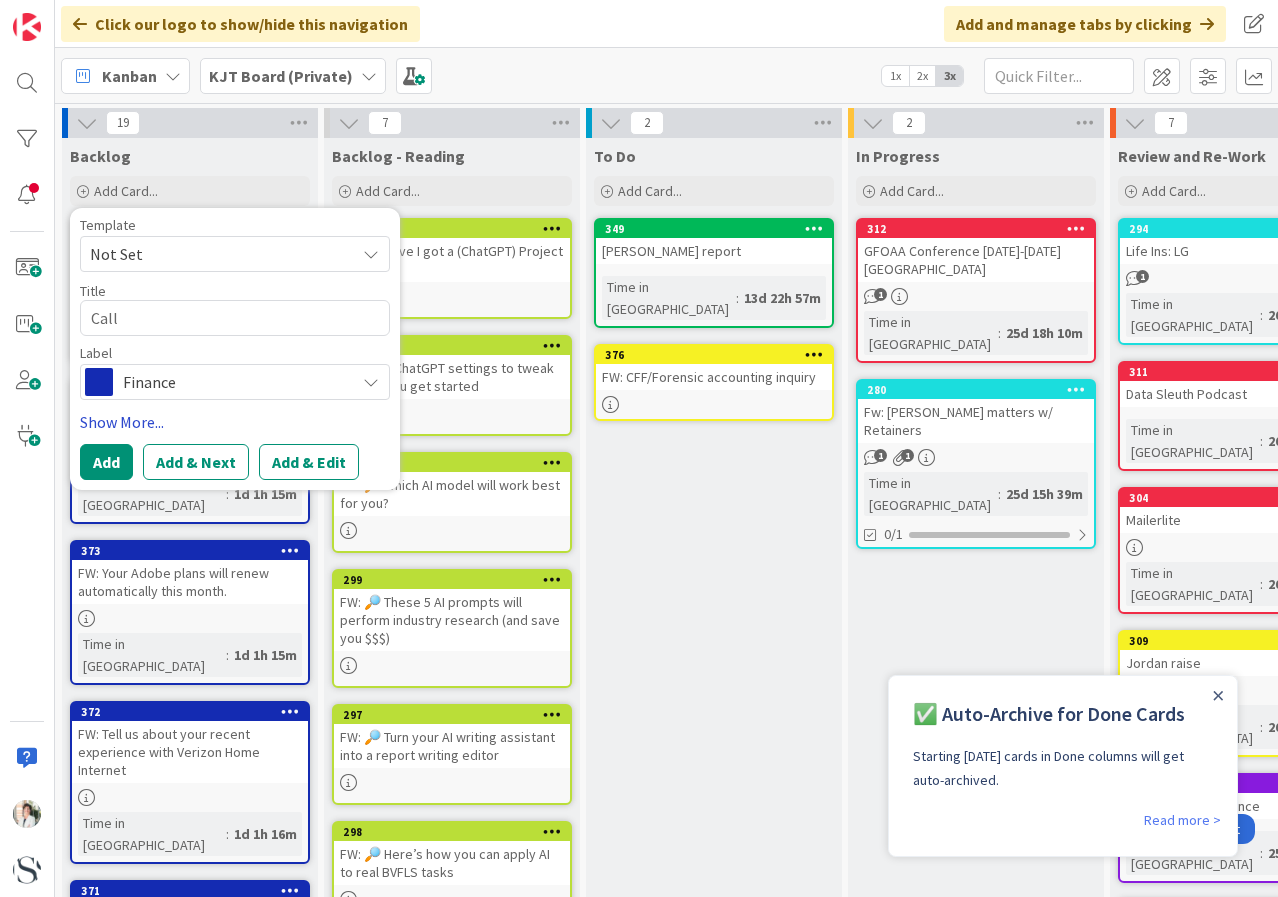 type on "x" 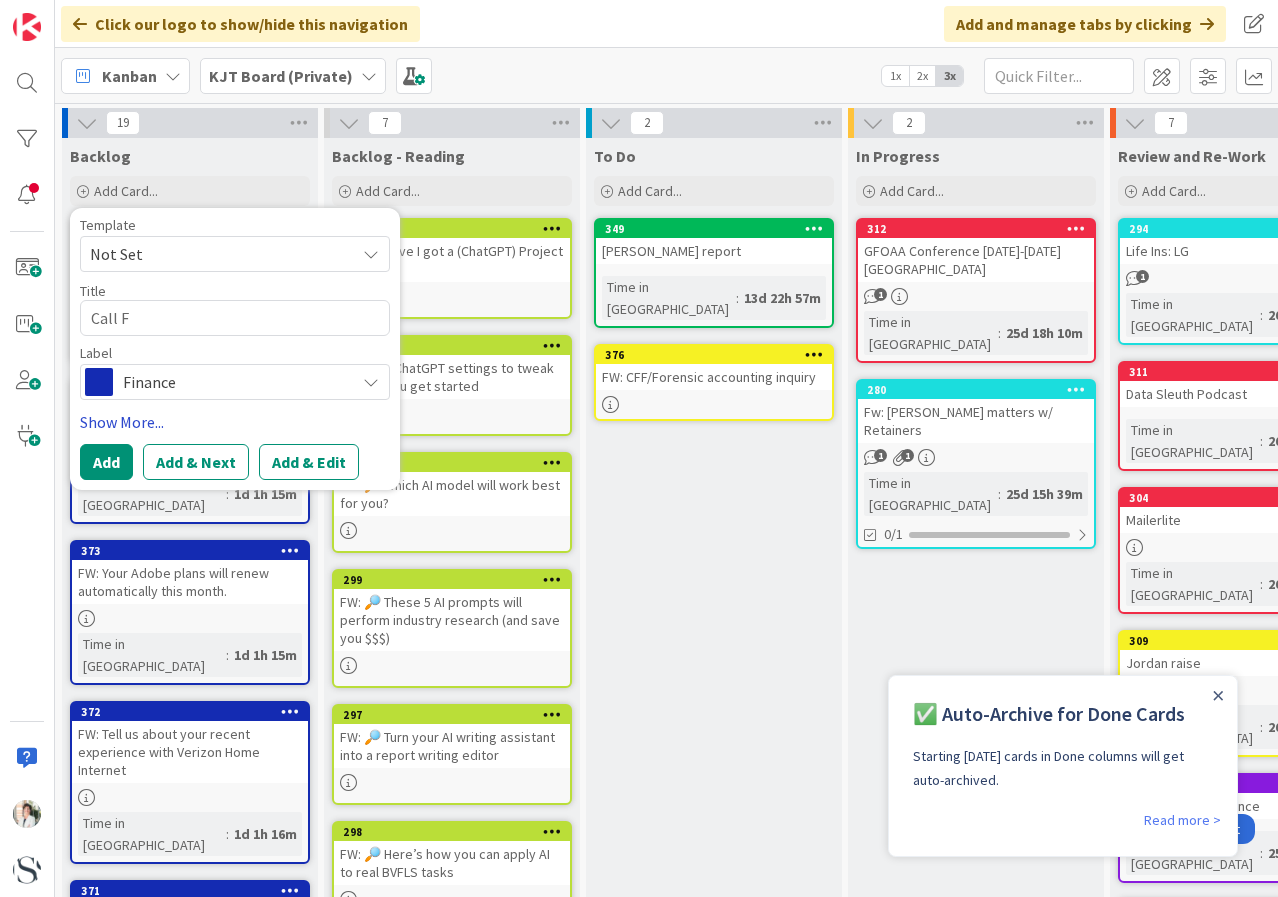 type on "x" 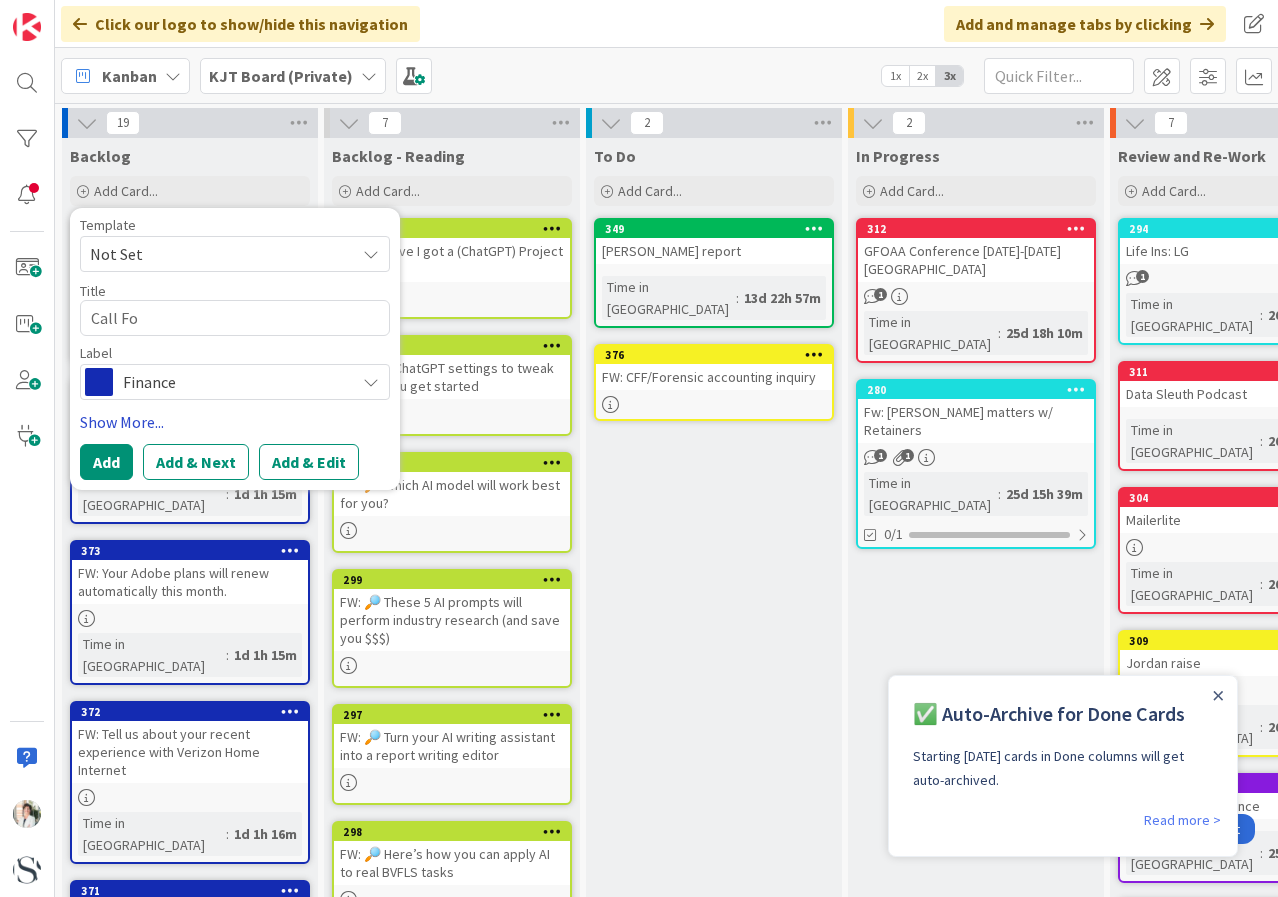 type on "x" 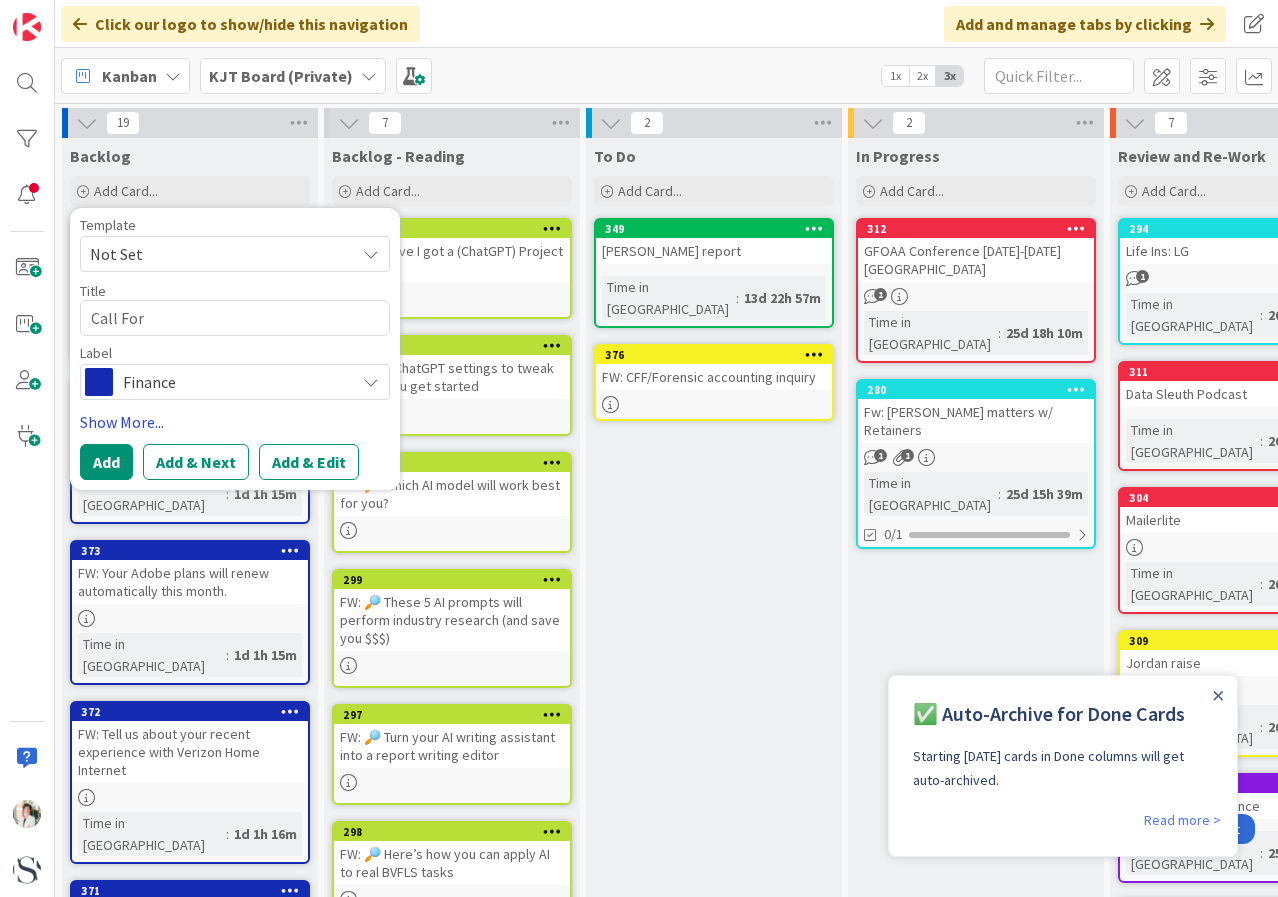 type on "x" 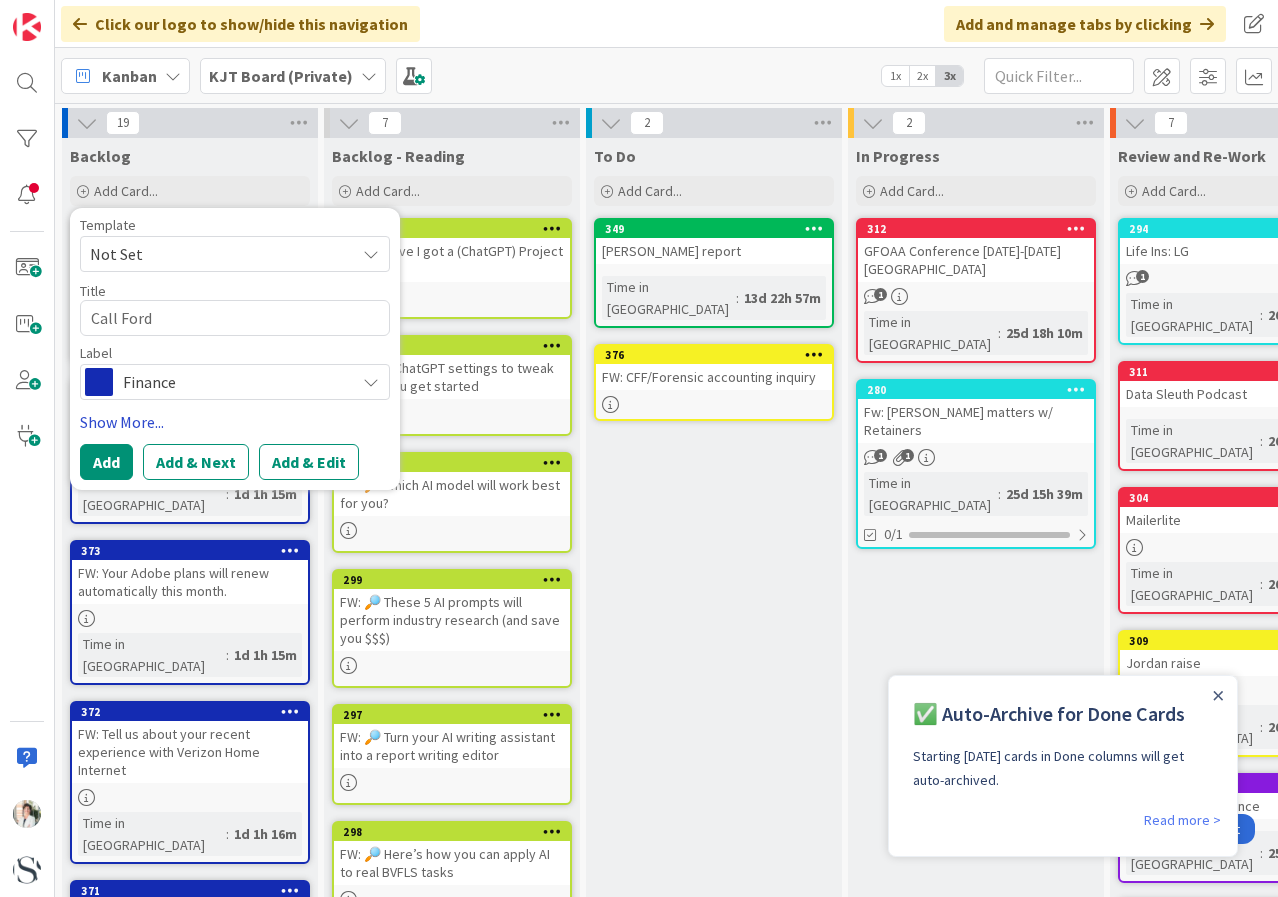 type on "x" 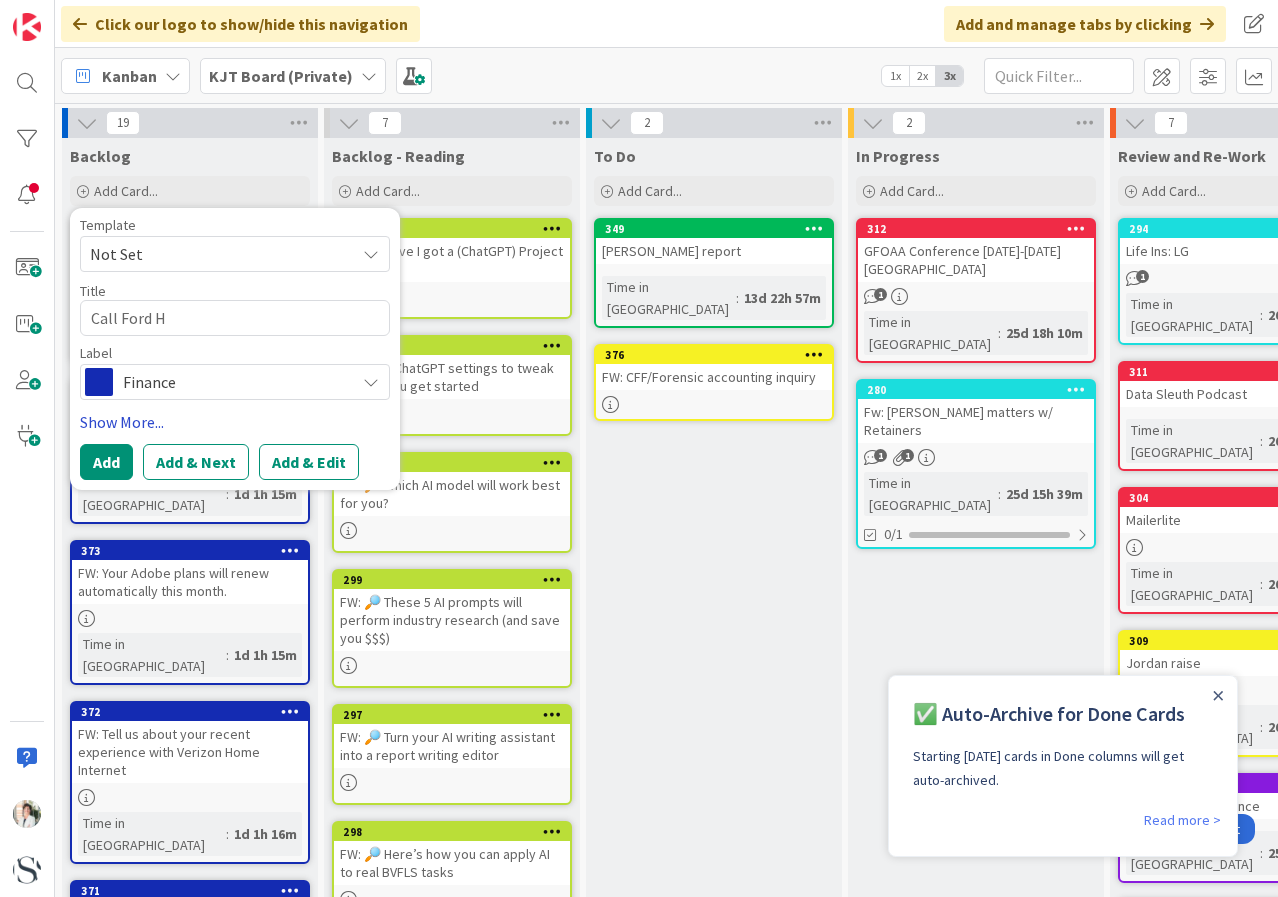 type on "x" 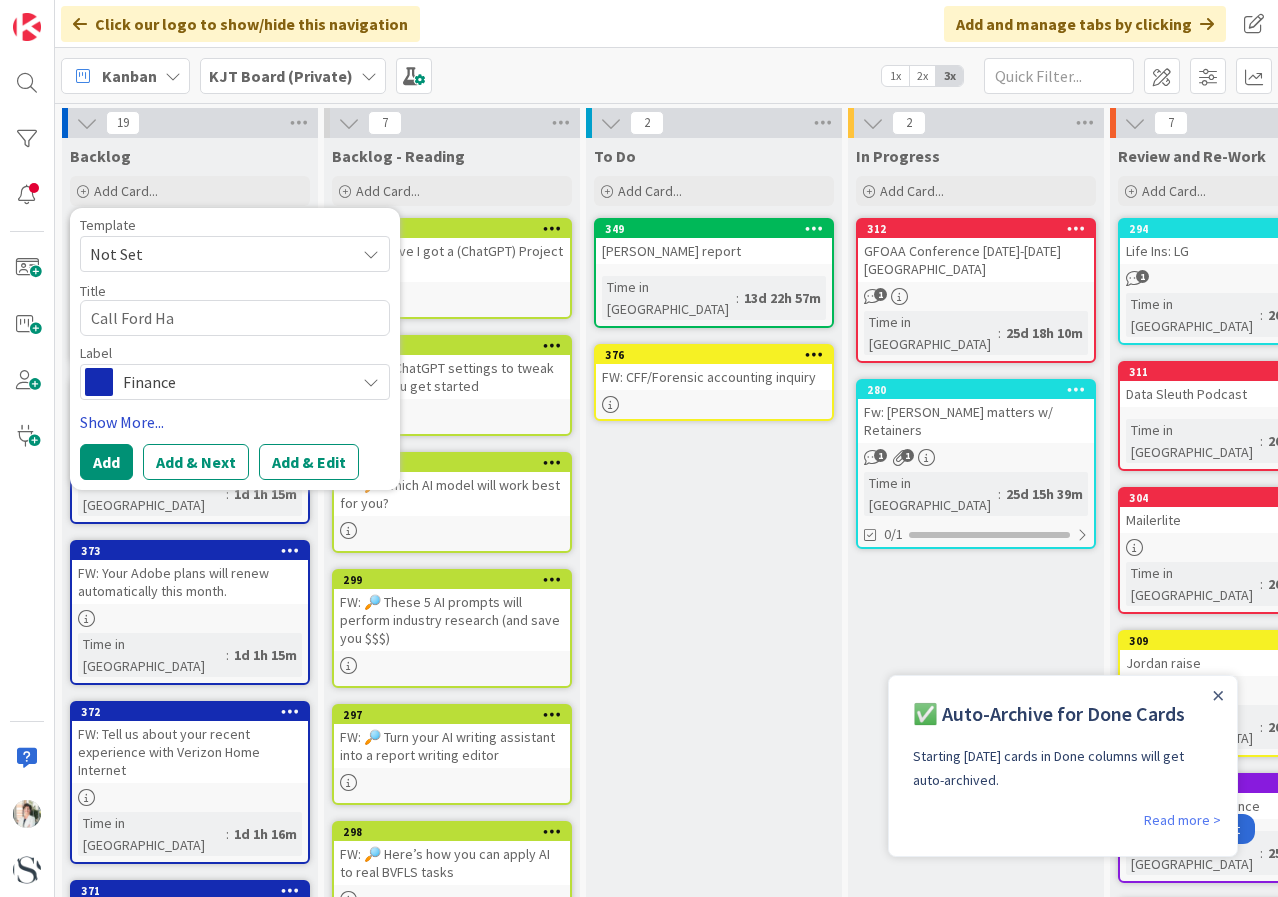 type on "x" 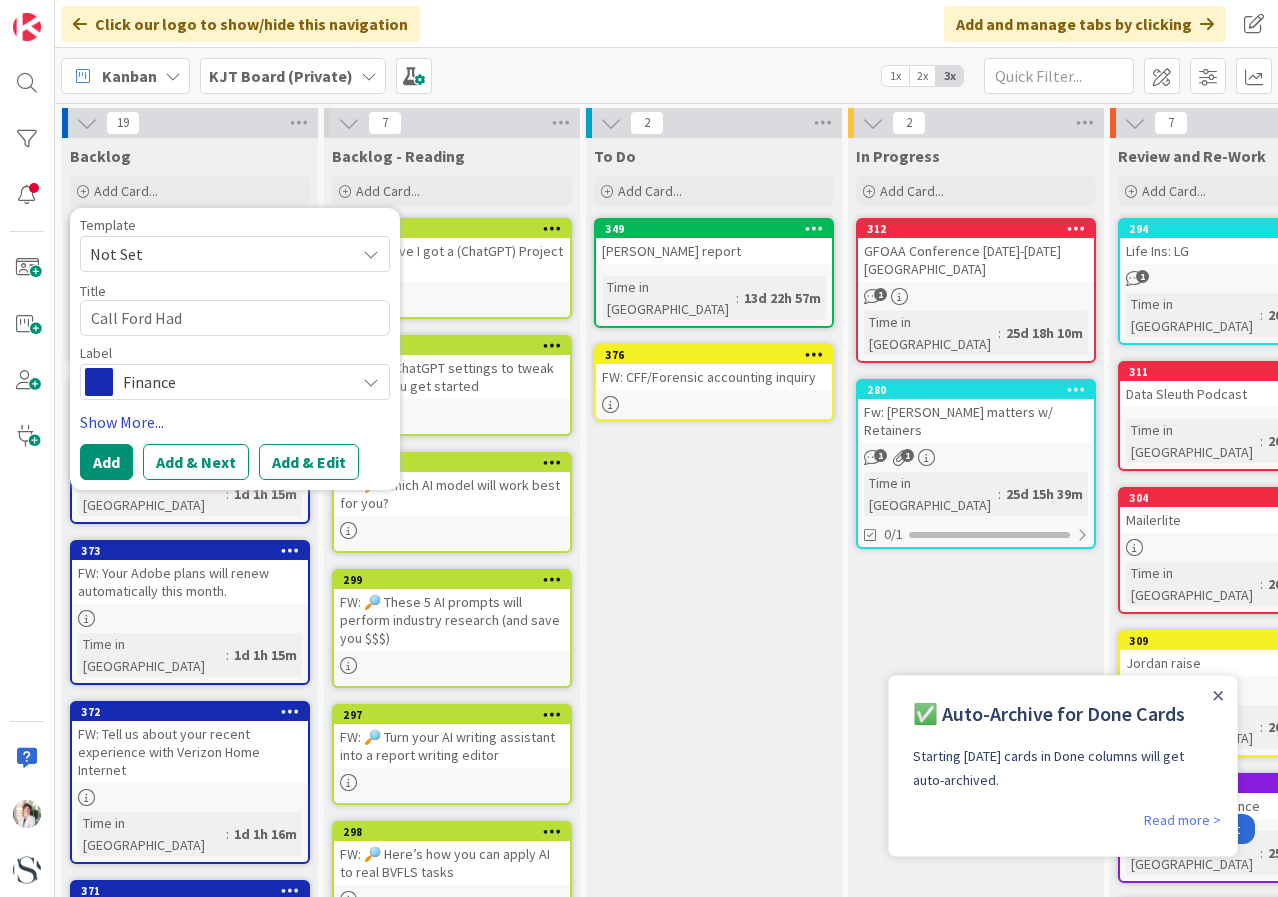 type on "x" 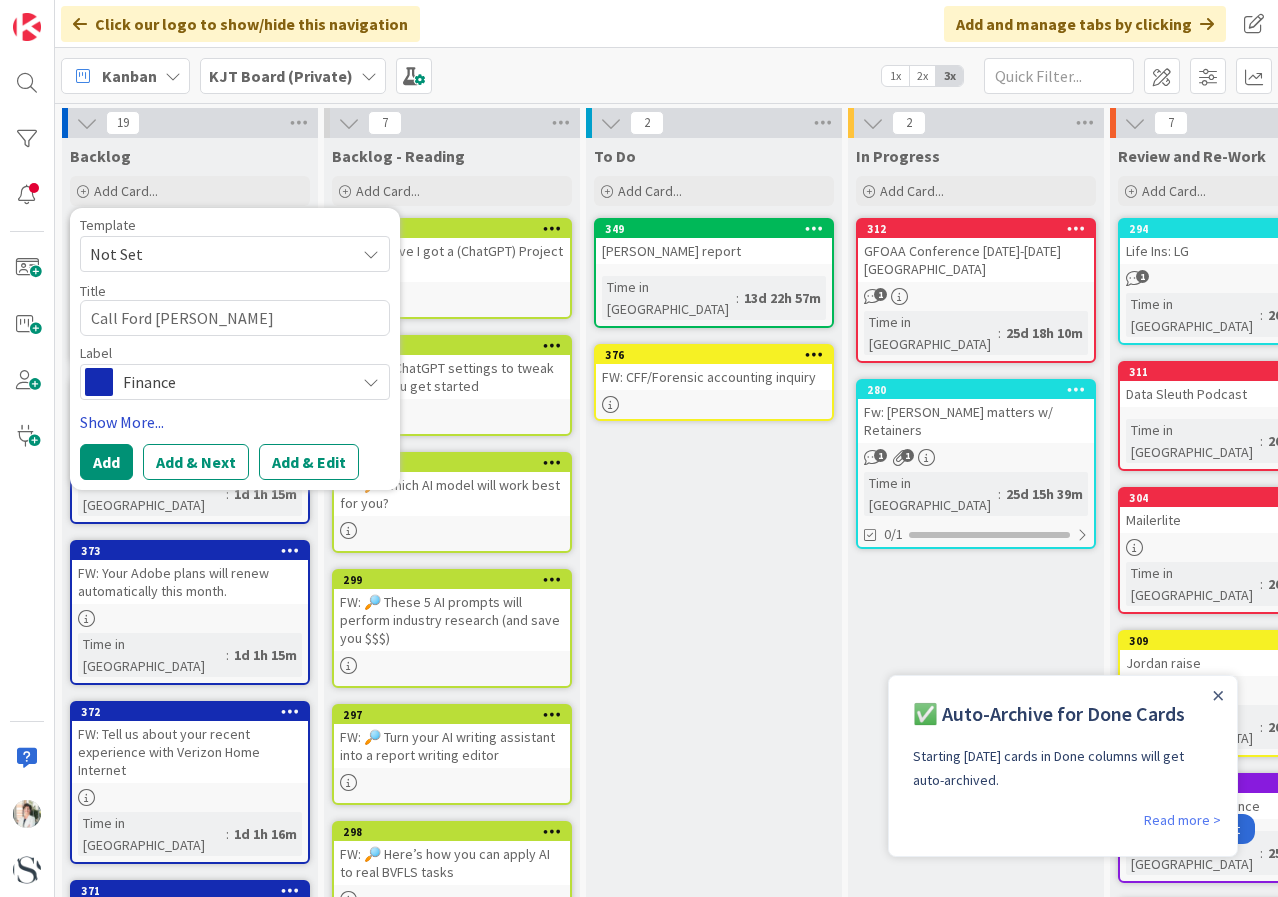 type on "x" 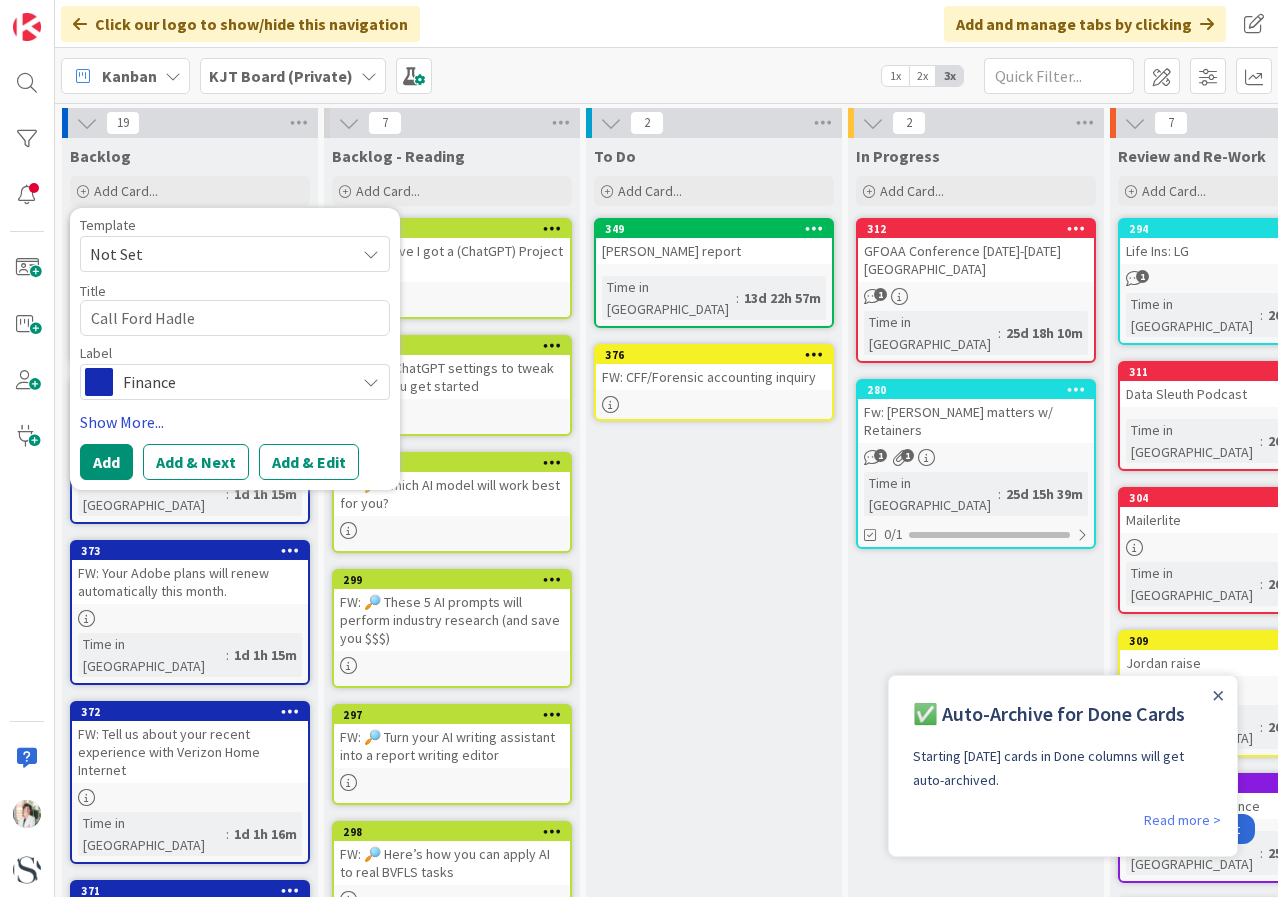 type on "x" 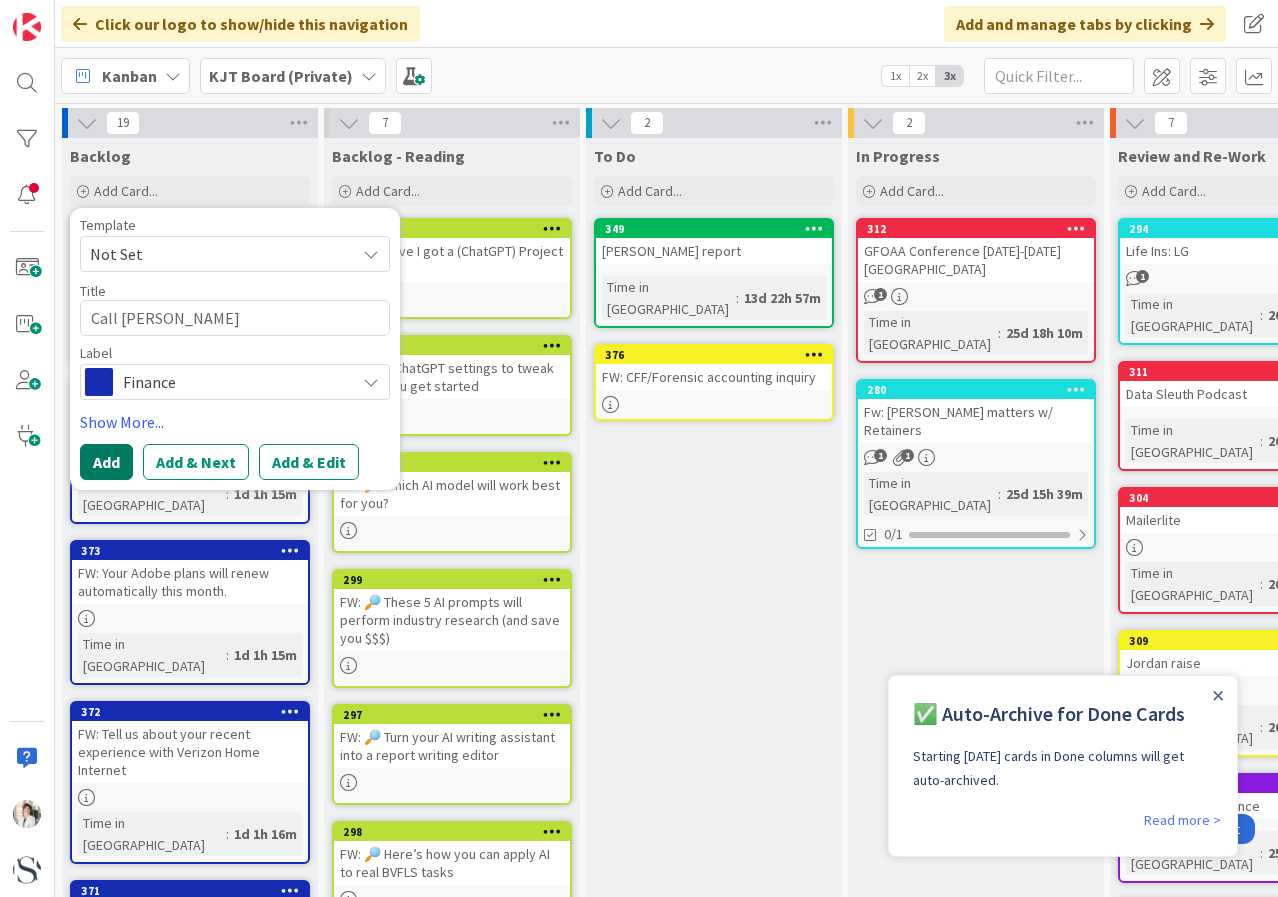 type on "Call [PERSON_NAME]" 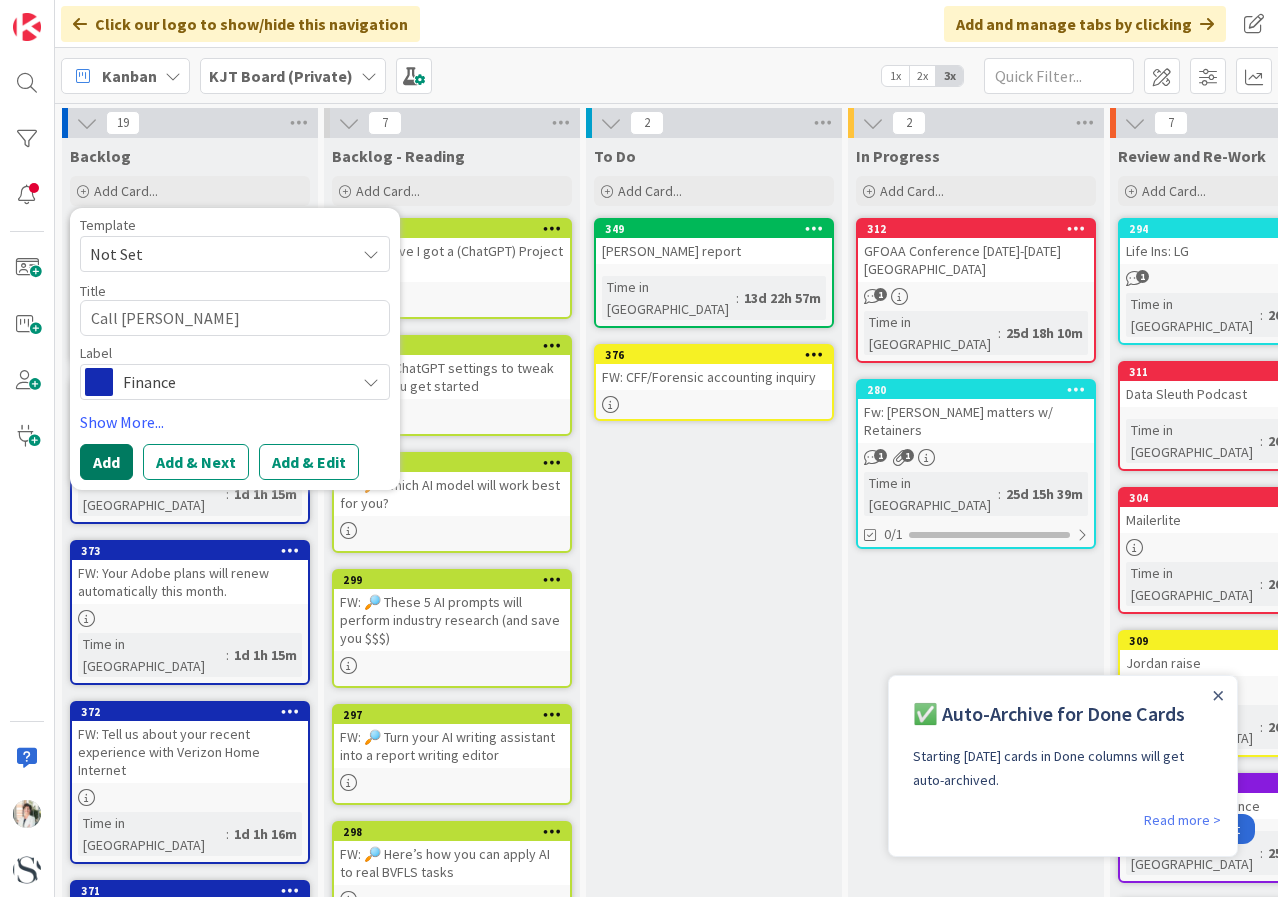 click on "Add" at bounding box center (106, 462) 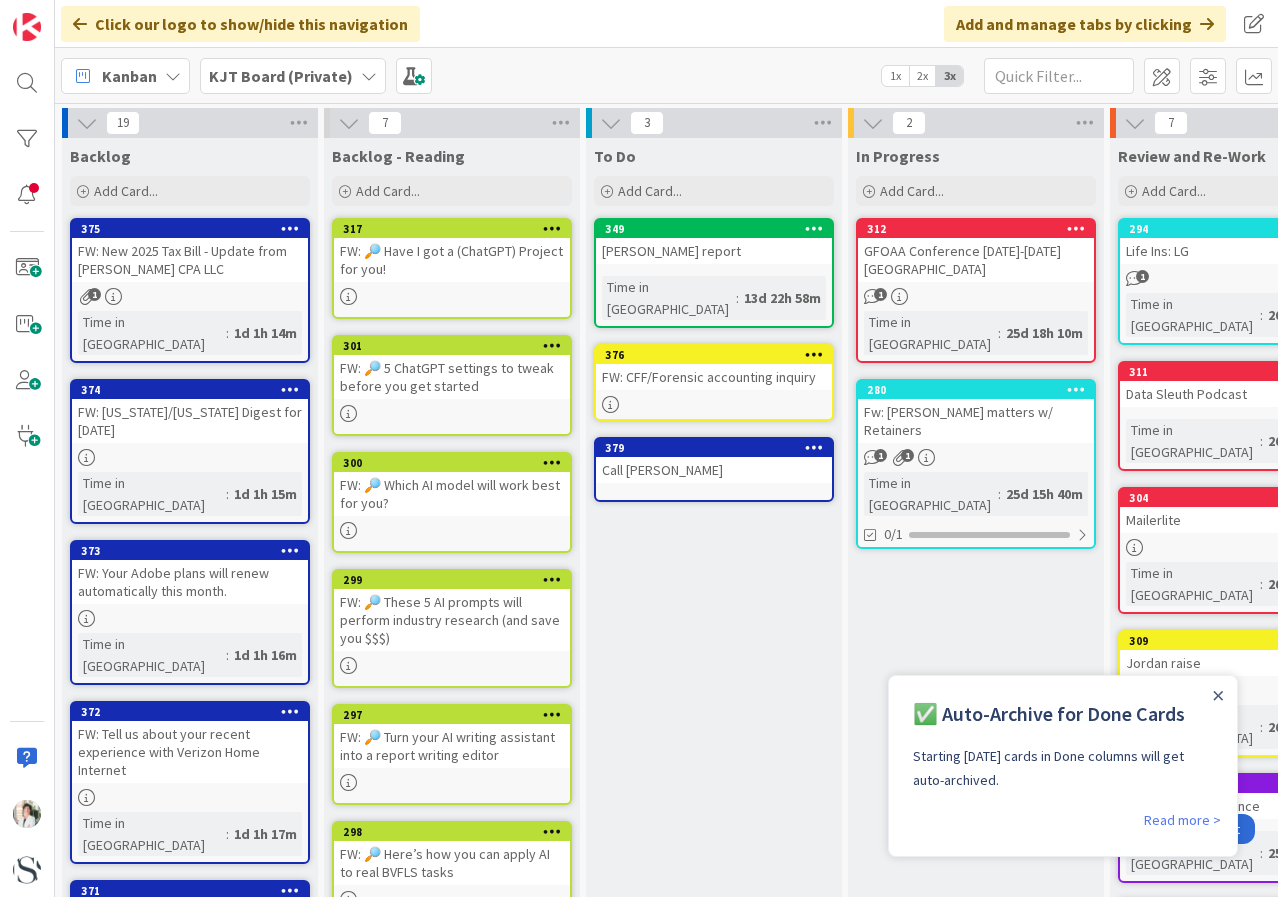 click at bounding box center (814, 447) 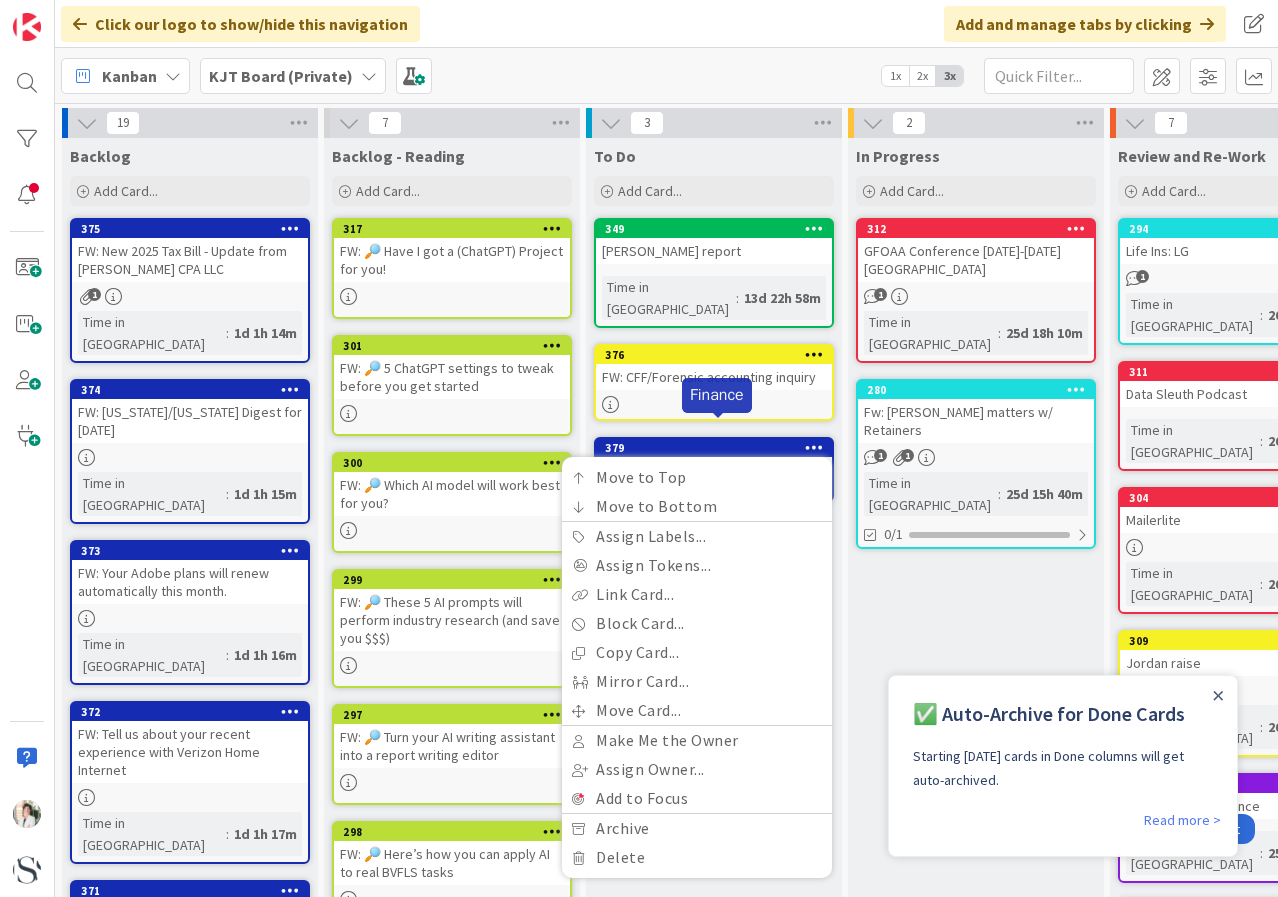 click on "379" at bounding box center [718, 448] 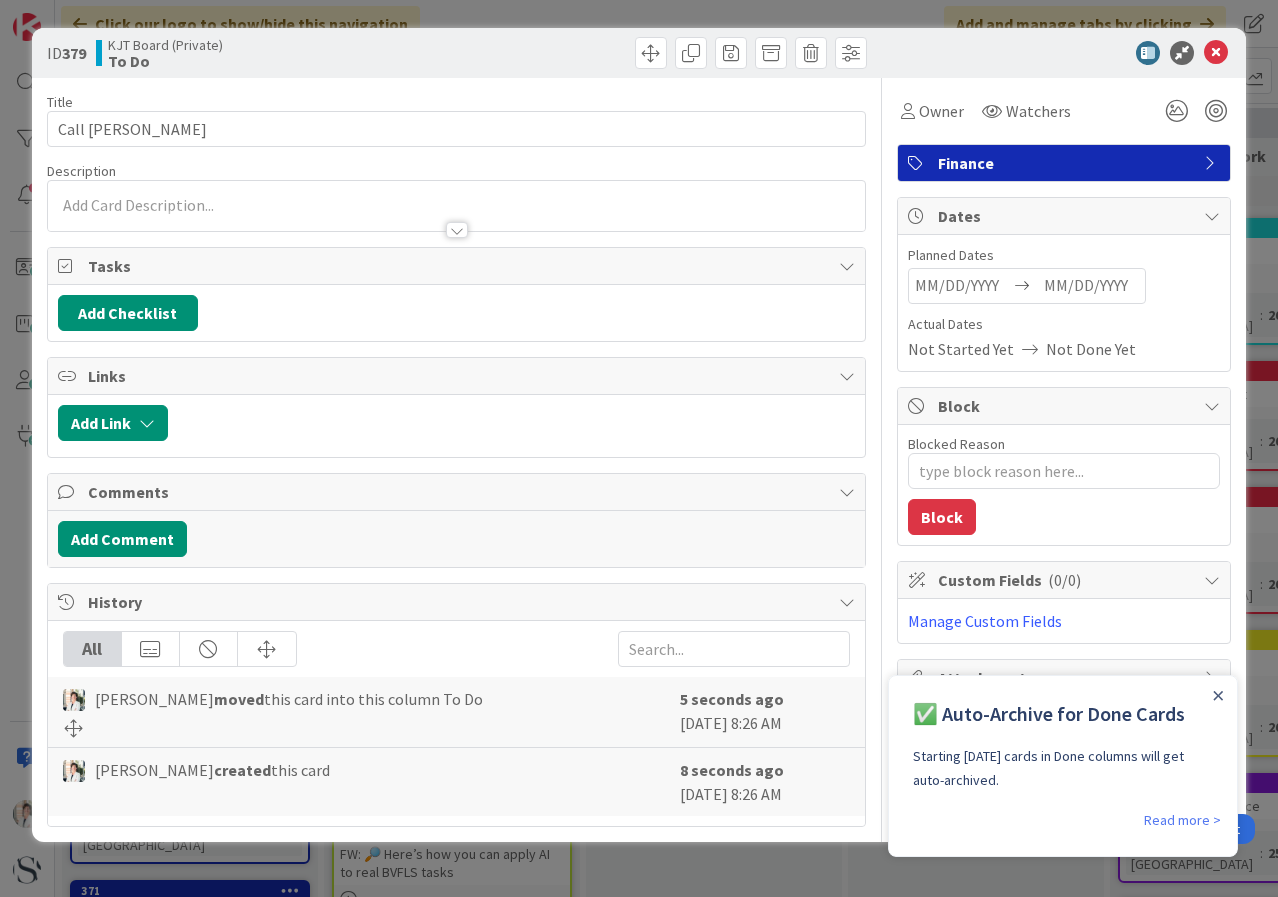scroll, scrollTop: 0, scrollLeft: 0, axis: both 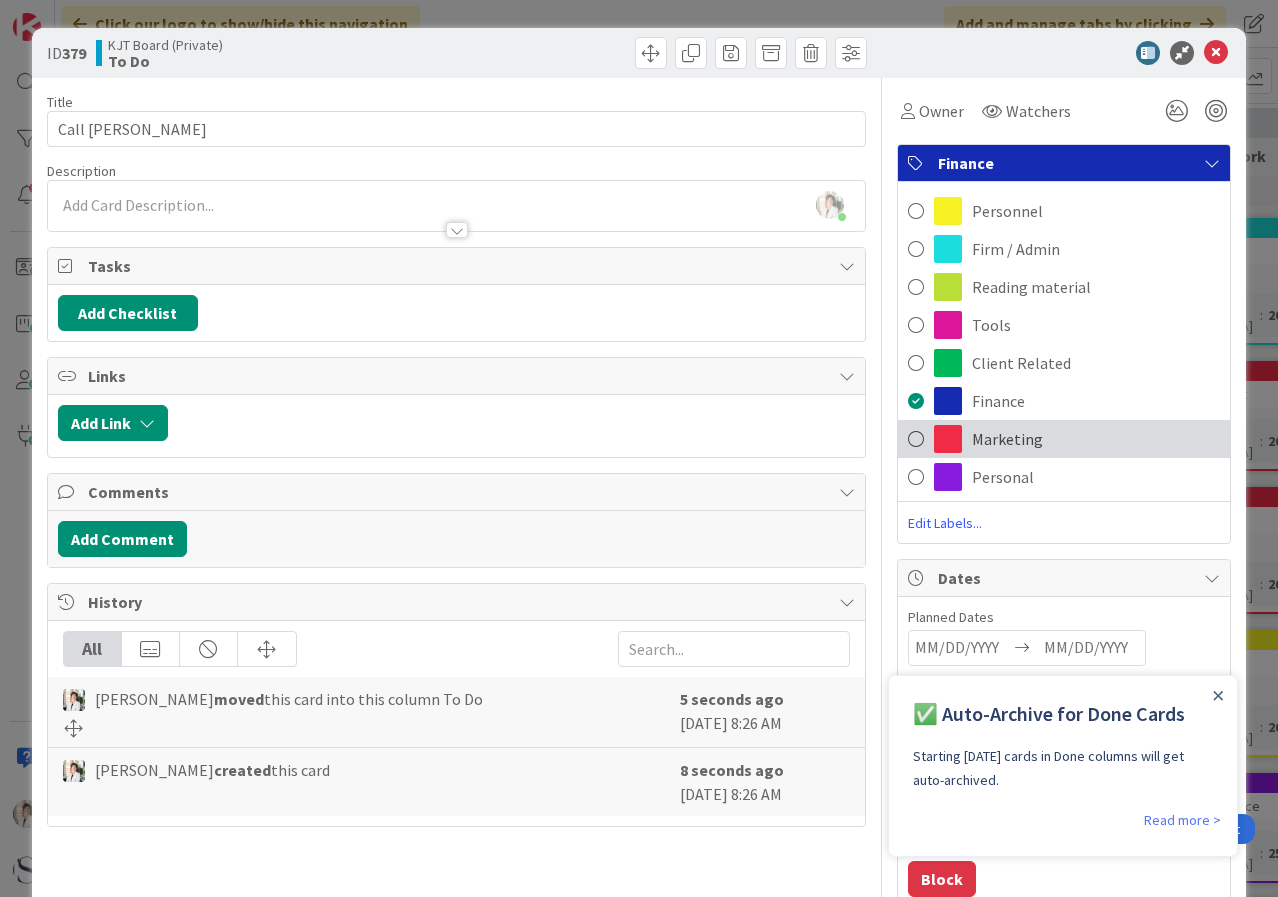 click at bounding box center (916, 439) 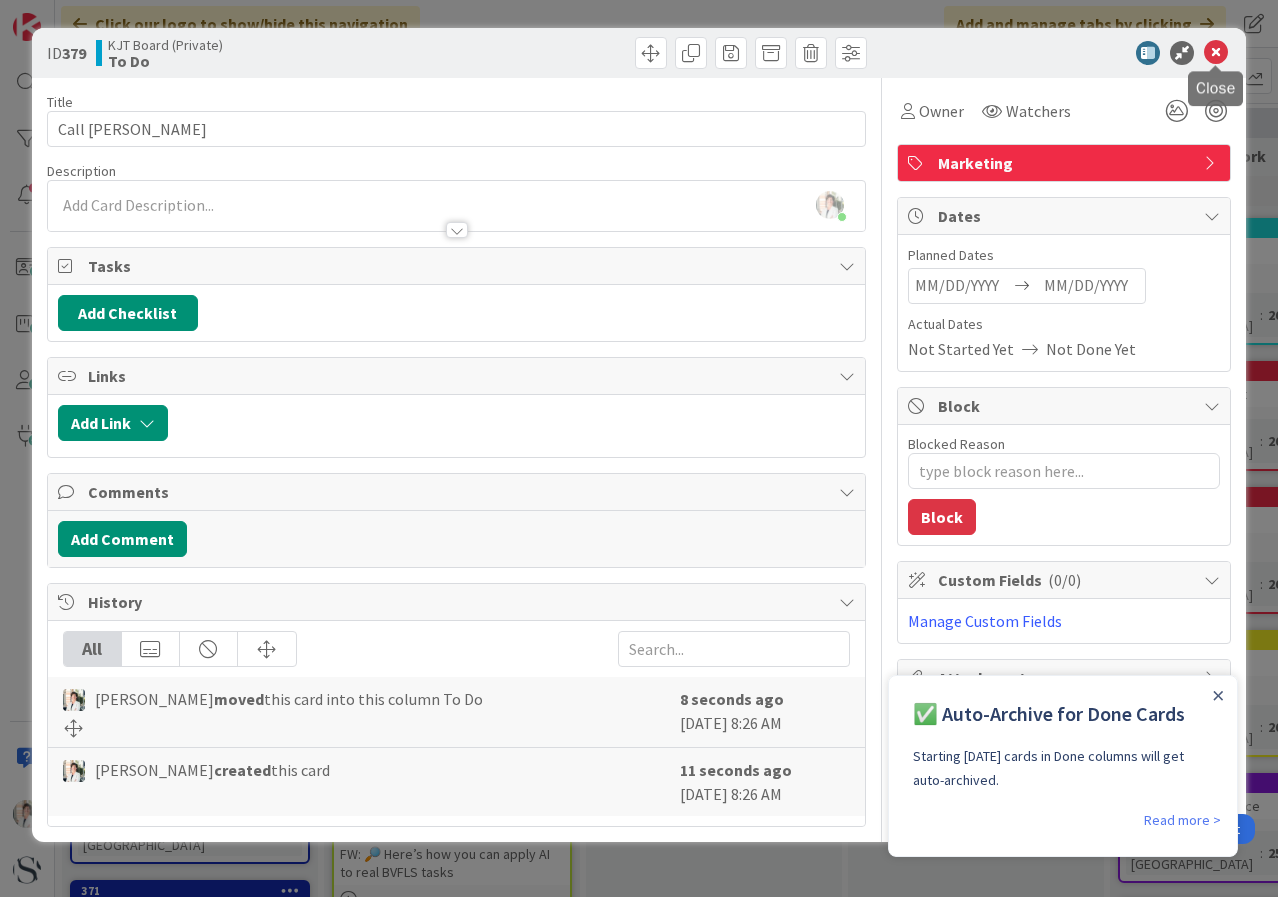 click at bounding box center (1216, 53) 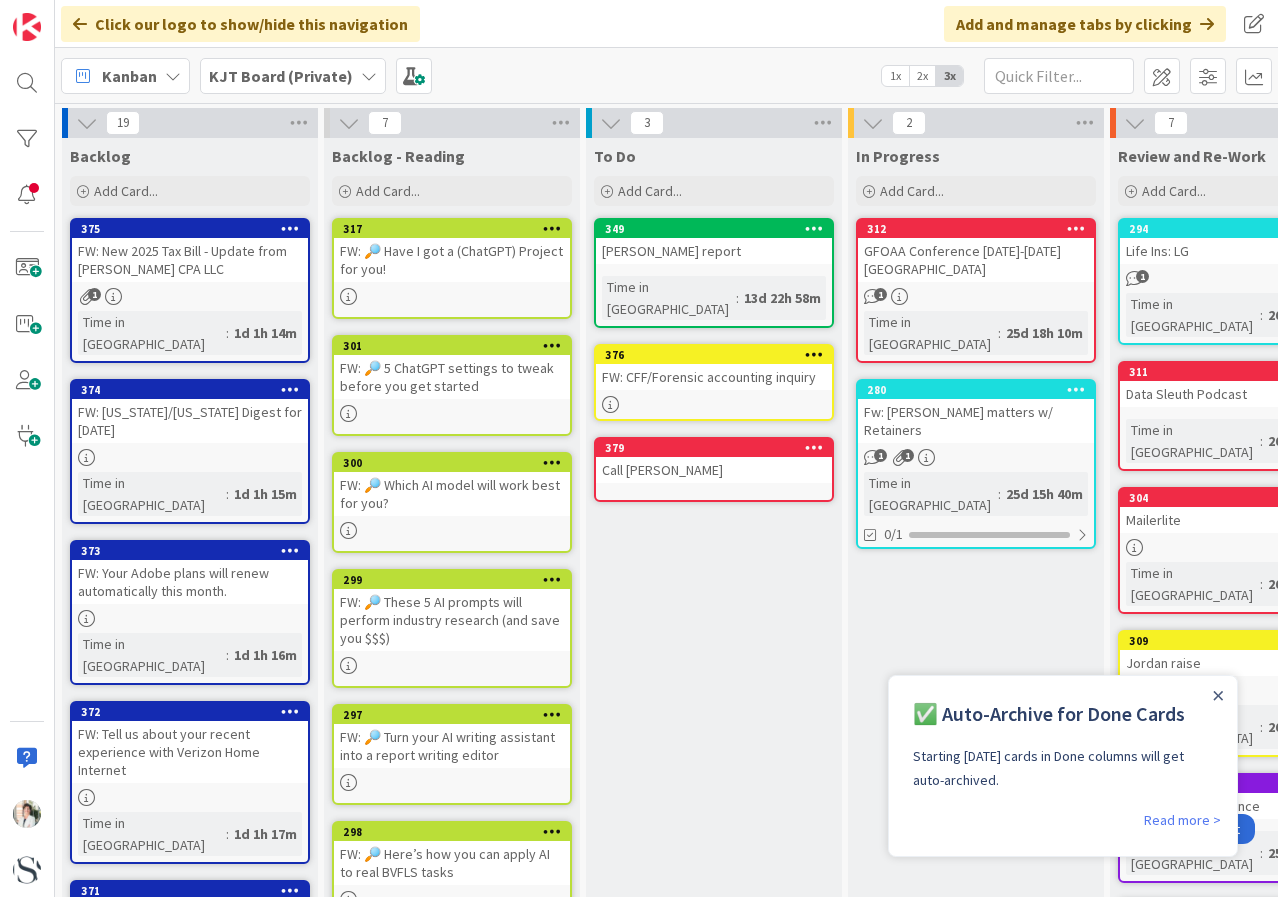 scroll, scrollTop: 0, scrollLeft: 0, axis: both 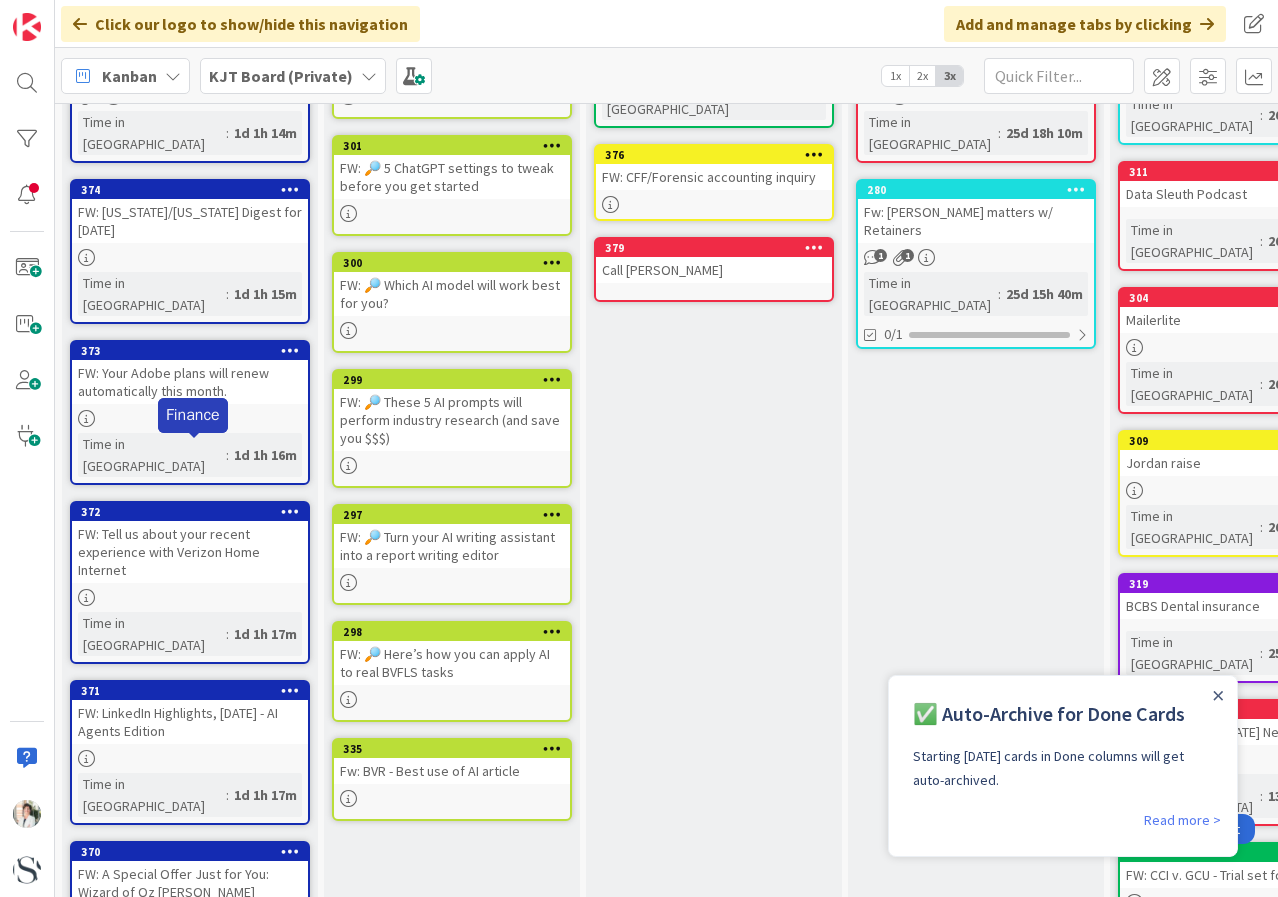 click on "372" at bounding box center (194, 512) 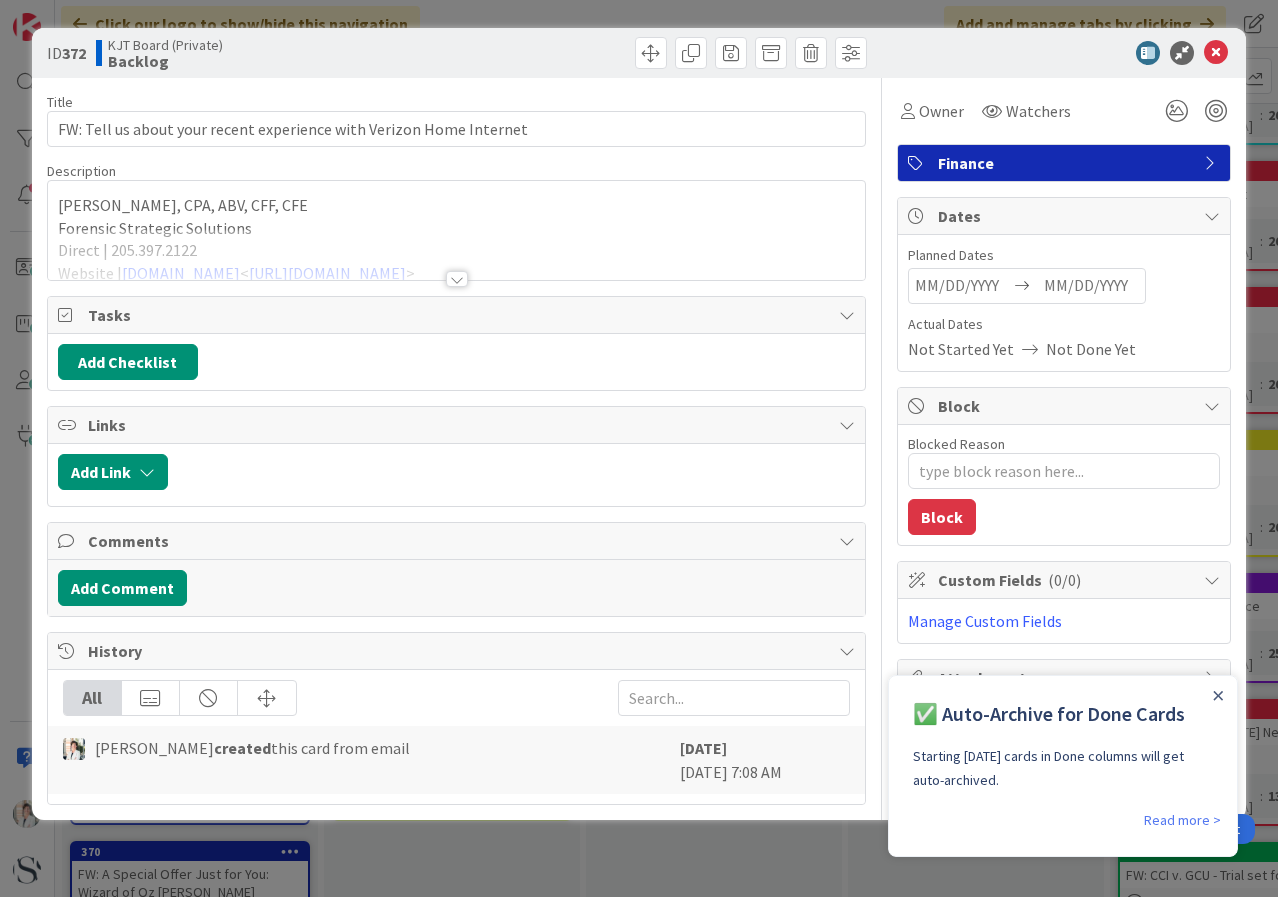 scroll, scrollTop: 0, scrollLeft: 0, axis: both 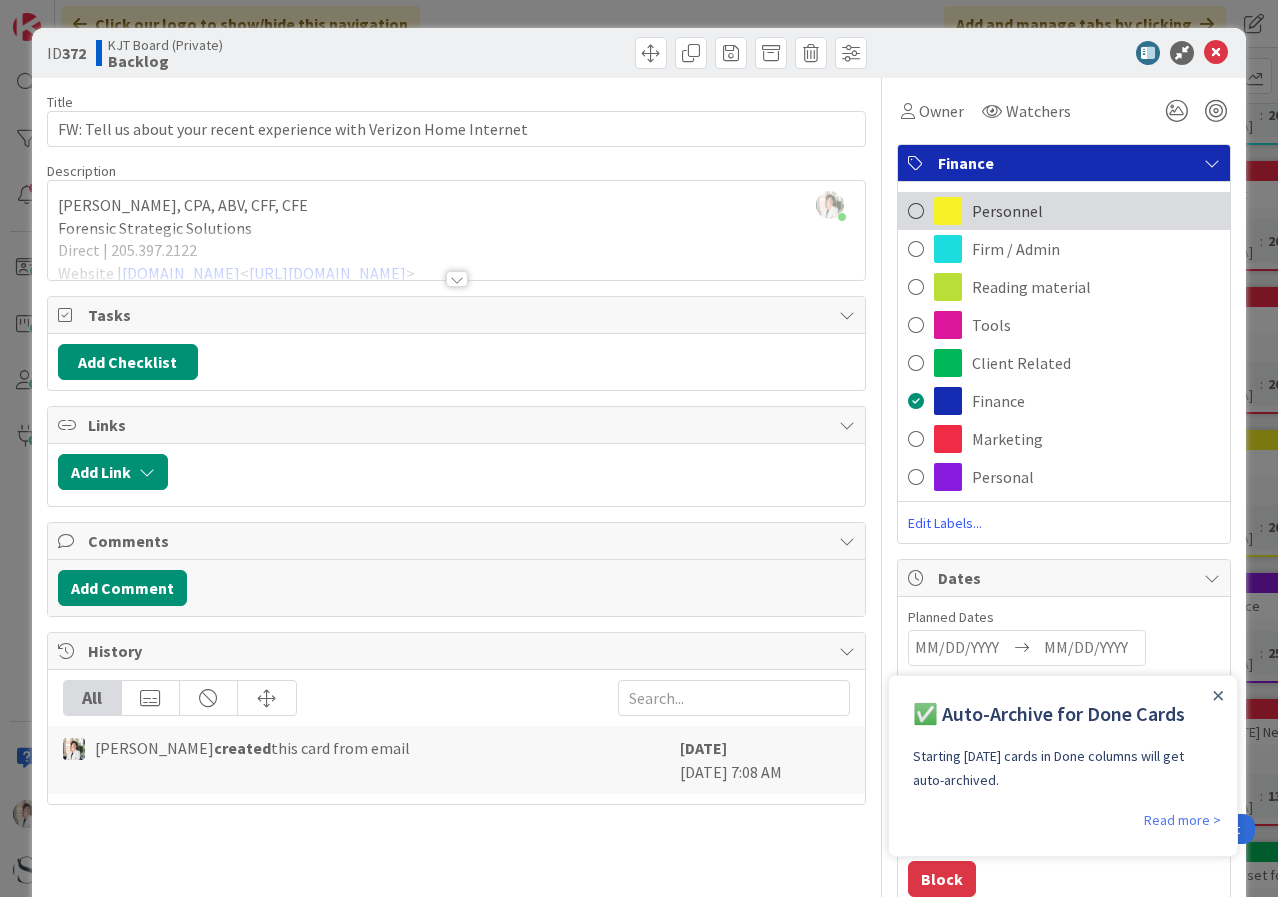 click on "Personnel" at bounding box center (1064, 211) 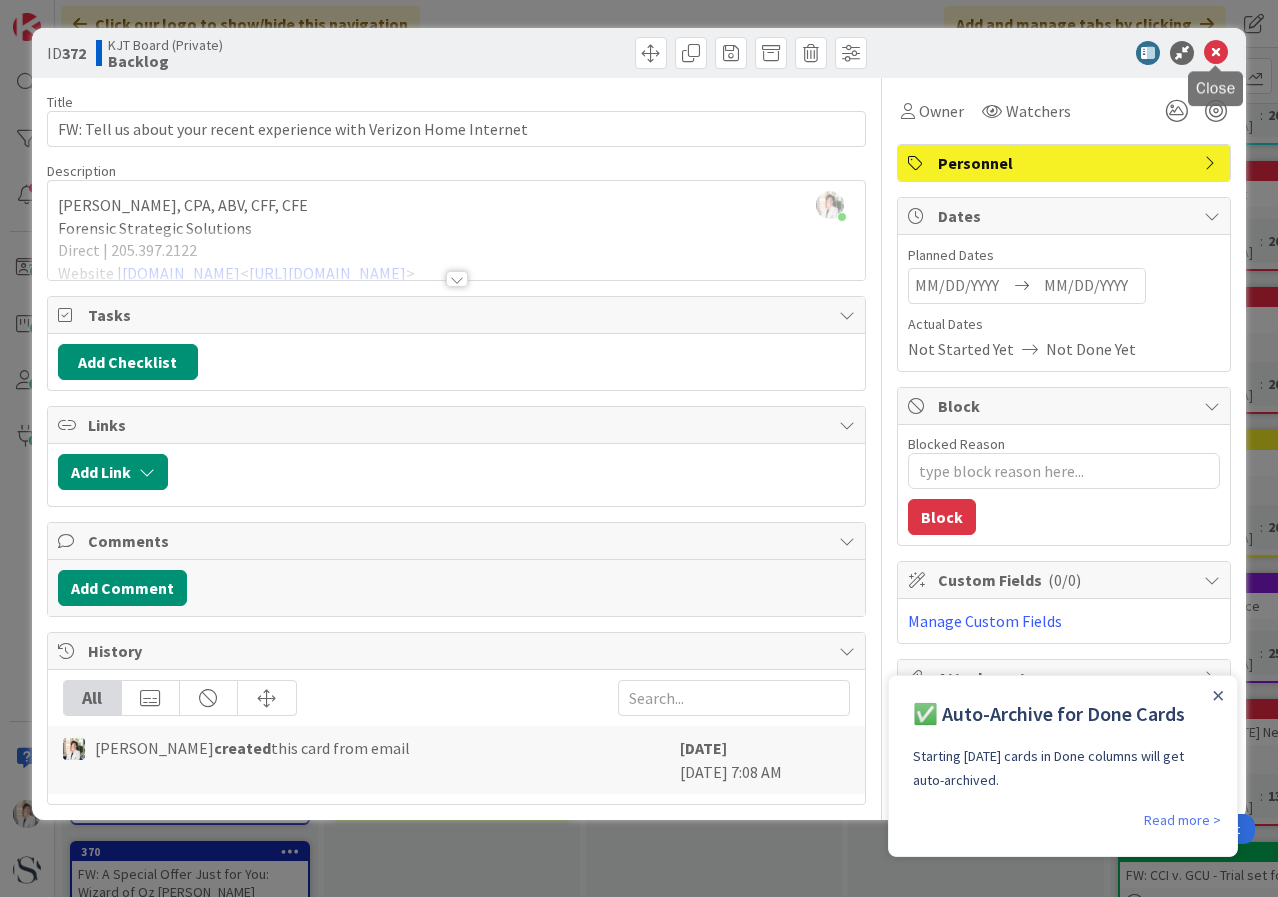 click at bounding box center [1216, 53] 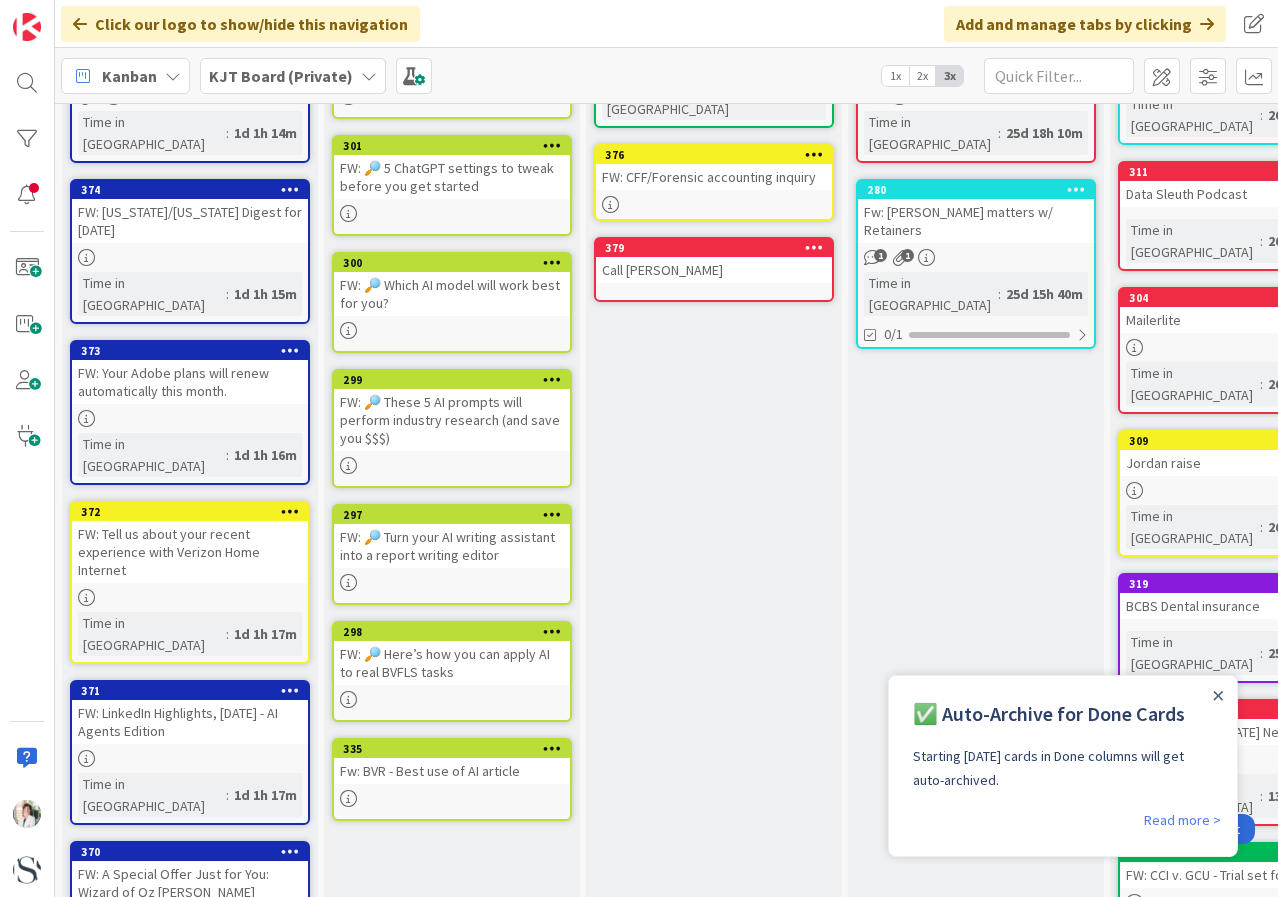 scroll, scrollTop: 0, scrollLeft: 0, axis: both 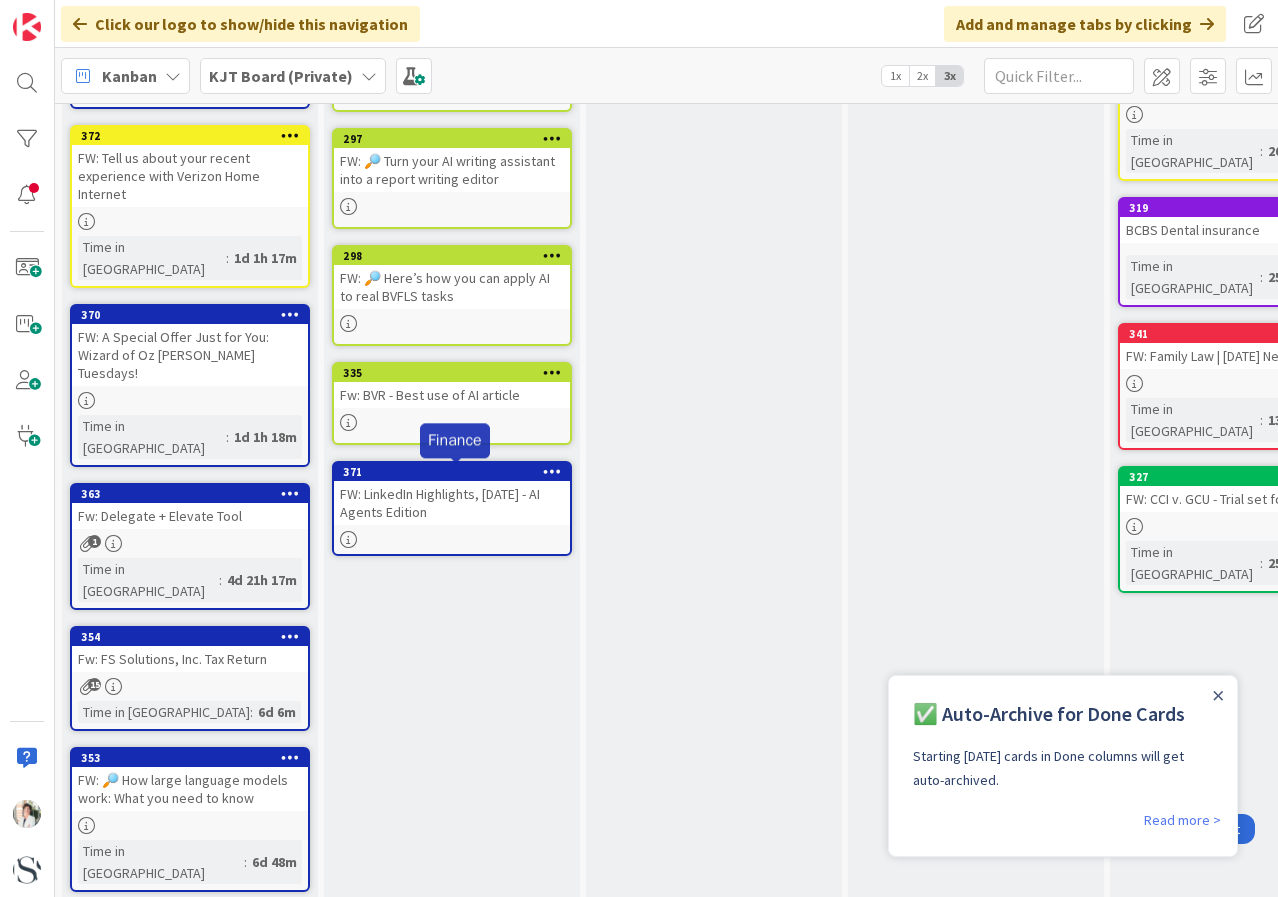 click on "371" at bounding box center [456, 472] 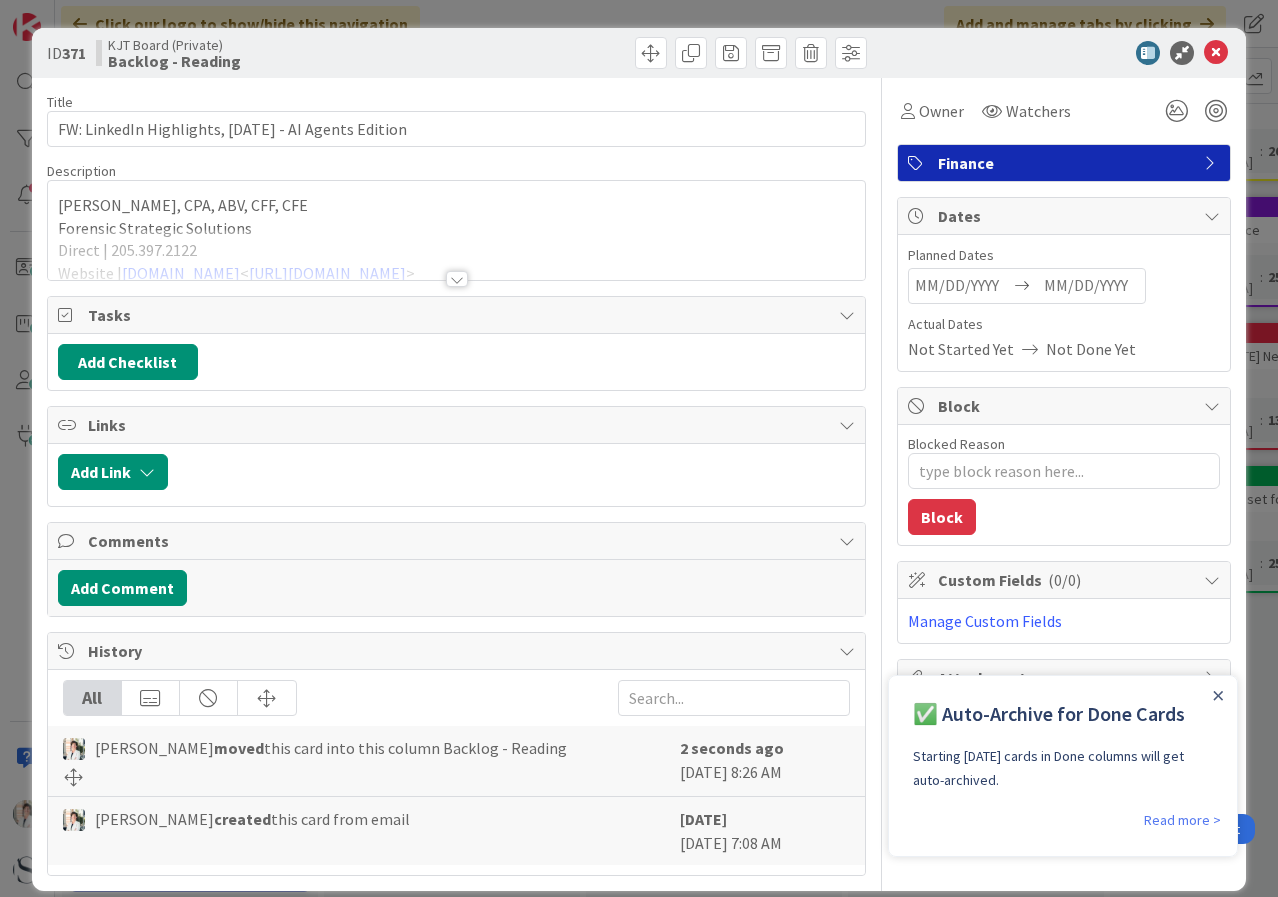 scroll, scrollTop: 0, scrollLeft: 0, axis: both 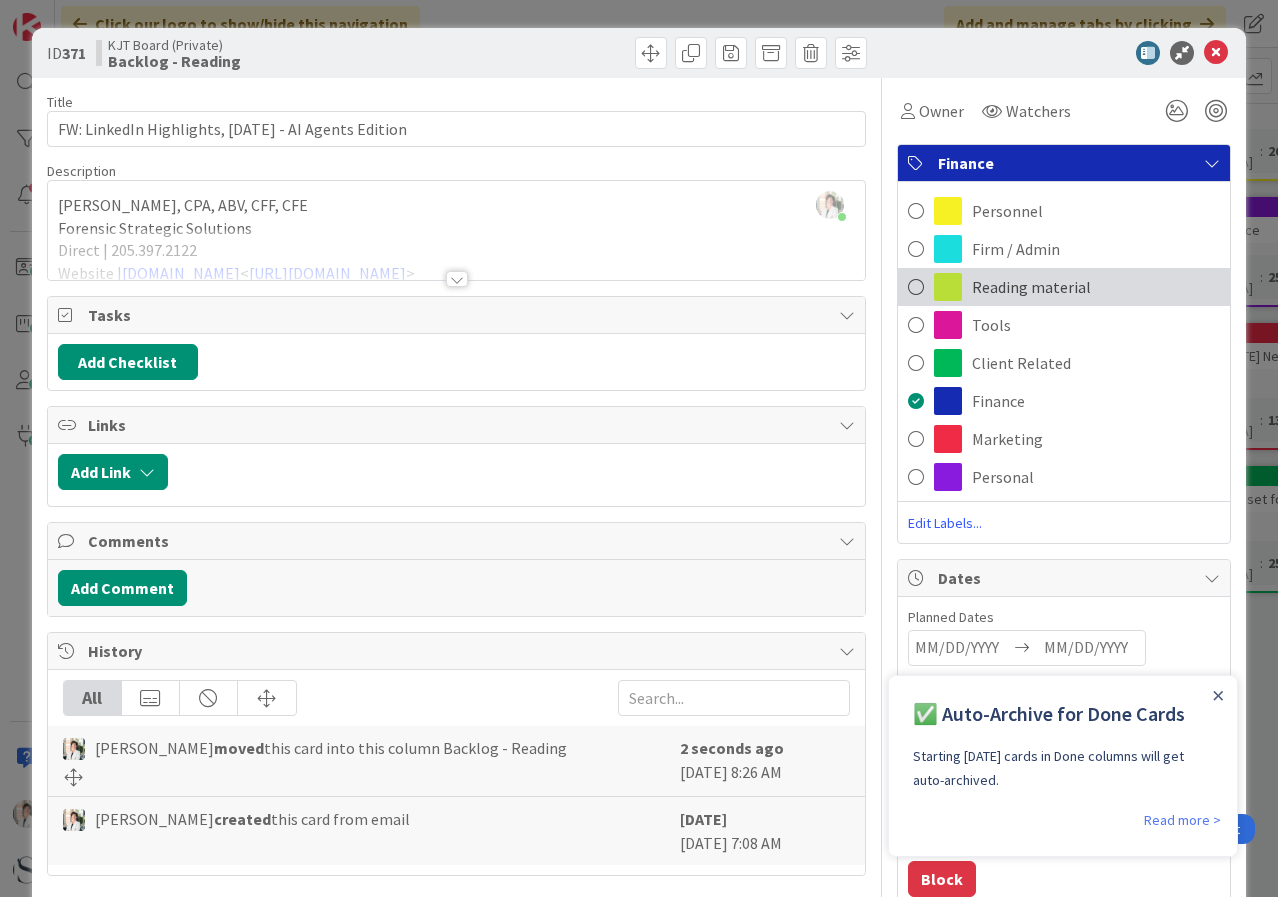 click at bounding box center [948, 287] 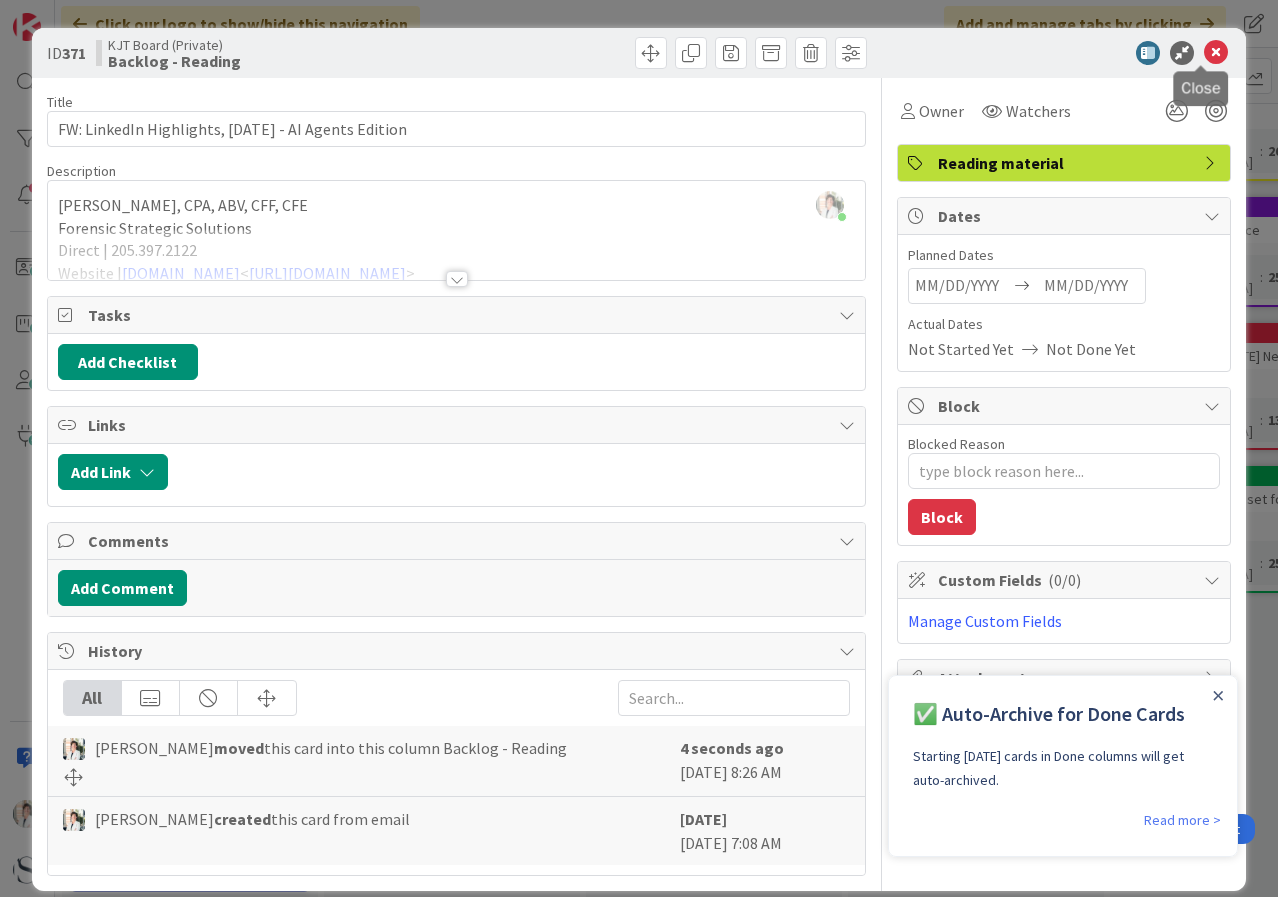 click at bounding box center (1216, 53) 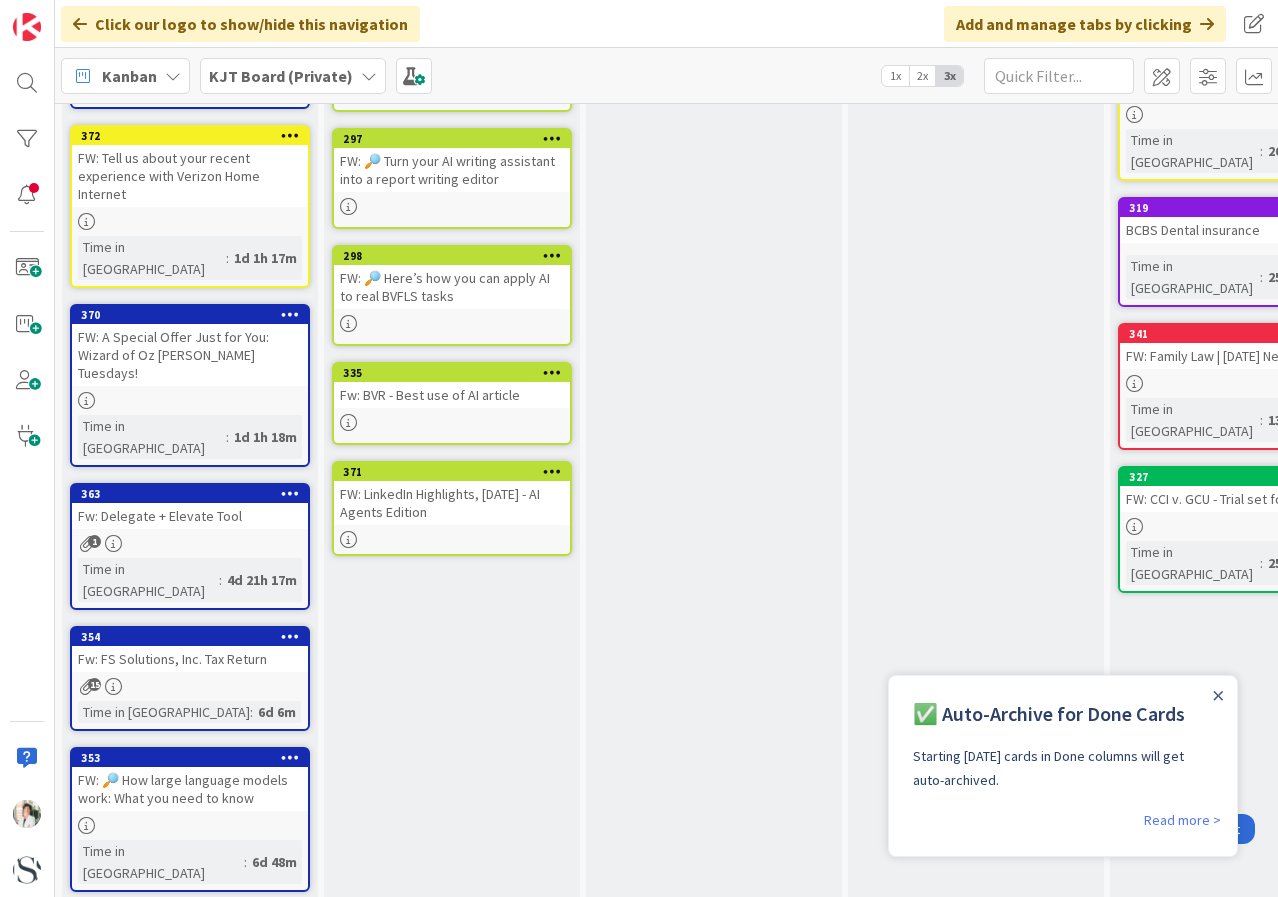 scroll, scrollTop: 0, scrollLeft: 0, axis: both 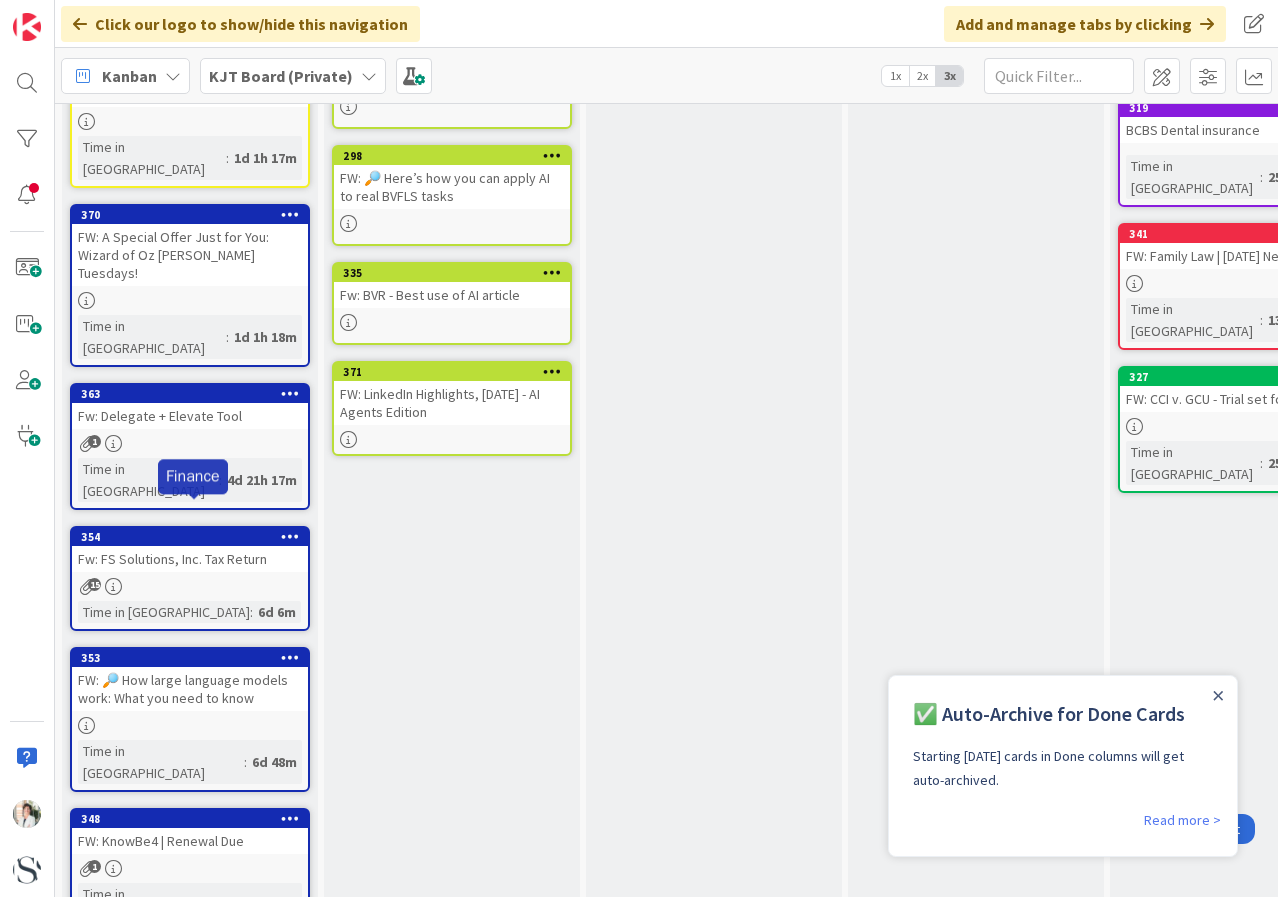 click on "353" at bounding box center [194, 658] 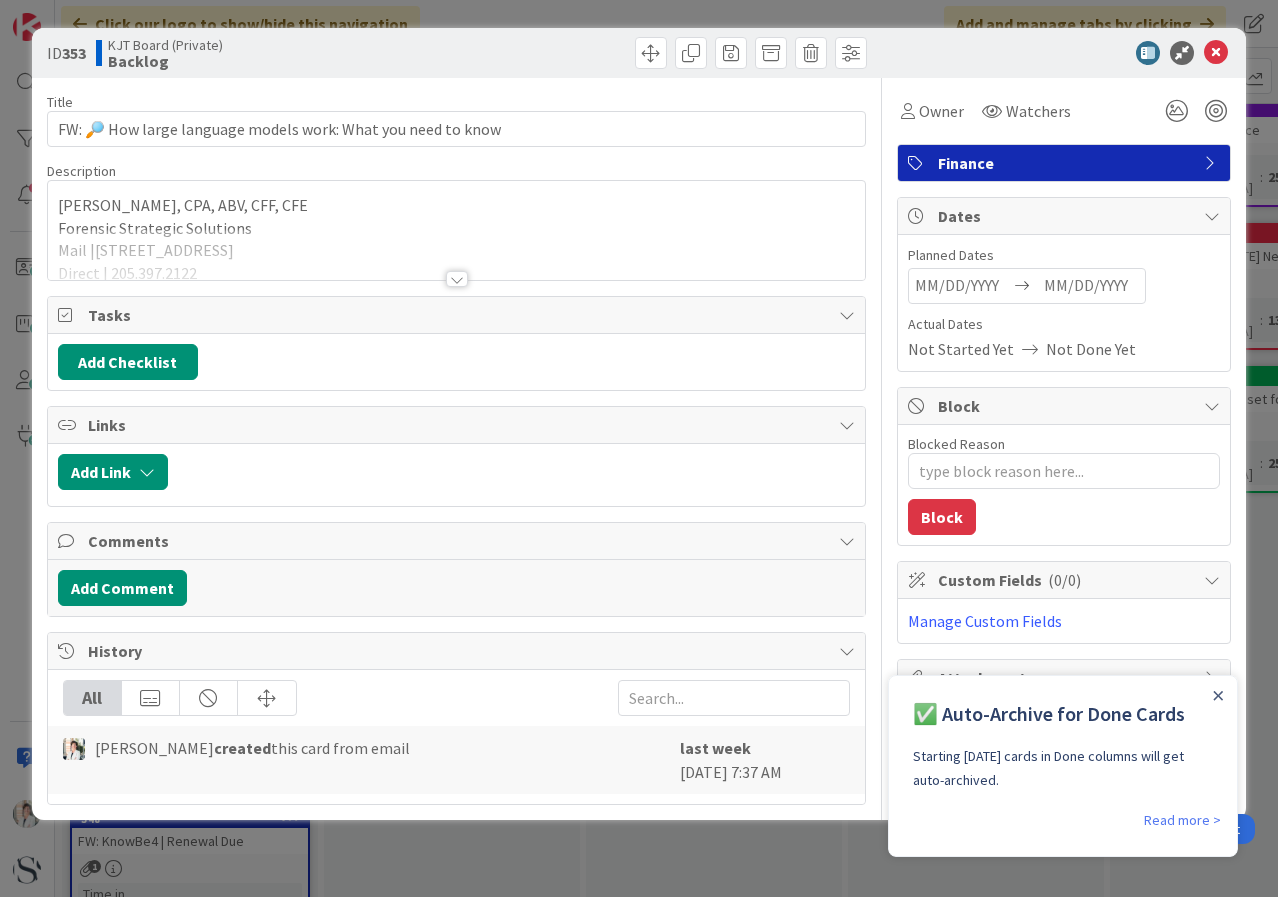 scroll, scrollTop: 0, scrollLeft: 0, axis: both 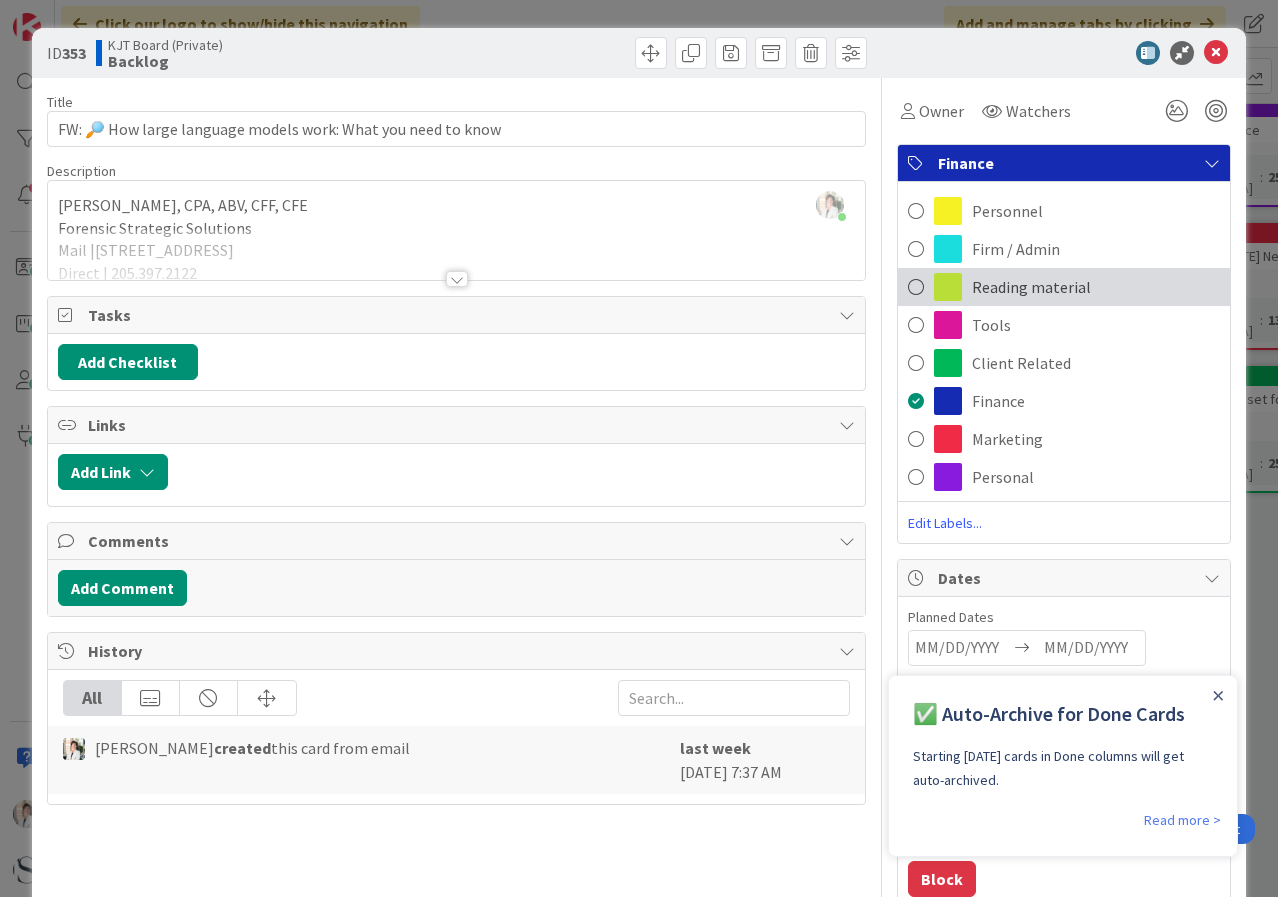 click on "Reading material" at bounding box center (1064, 287) 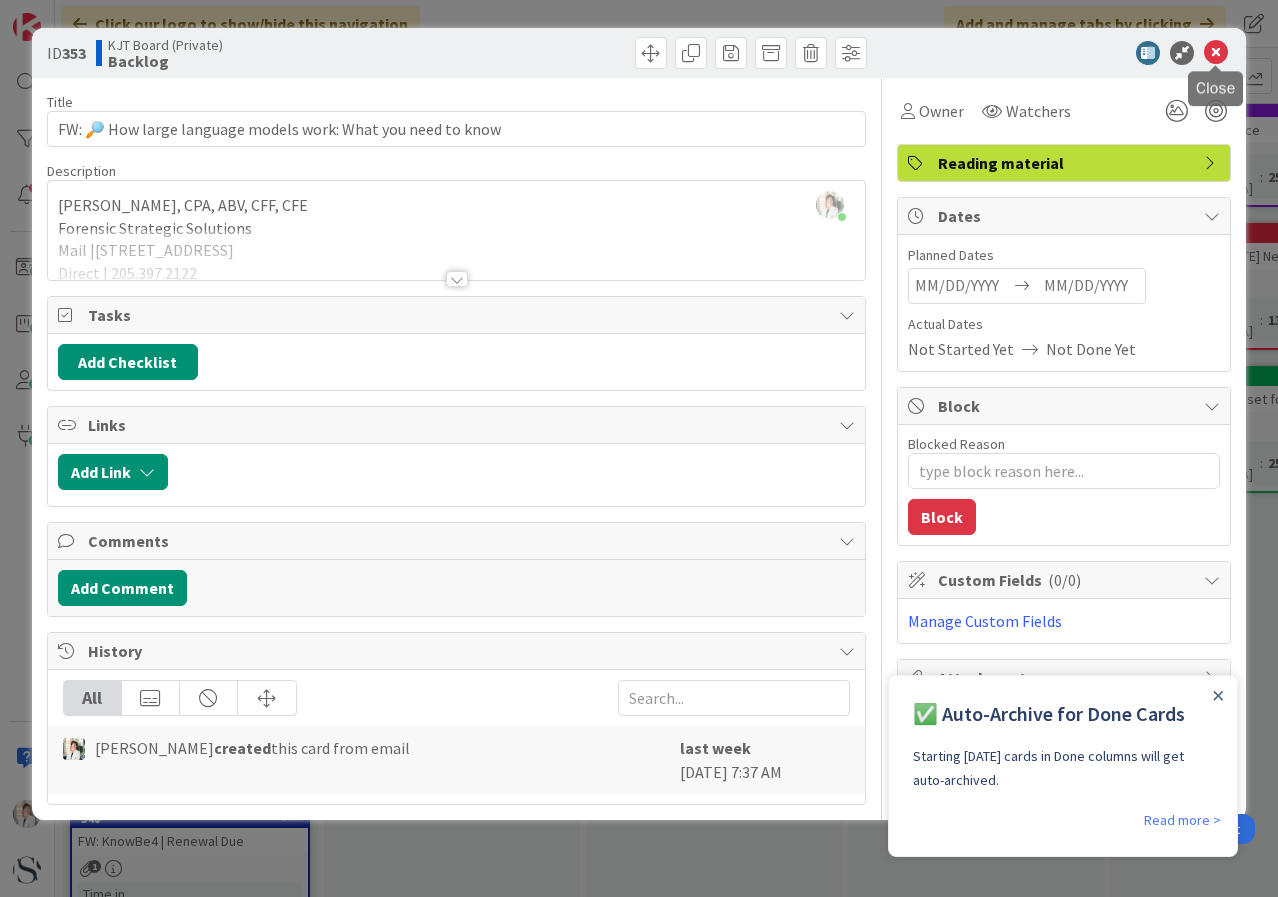 click at bounding box center (1216, 53) 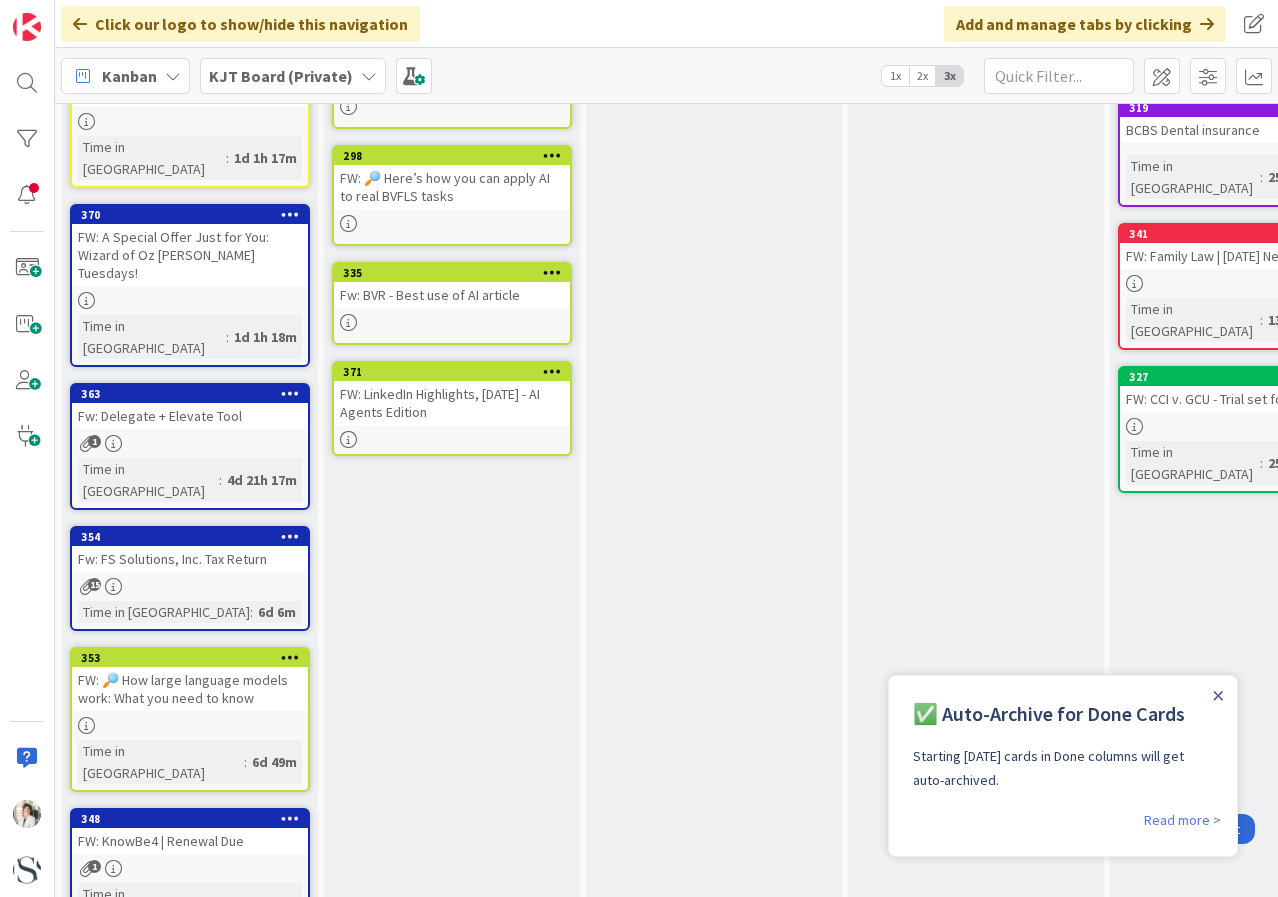 scroll, scrollTop: 0, scrollLeft: 0, axis: both 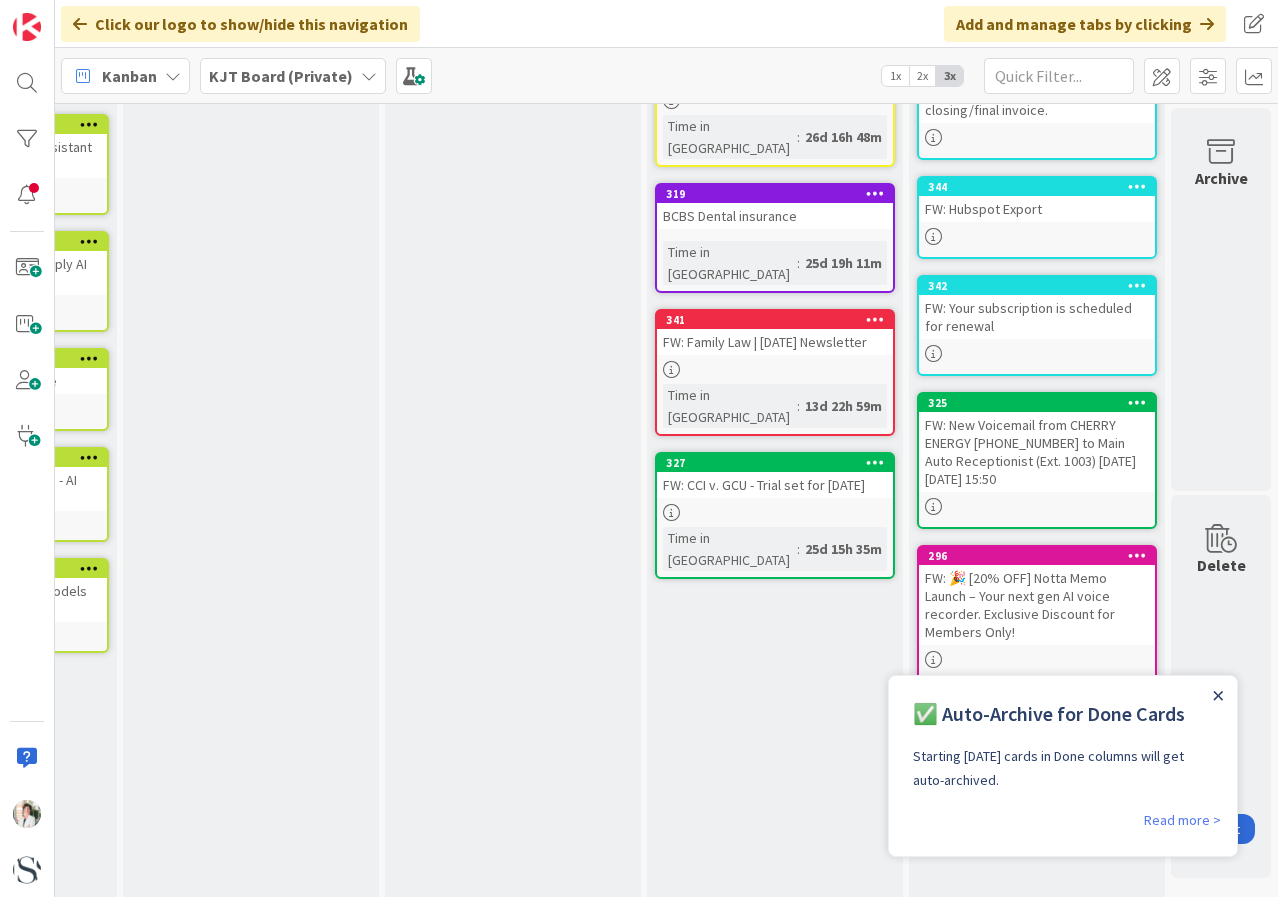click 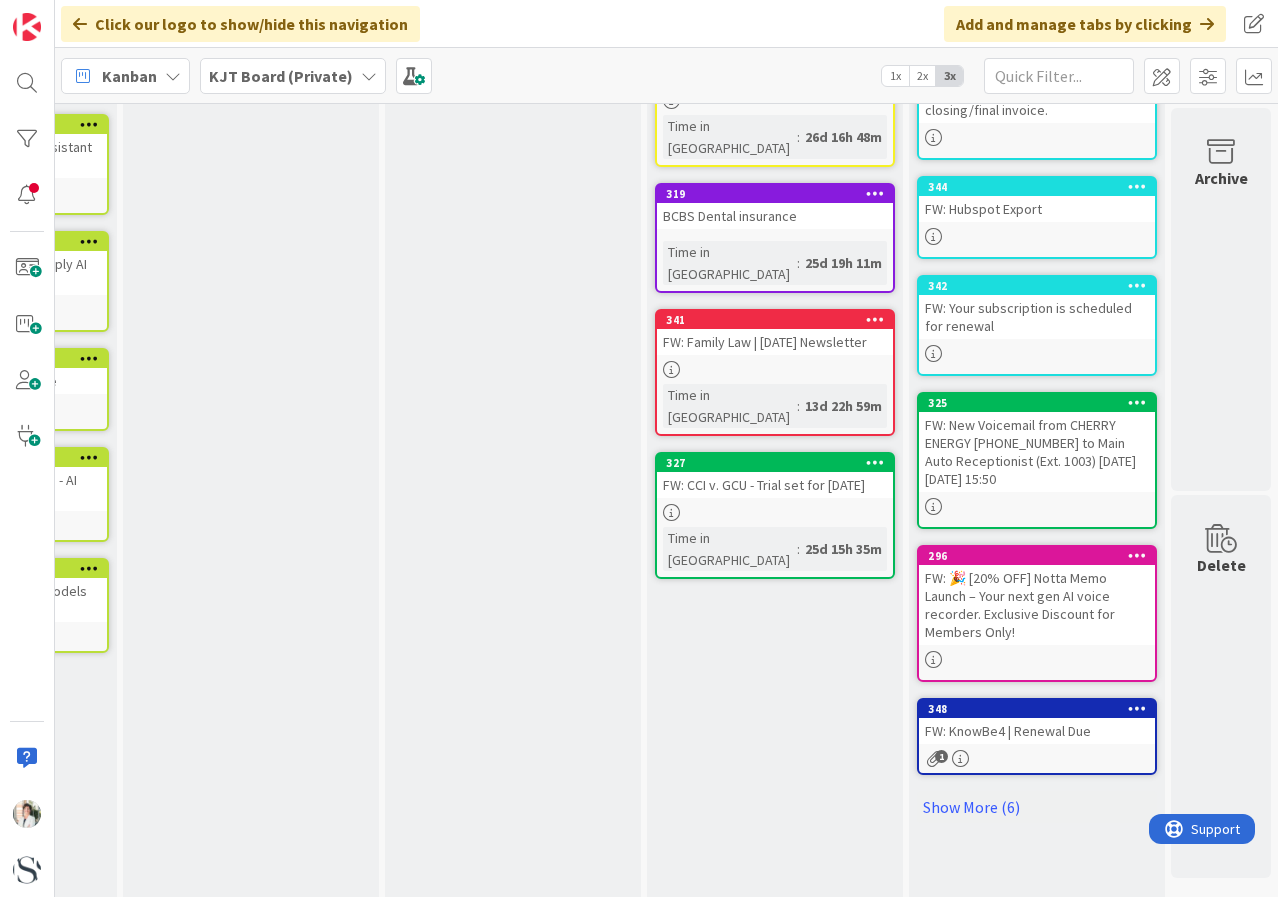 scroll, scrollTop: 0, scrollLeft: 0, axis: both 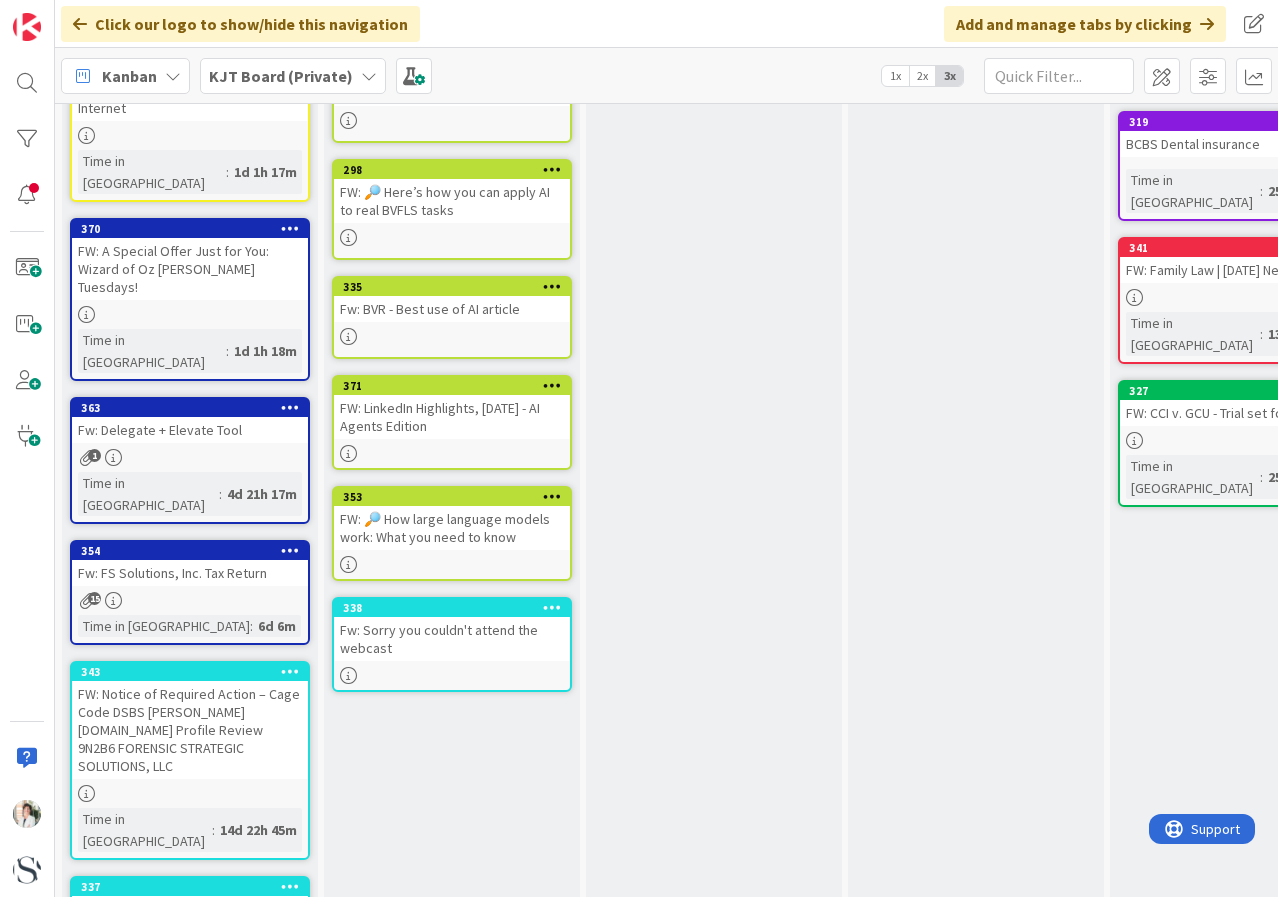 click at bounding box center [552, 607] 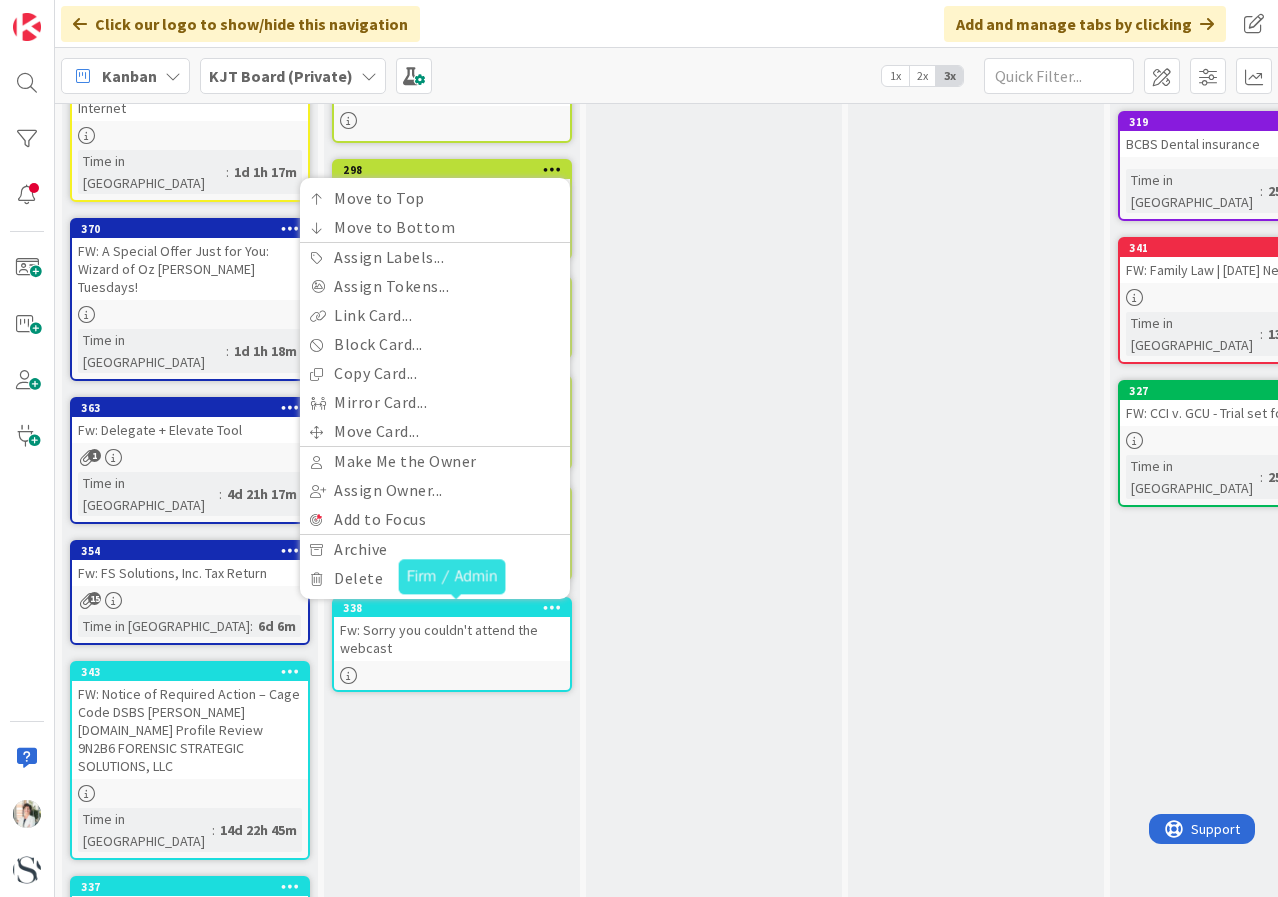 click on "338" at bounding box center (456, 608) 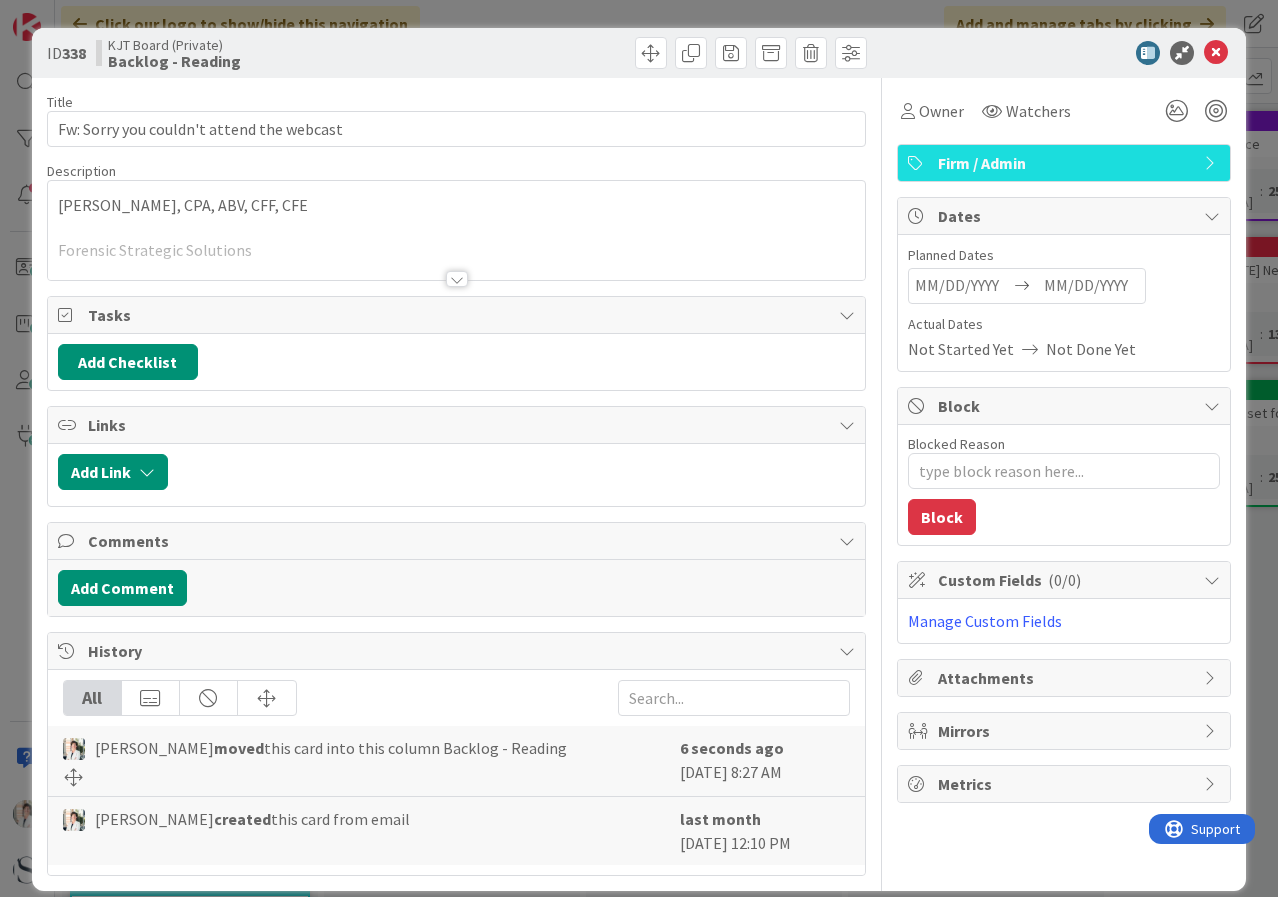 scroll, scrollTop: 0, scrollLeft: 0, axis: both 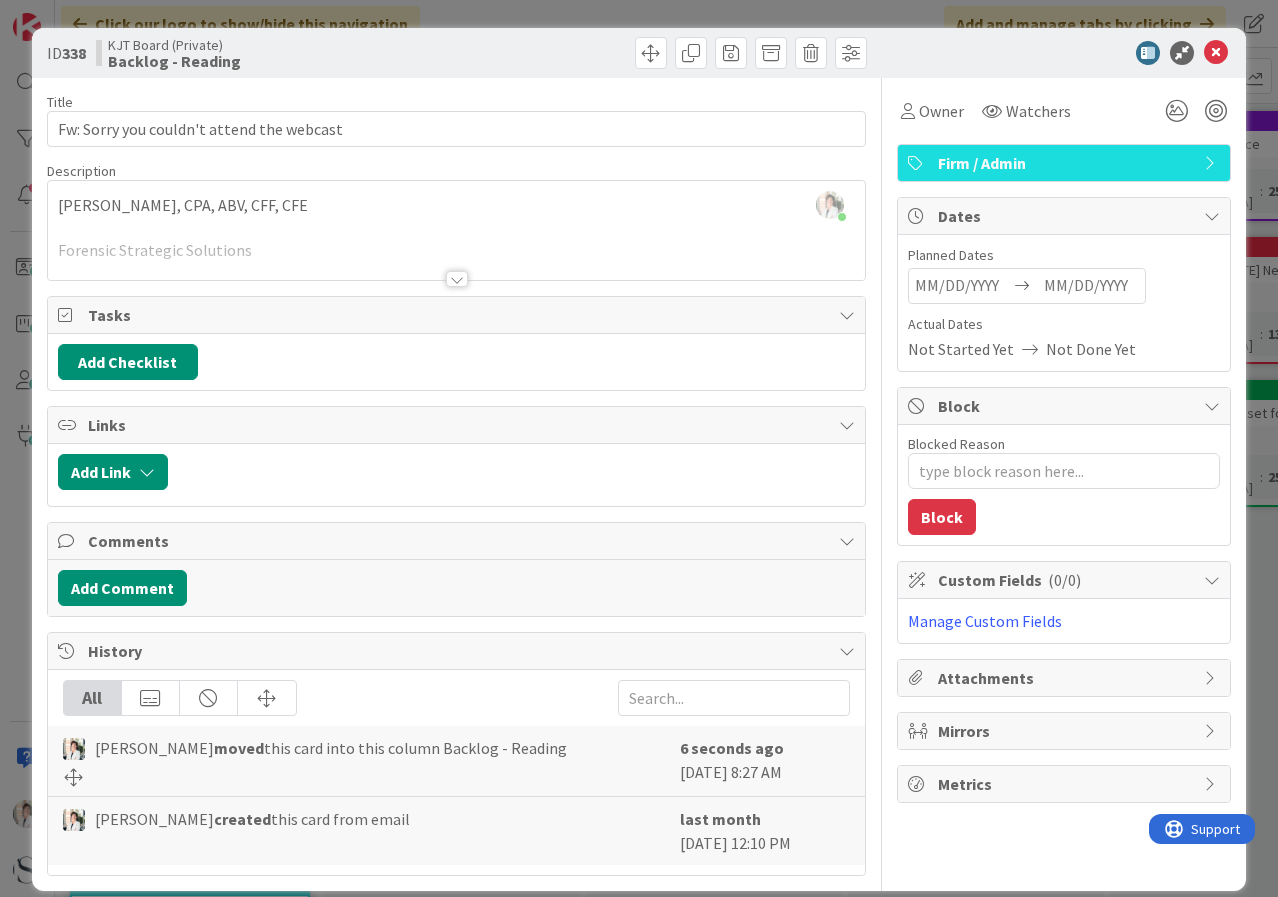 click on "Firm / Admin" at bounding box center [1066, 163] 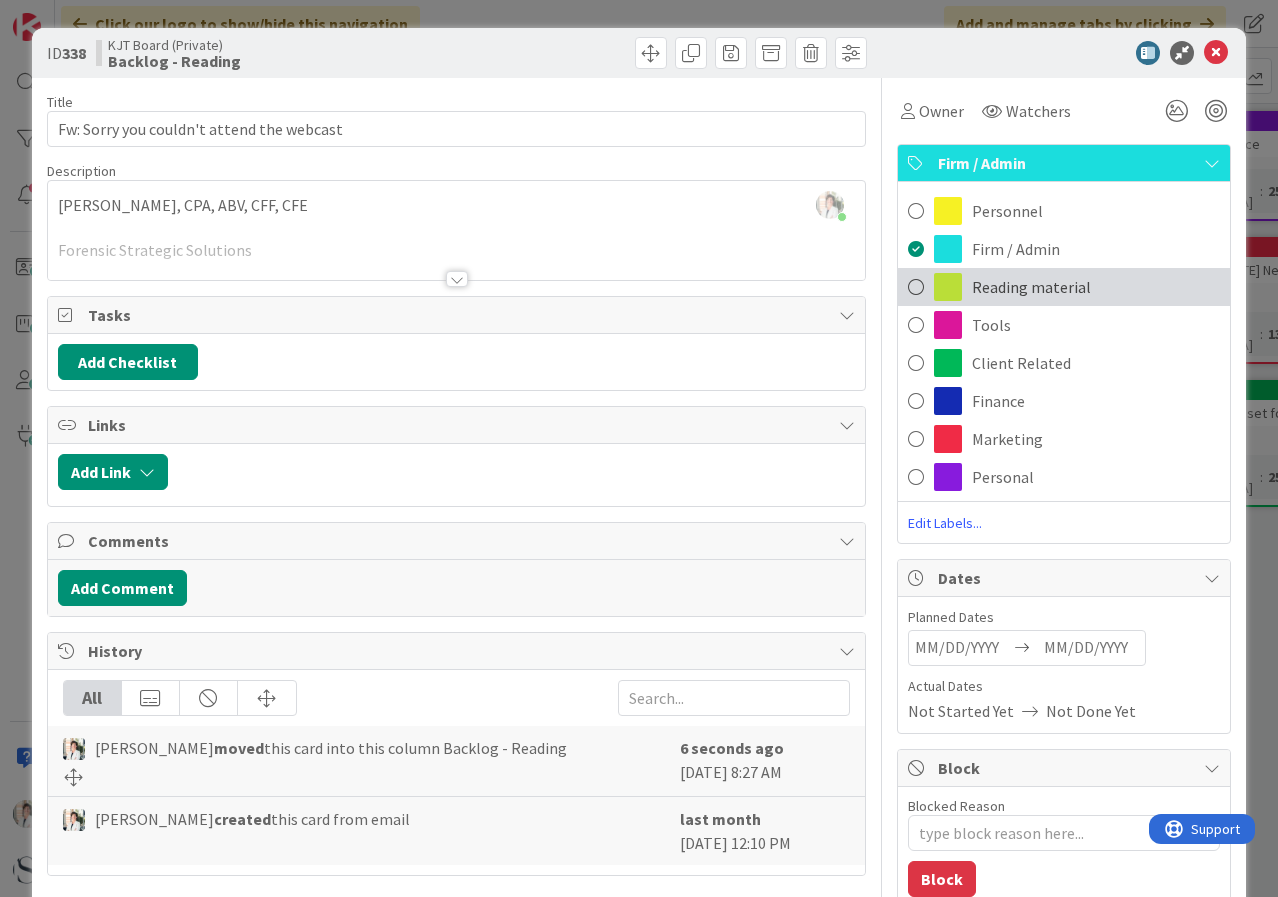 click on "Reading material" at bounding box center (1031, 287) 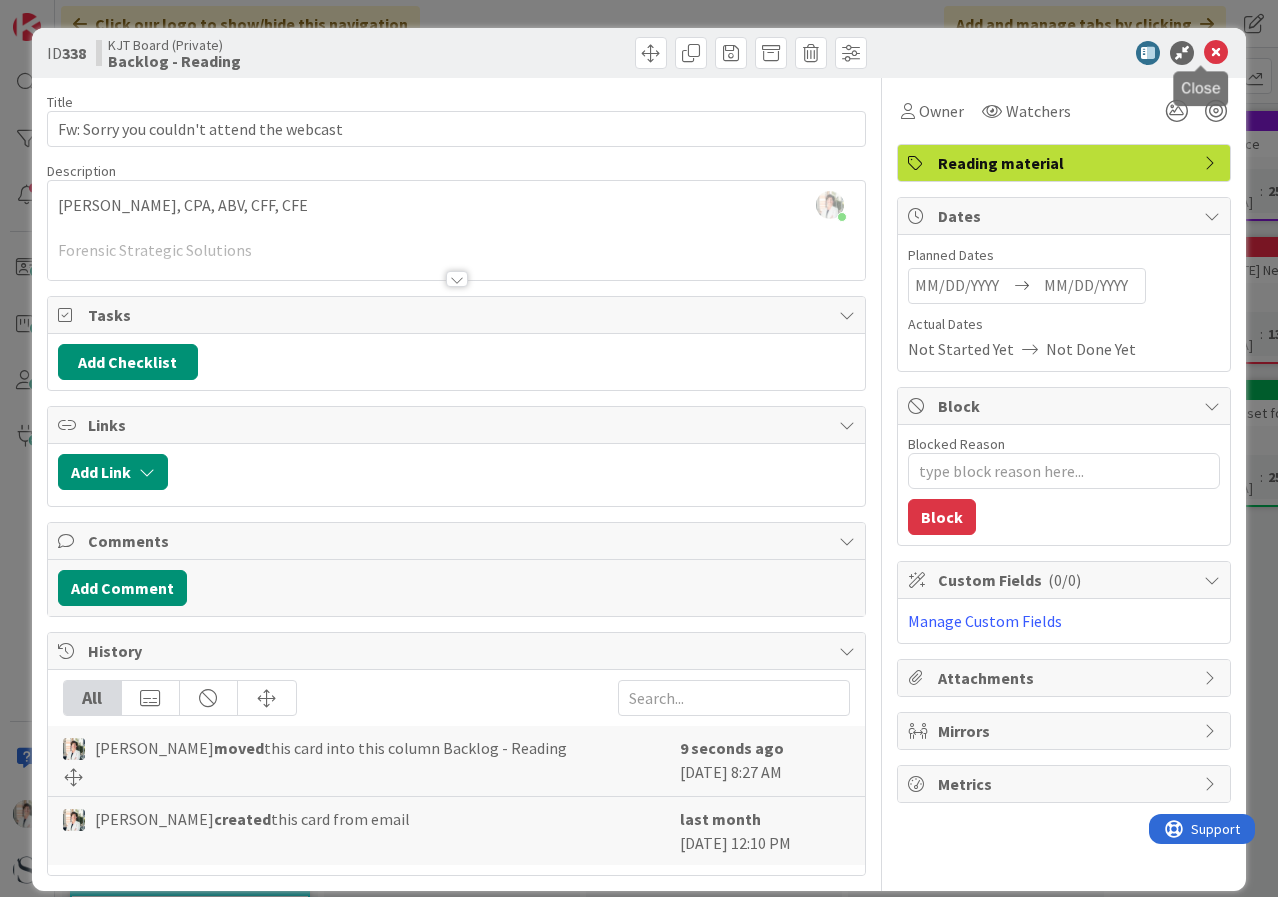 click at bounding box center [1216, 53] 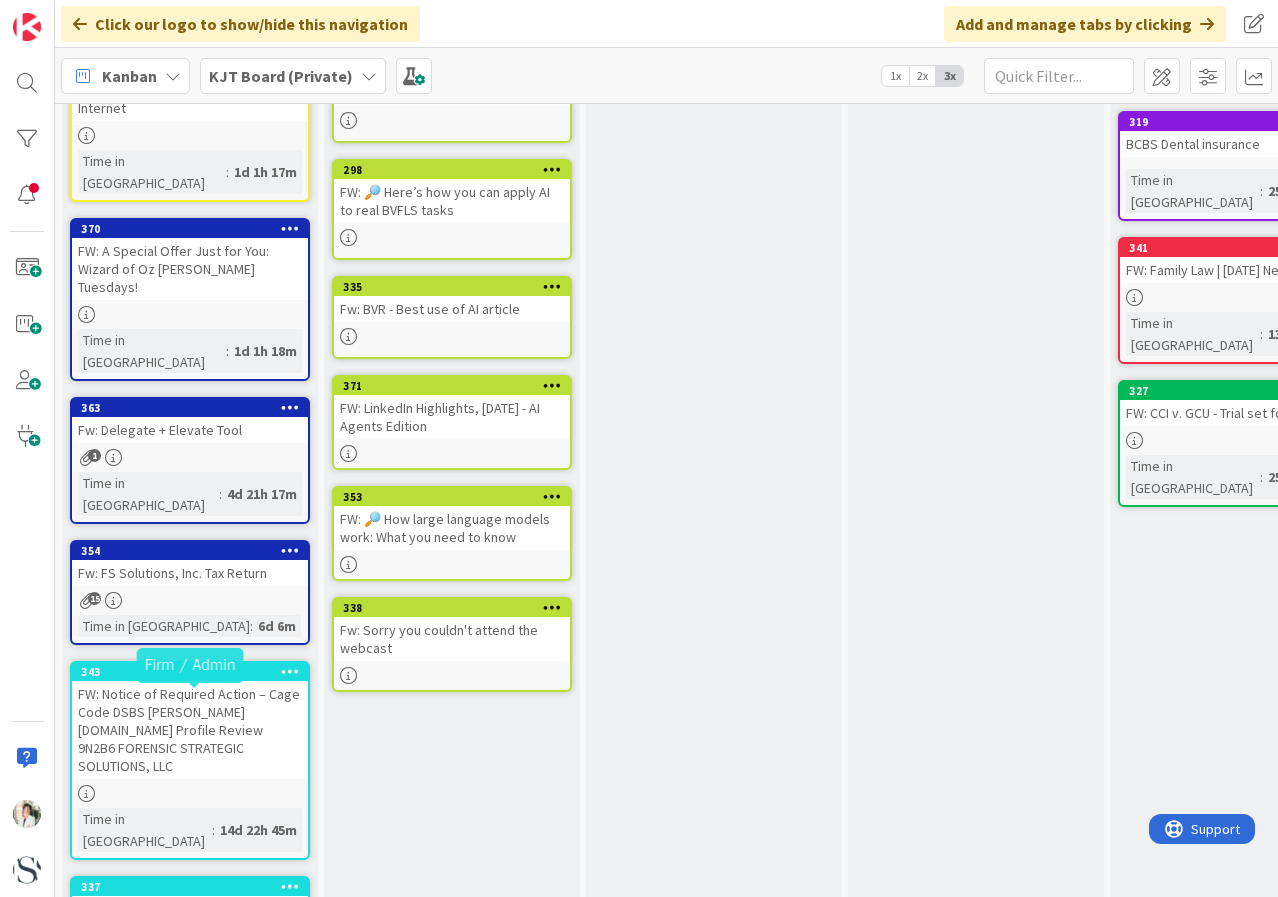scroll, scrollTop: 862, scrollLeft: 0, axis: vertical 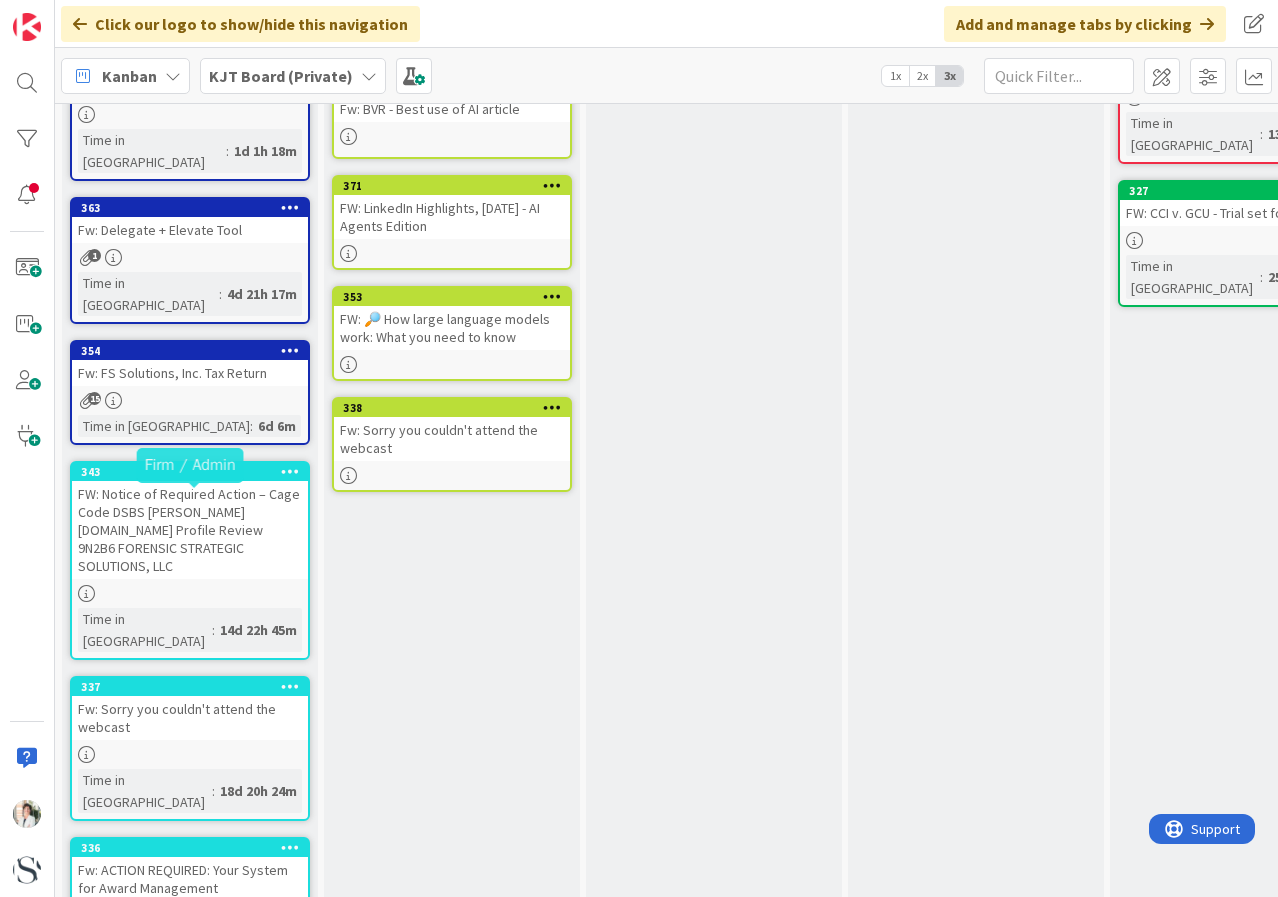 click on "337" at bounding box center [194, 687] 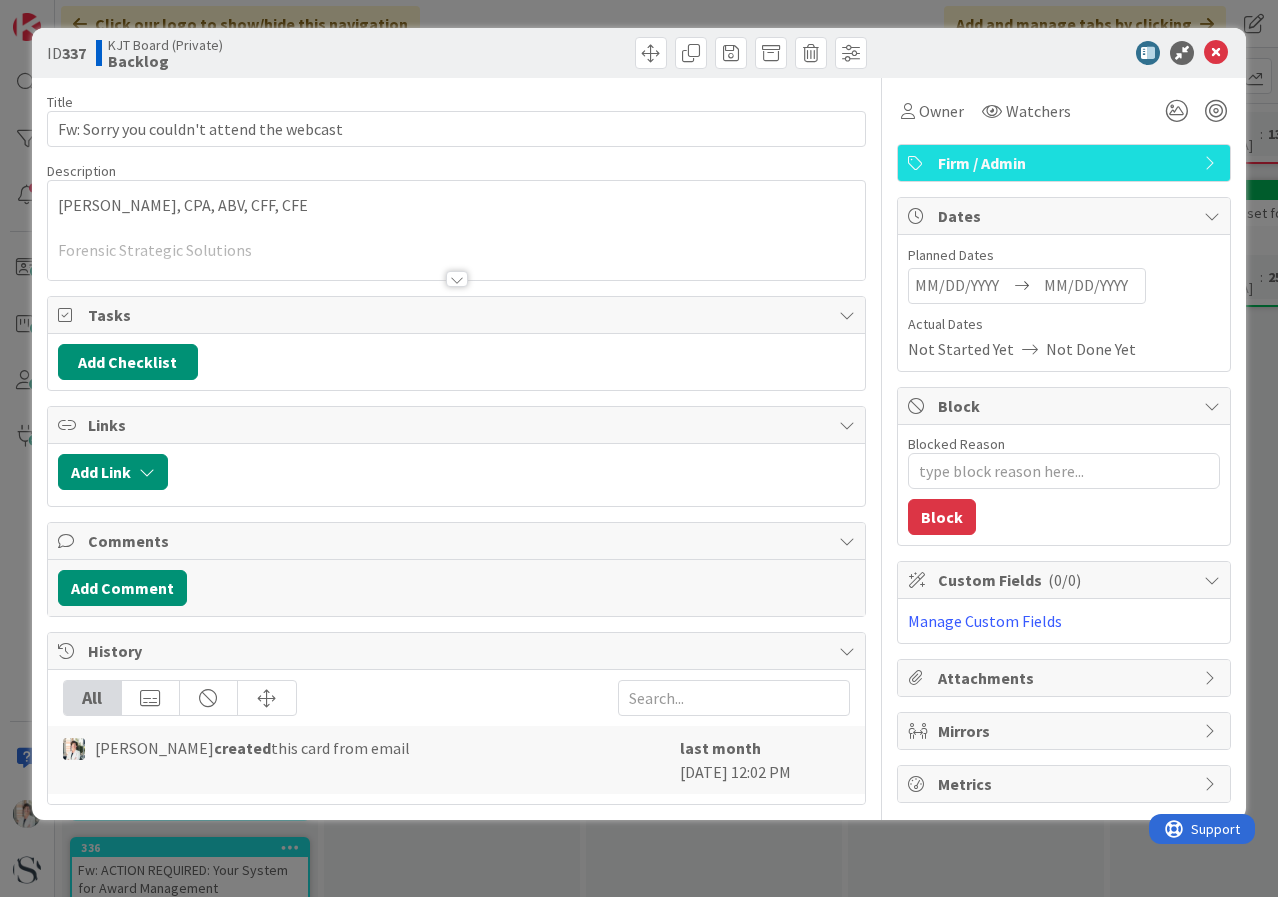scroll, scrollTop: 0, scrollLeft: 0, axis: both 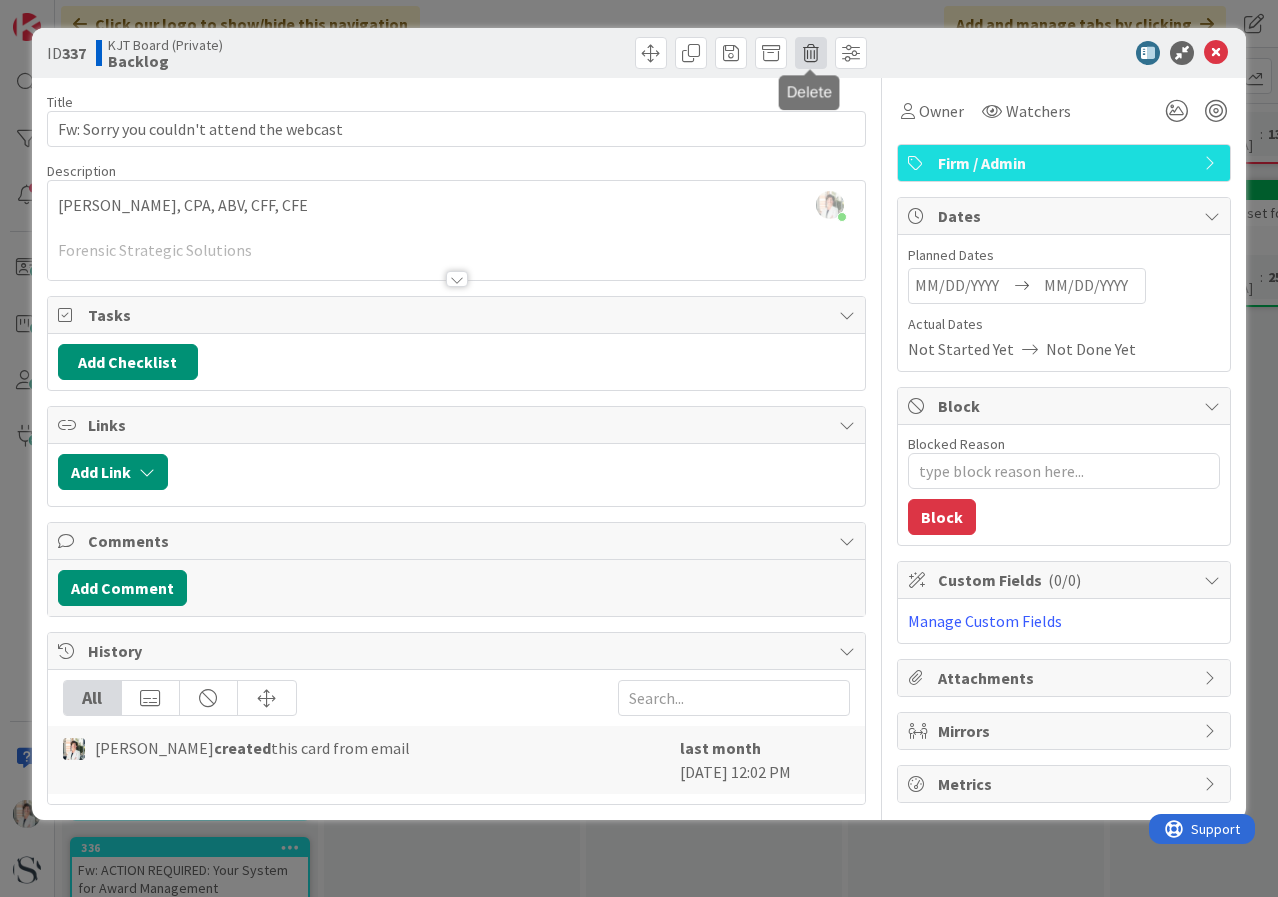 click at bounding box center (811, 53) 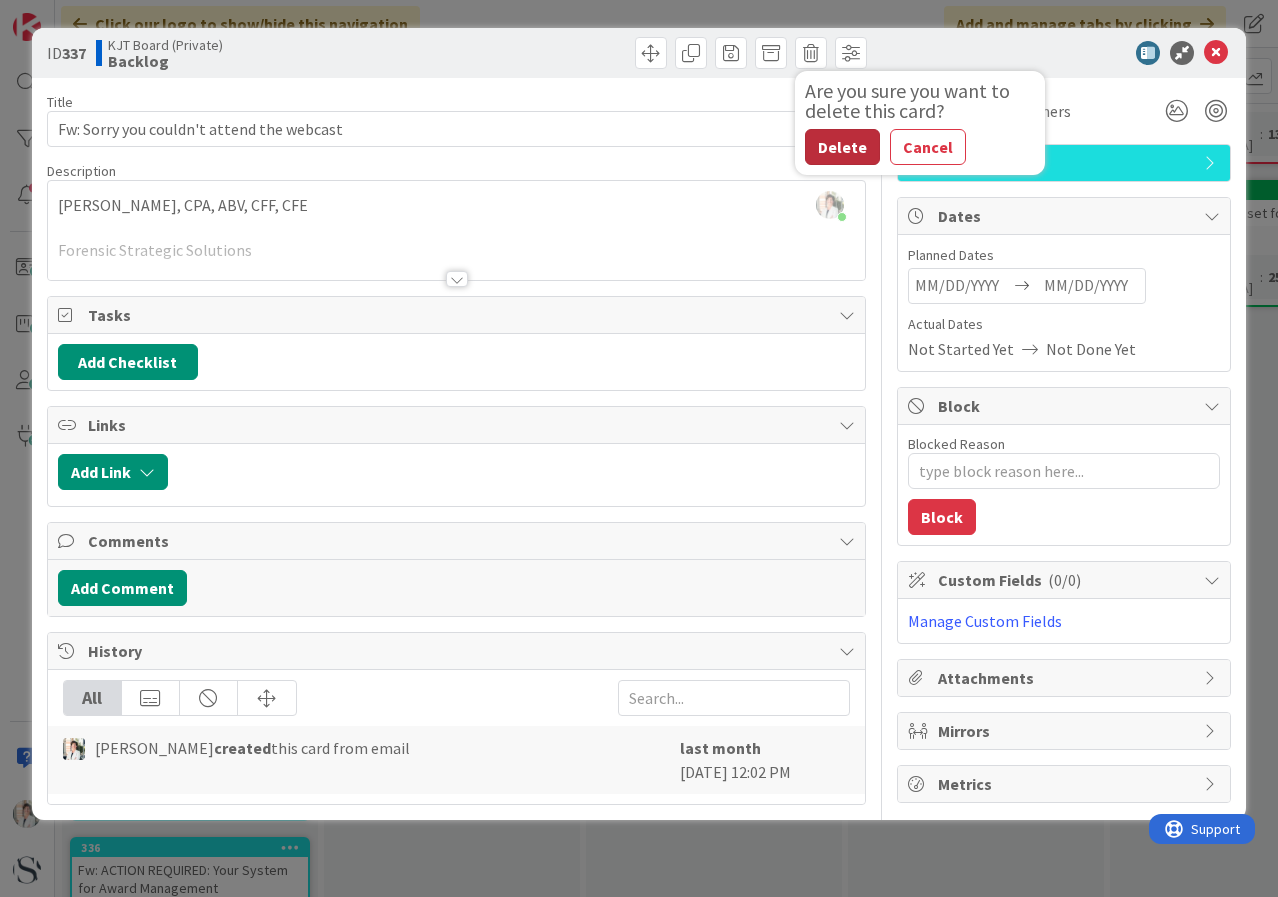 click on "Delete" at bounding box center [842, 147] 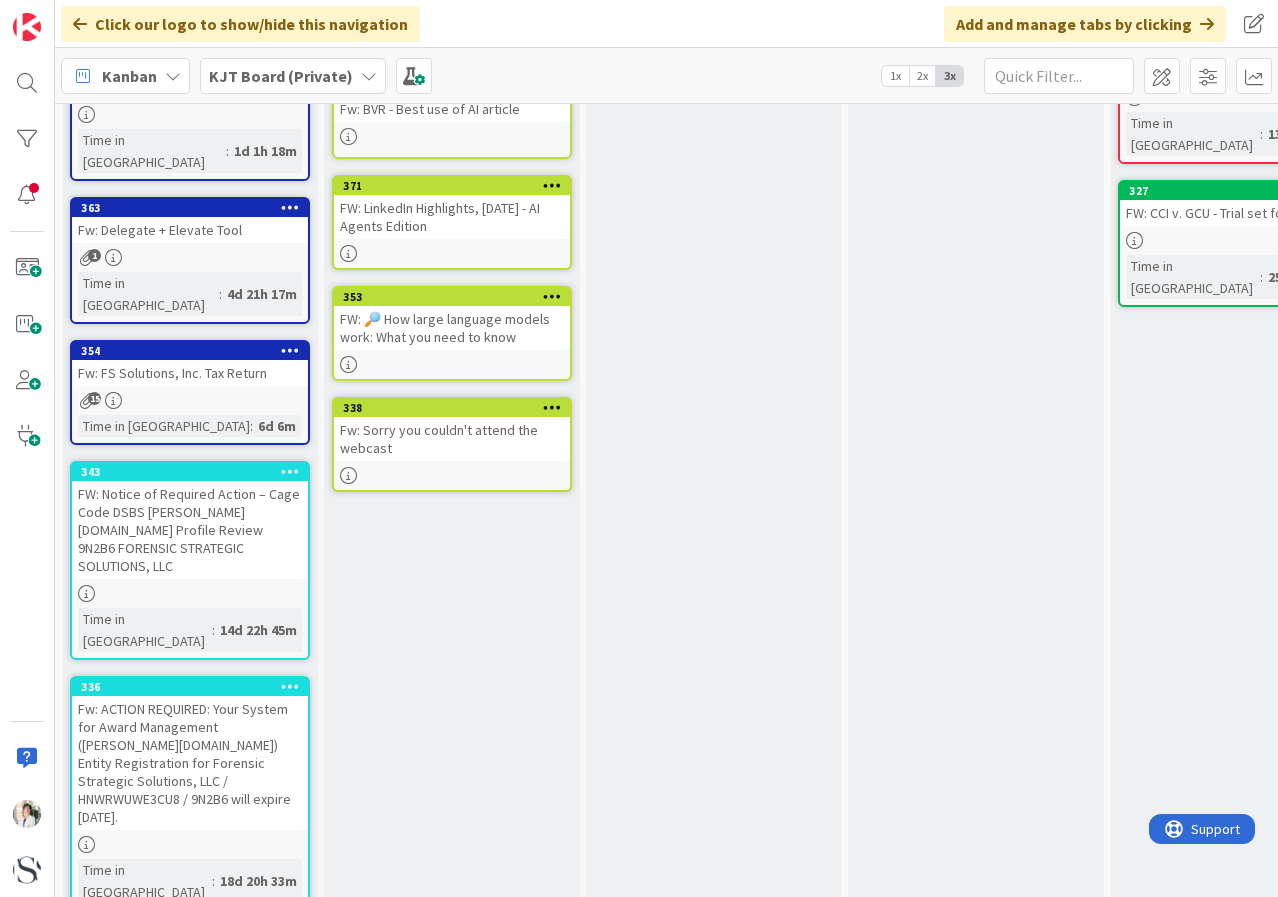 scroll, scrollTop: 0, scrollLeft: 0, axis: both 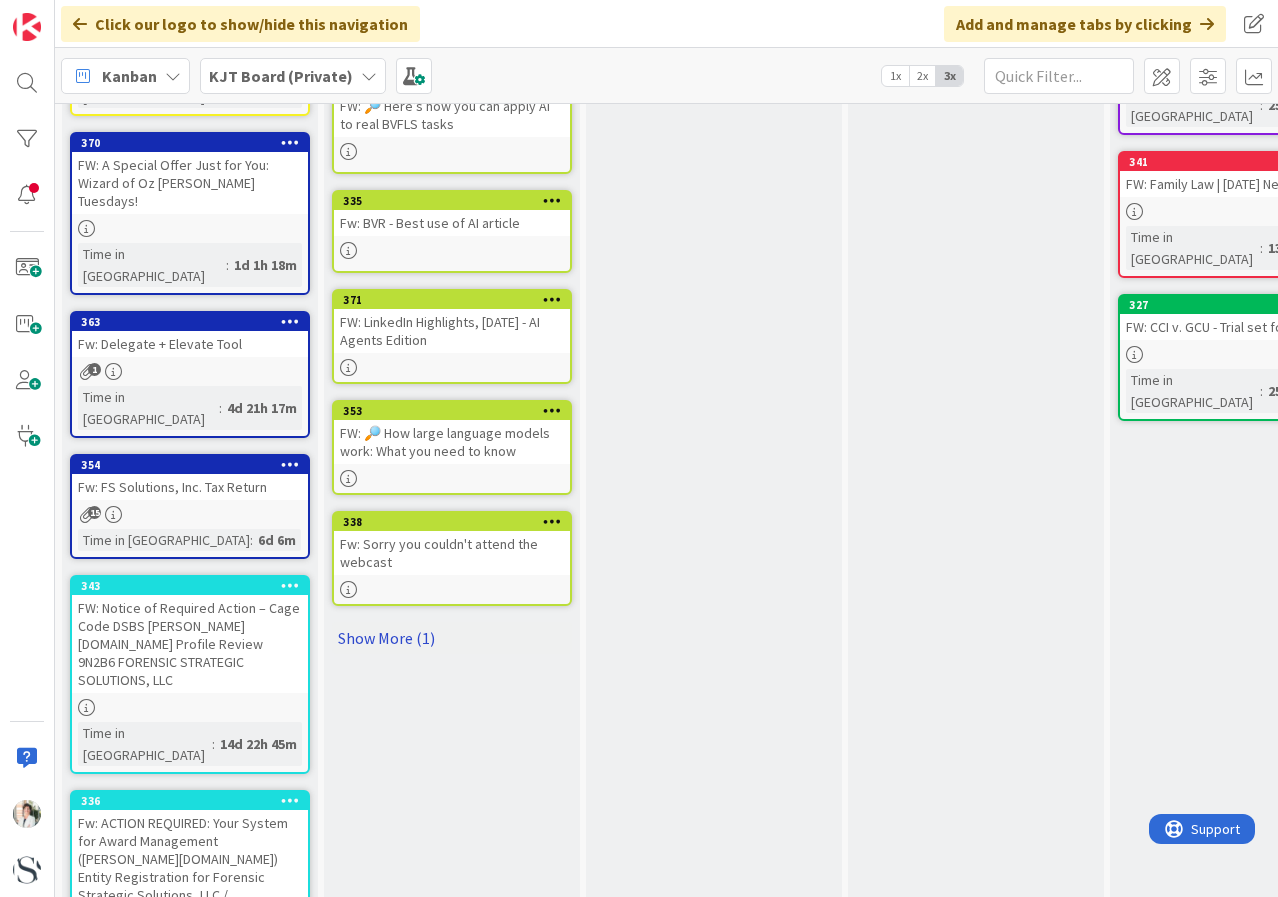 click on "Show More (1)" at bounding box center (452, 638) 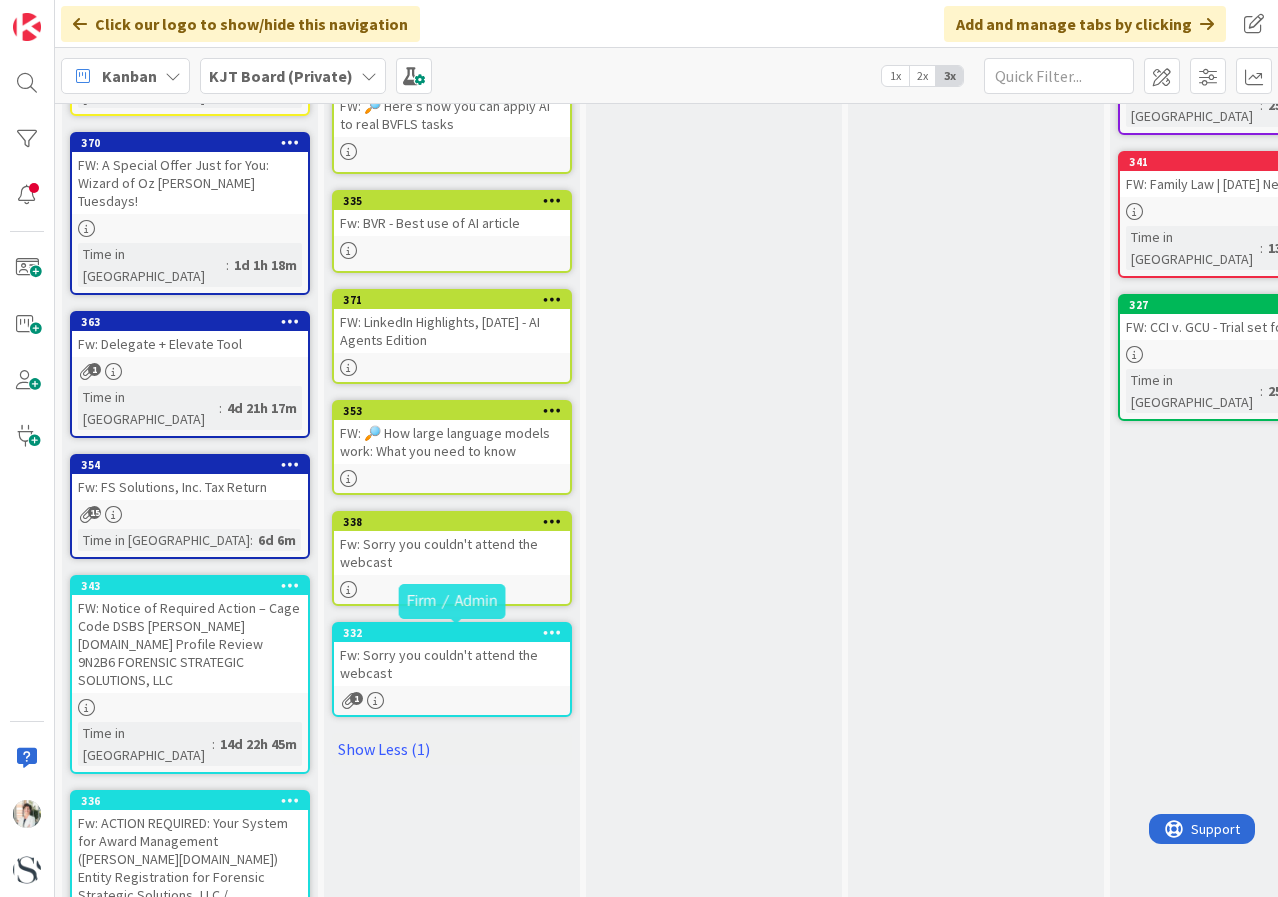 click on "332" at bounding box center (456, 633) 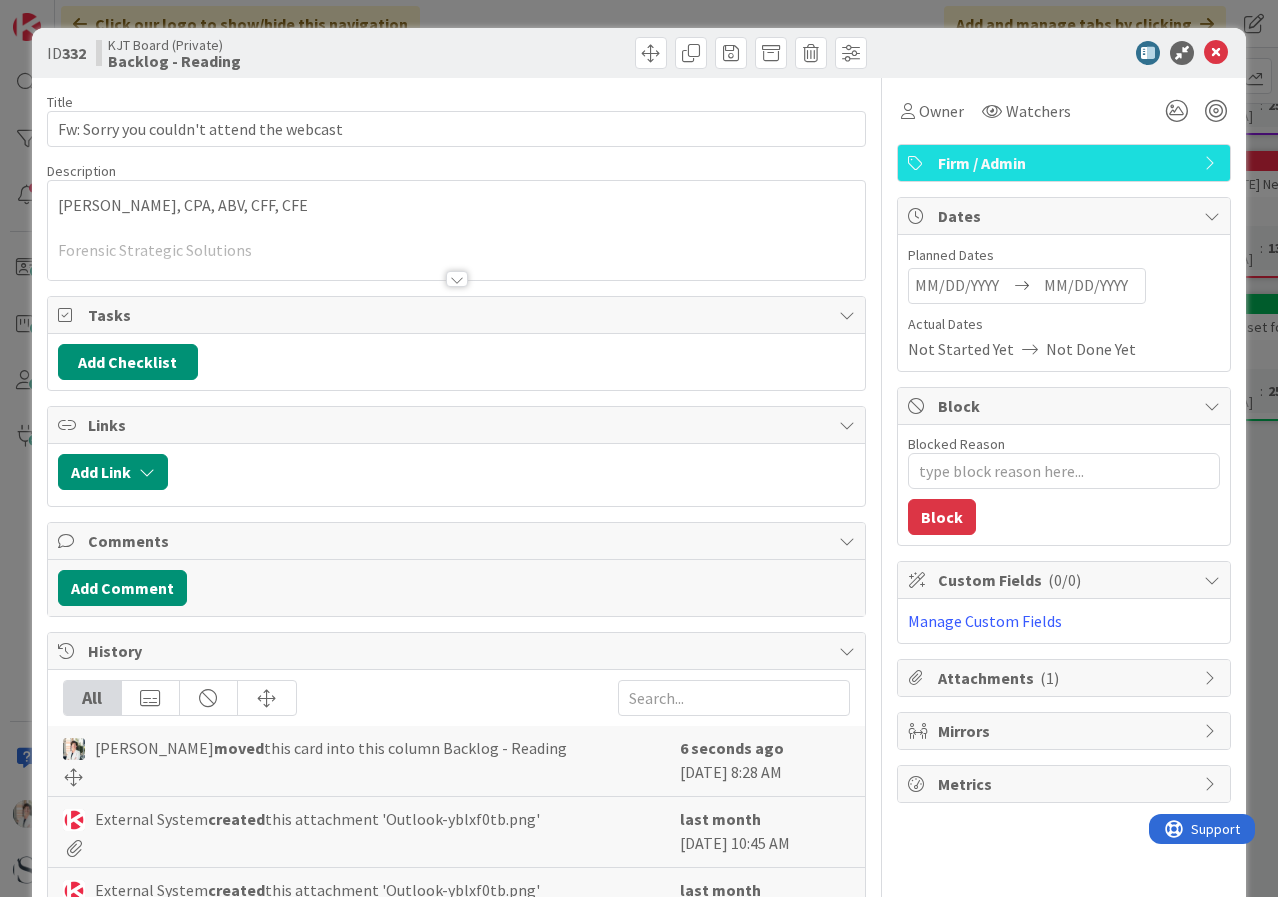 scroll, scrollTop: 0, scrollLeft: 0, axis: both 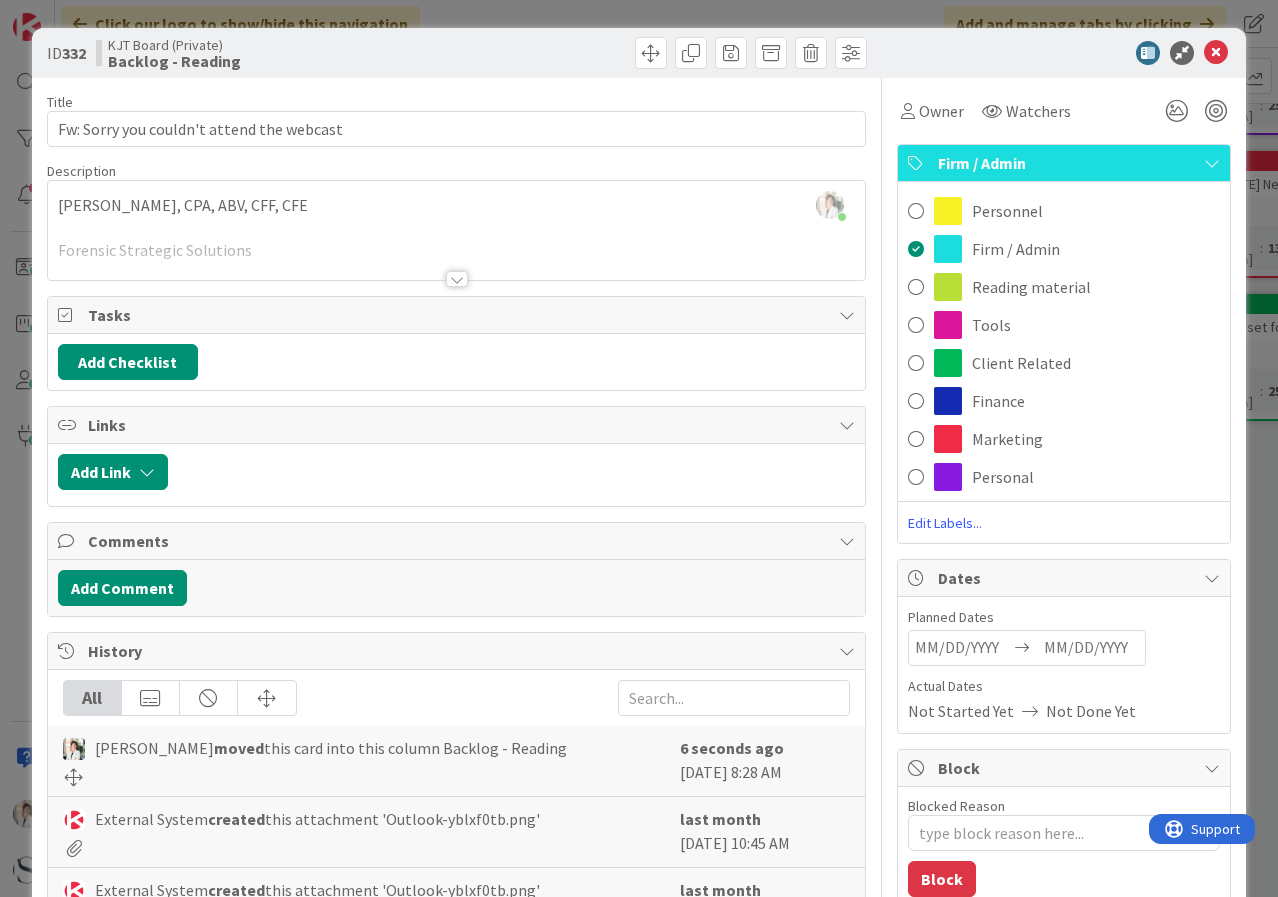 click on "Reading material" at bounding box center [1064, 287] 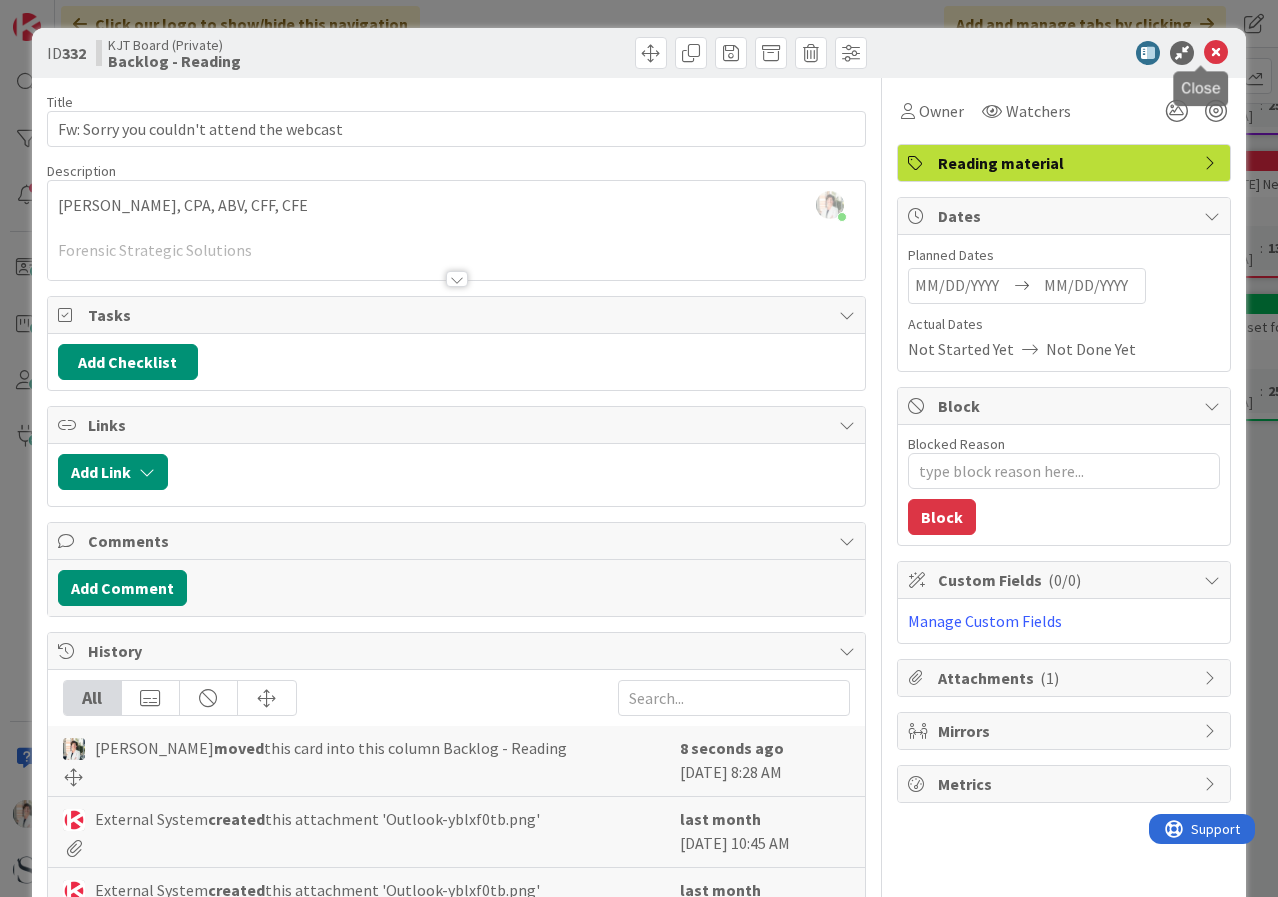 click at bounding box center (1216, 53) 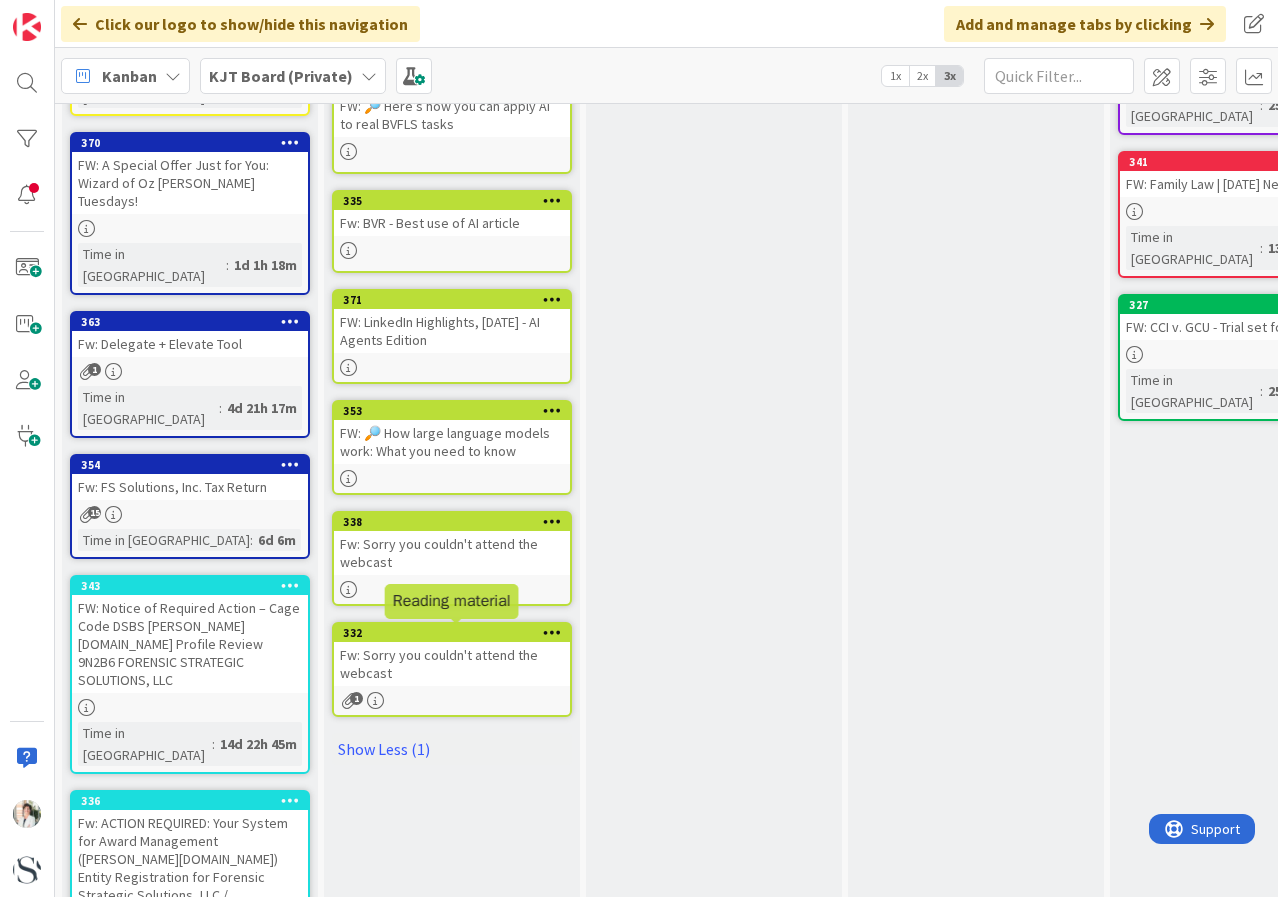 scroll, scrollTop: 891, scrollLeft: 0, axis: vertical 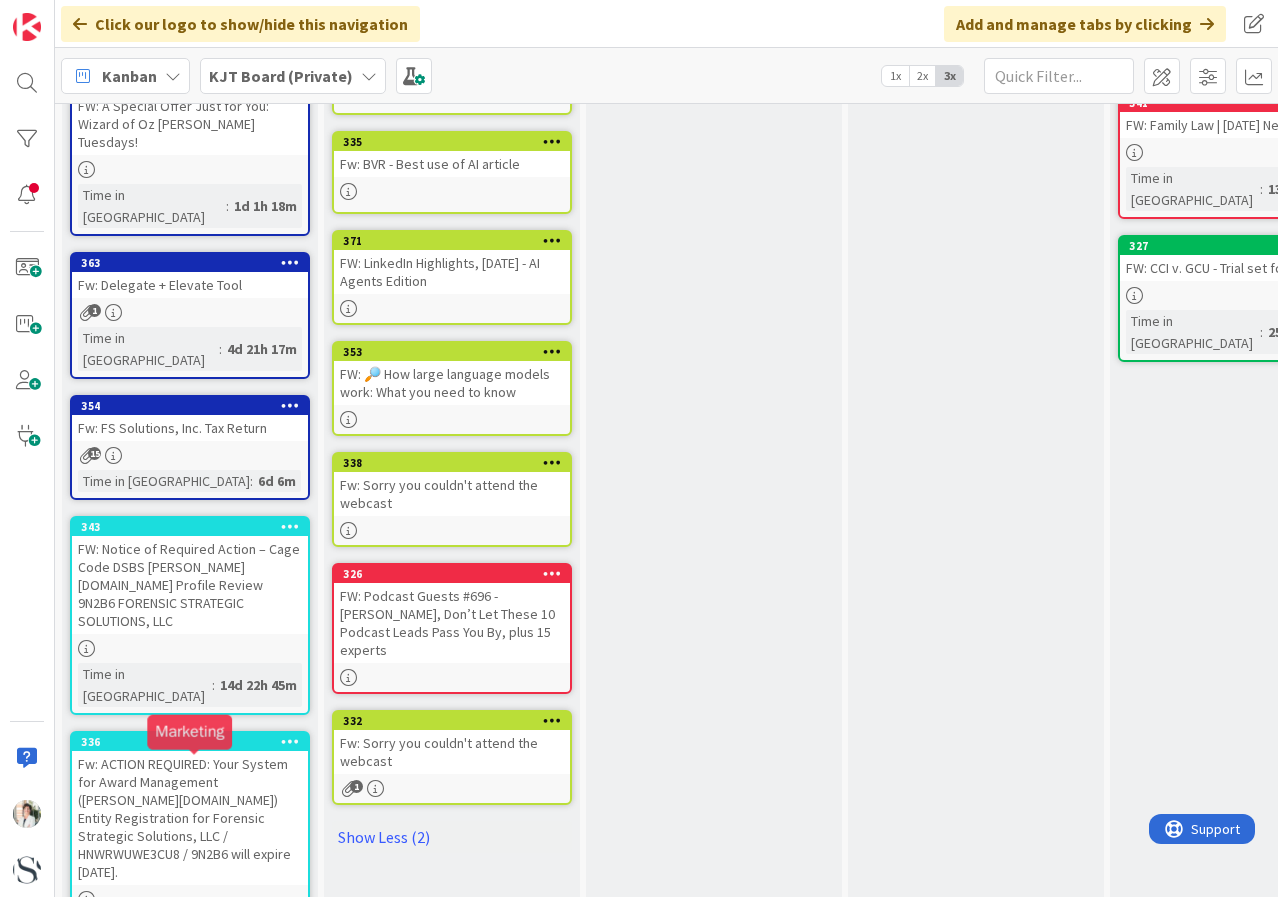 click on "302" at bounding box center (194, 993) 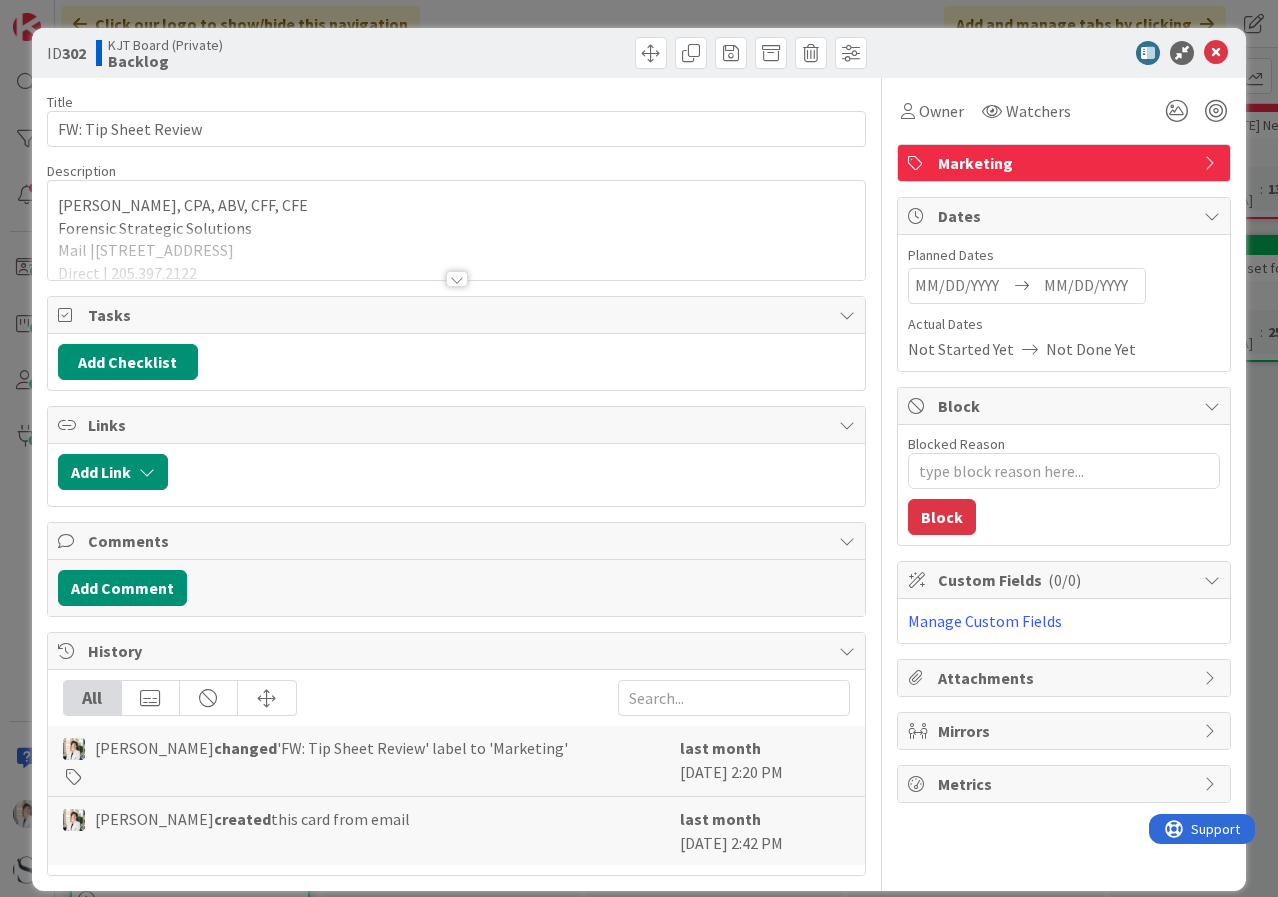 scroll, scrollTop: 0, scrollLeft: 0, axis: both 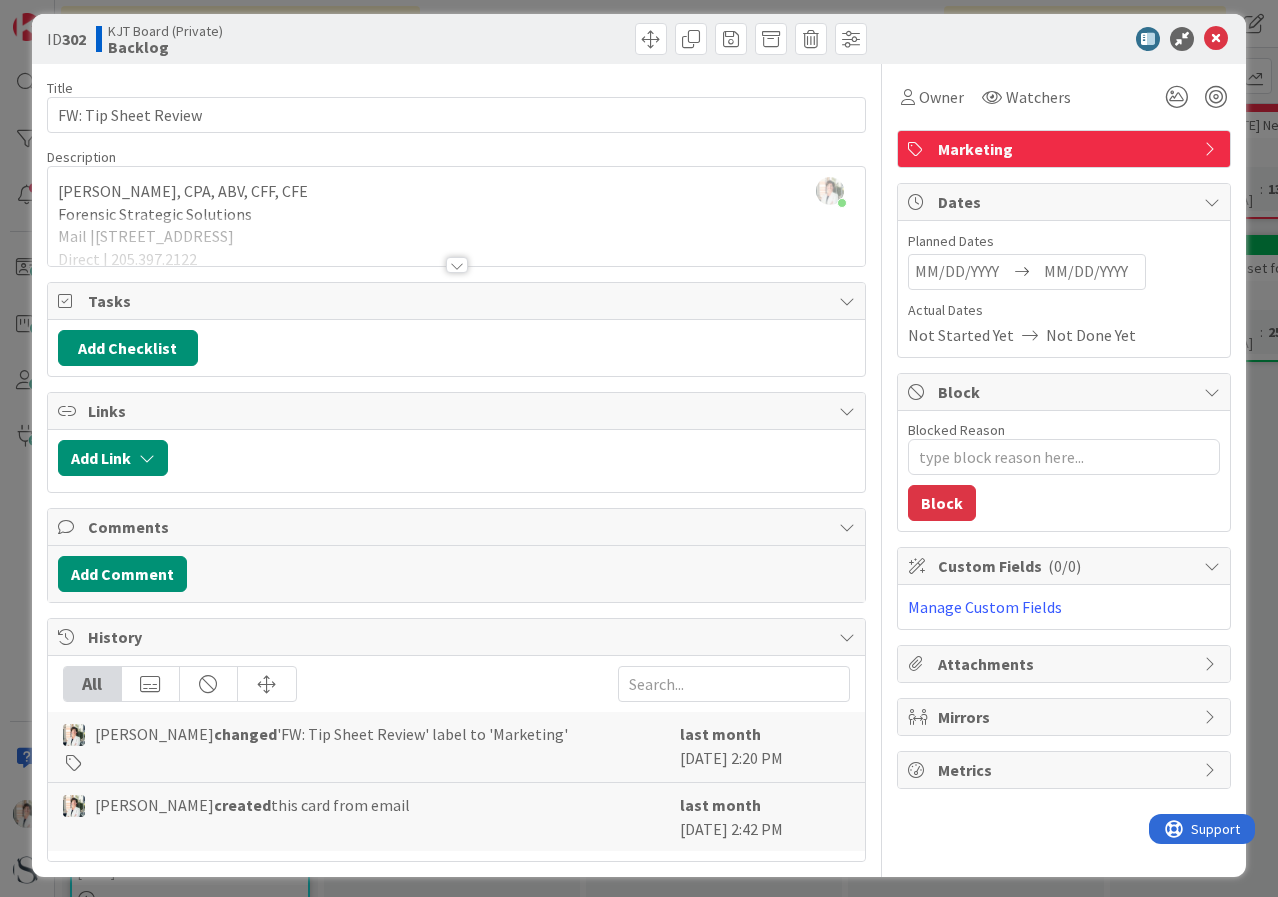 click at bounding box center (457, 265) 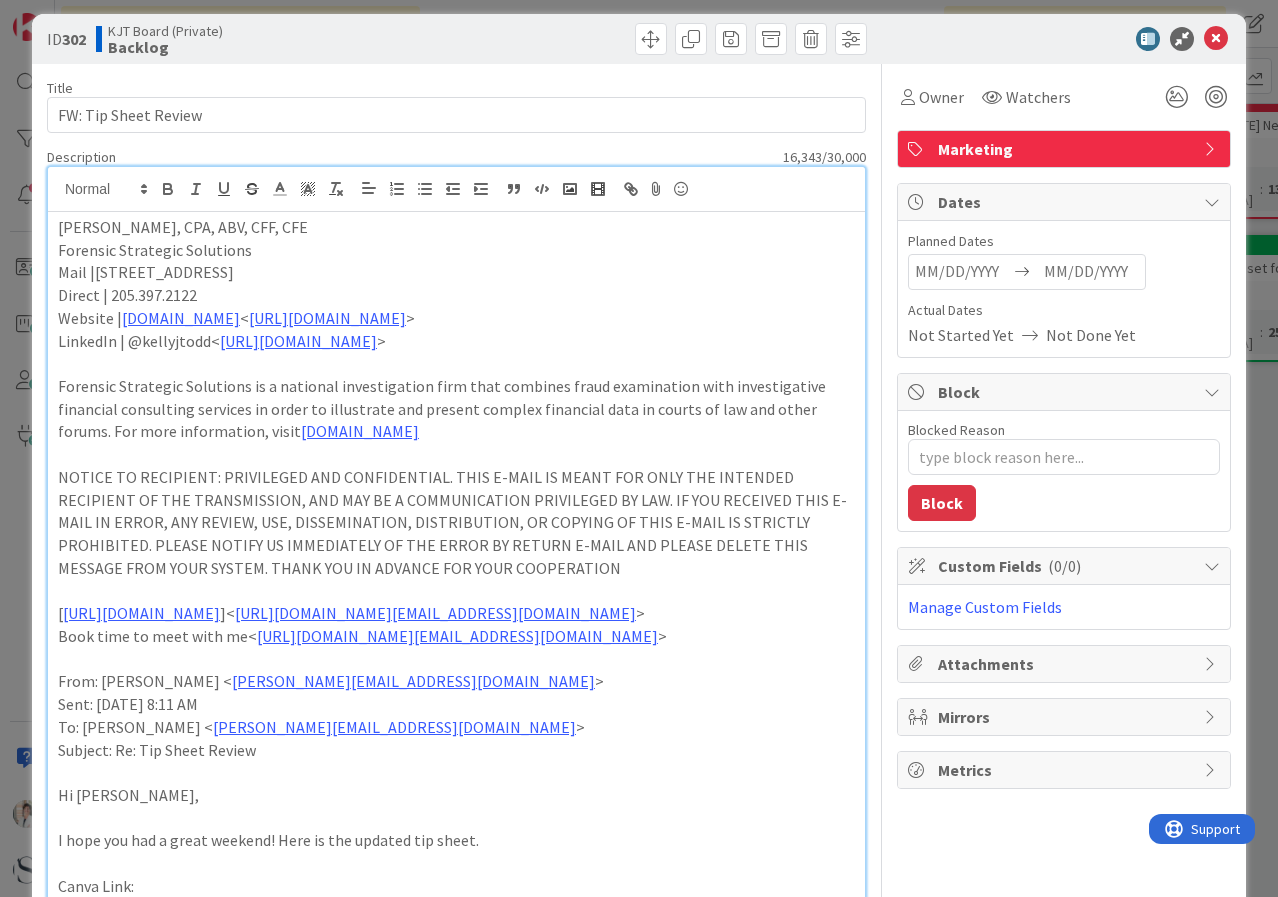 scroll, scrollTop: 0, scrollLeft: 0, axis: both 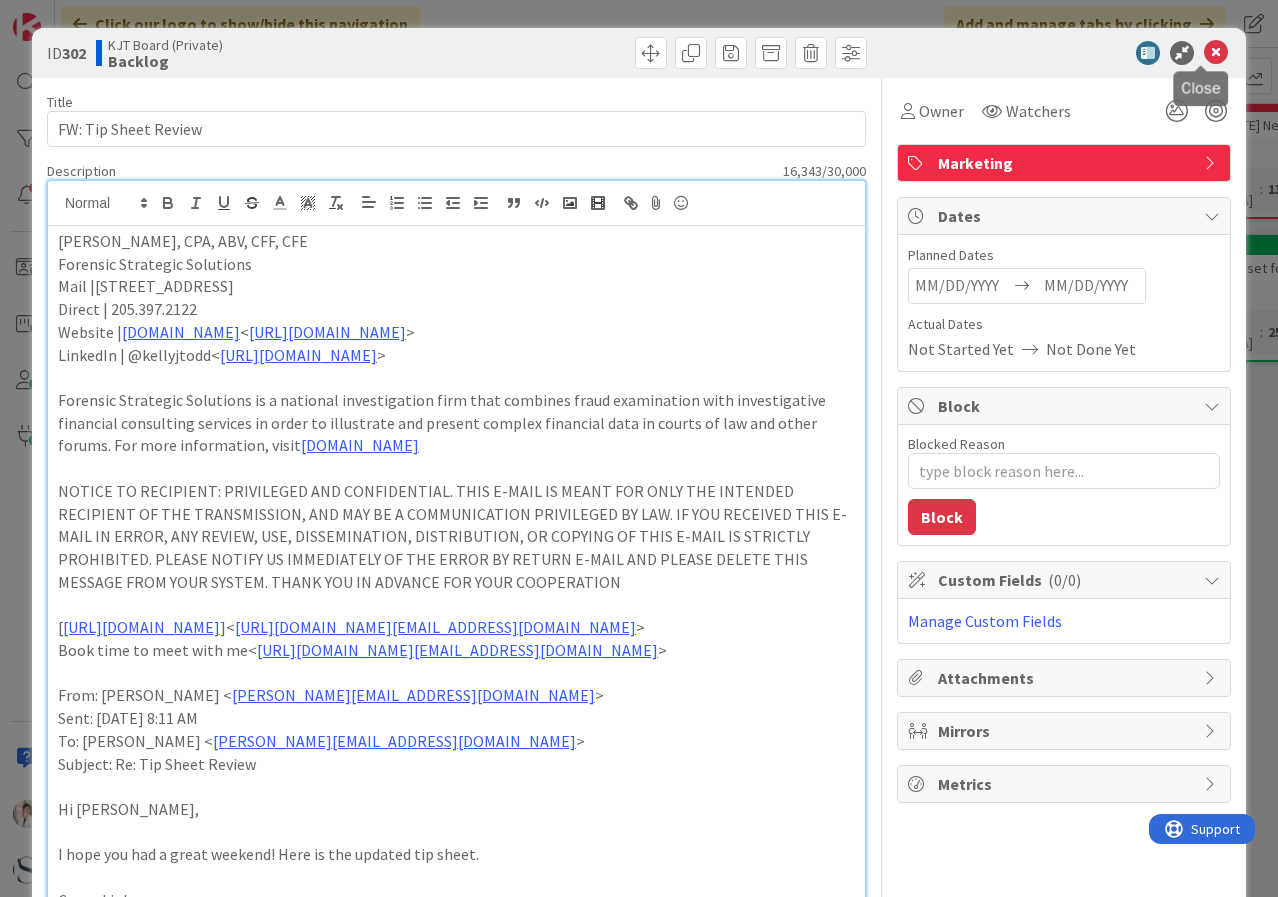 click at bounding box center (1216, 53) 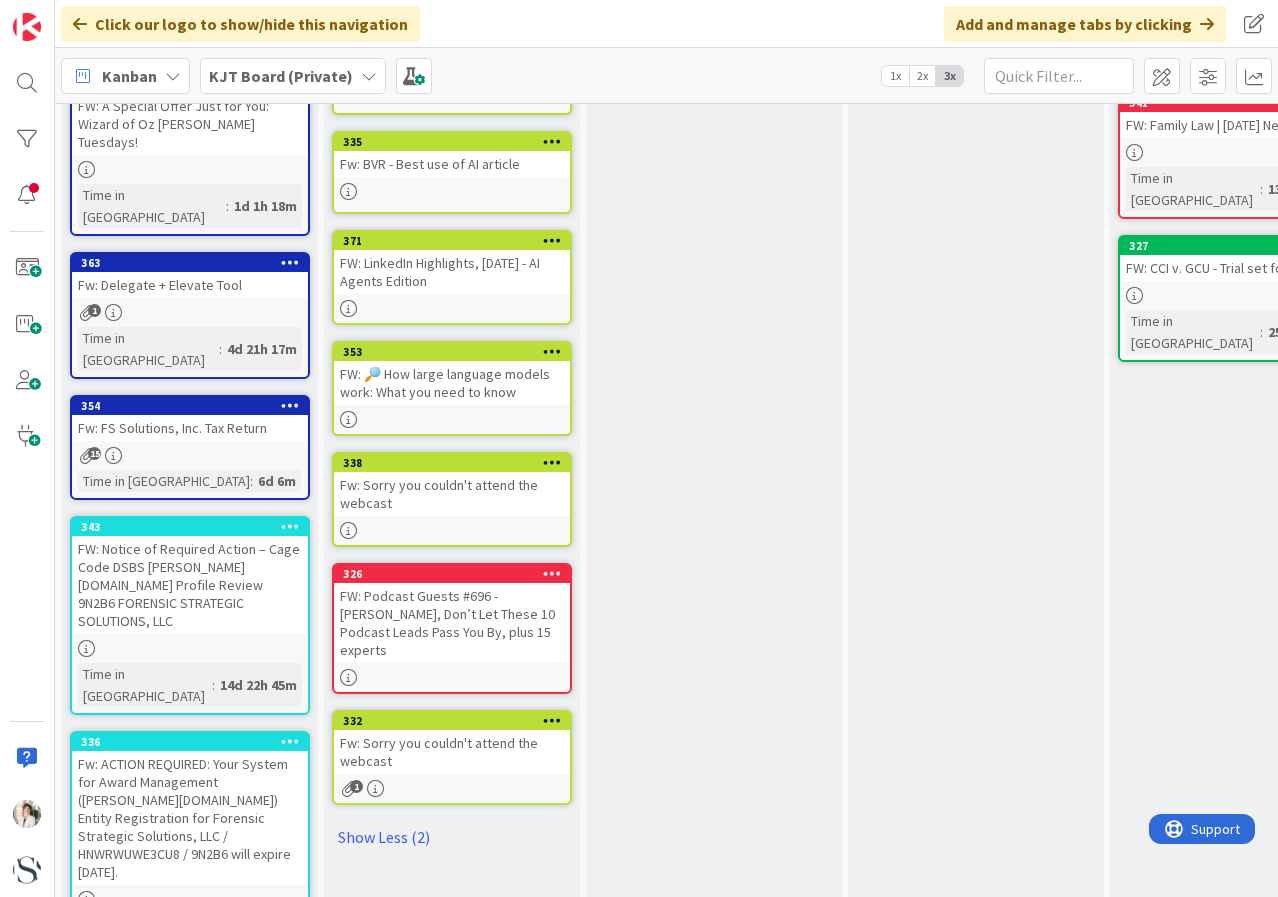 scroll, scrollTop: 0, scrollLeft: 0, axis: both 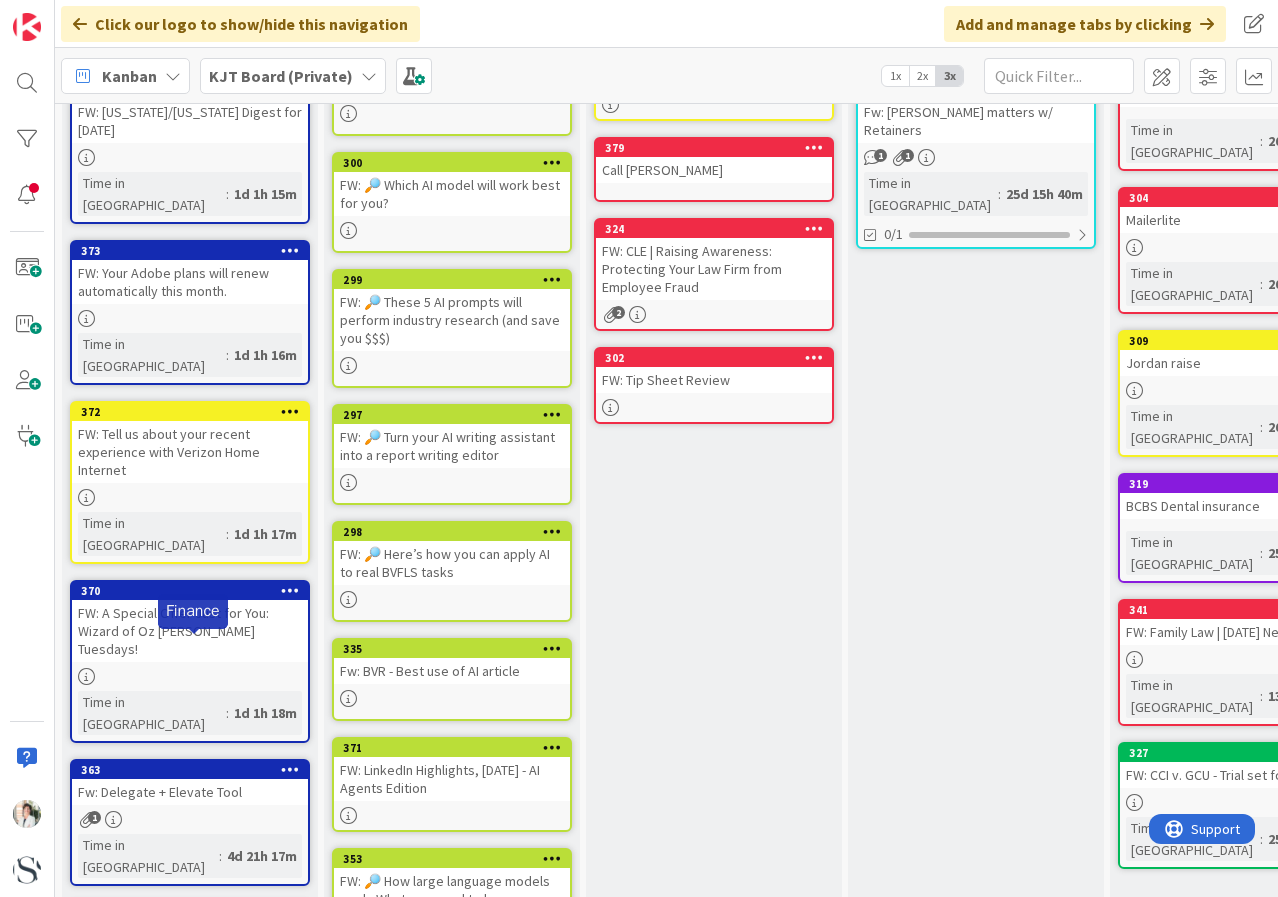 click on "363" at bounding box center (194, 770) 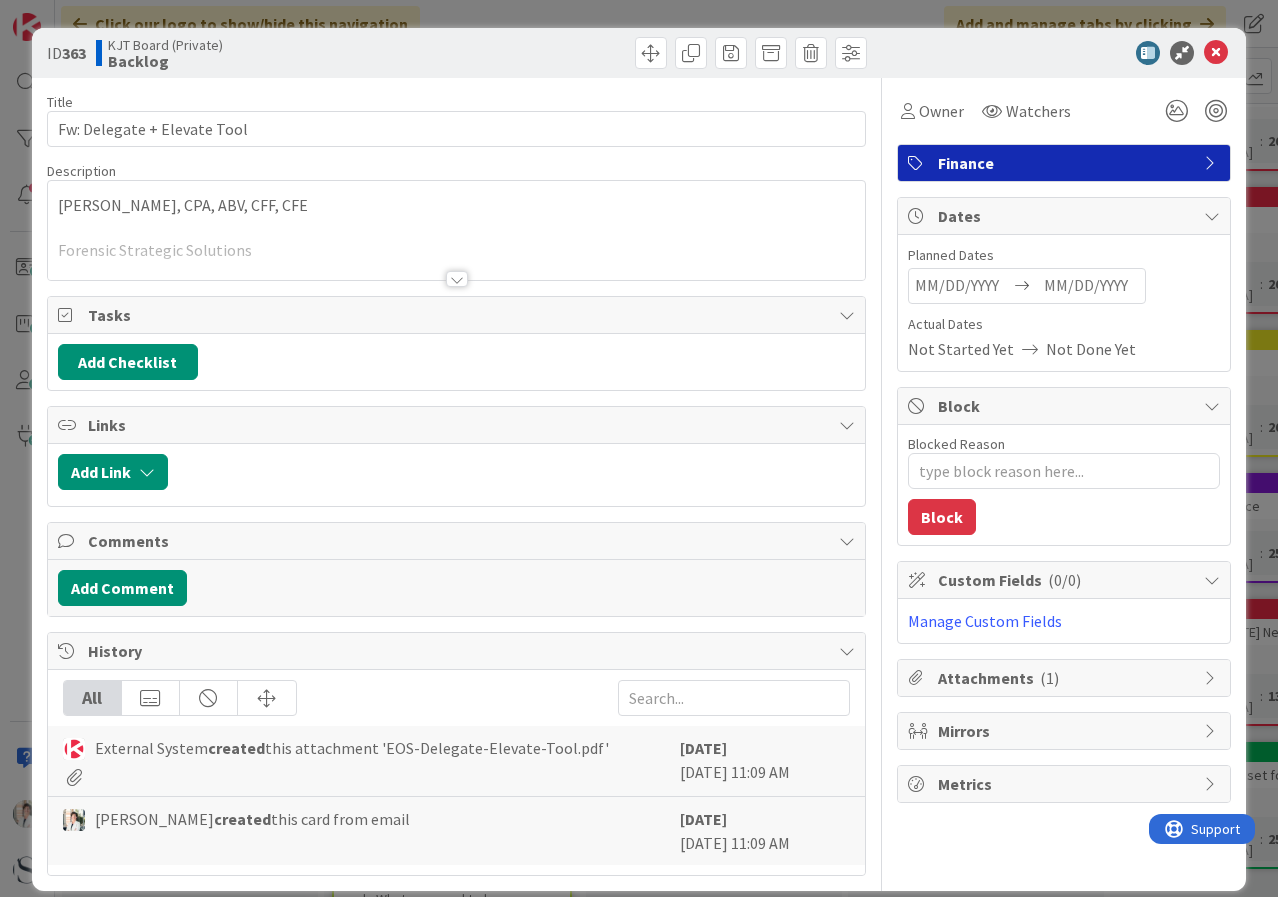 scroll, scrollTop: 0, scrollLeft: 0, axis: both 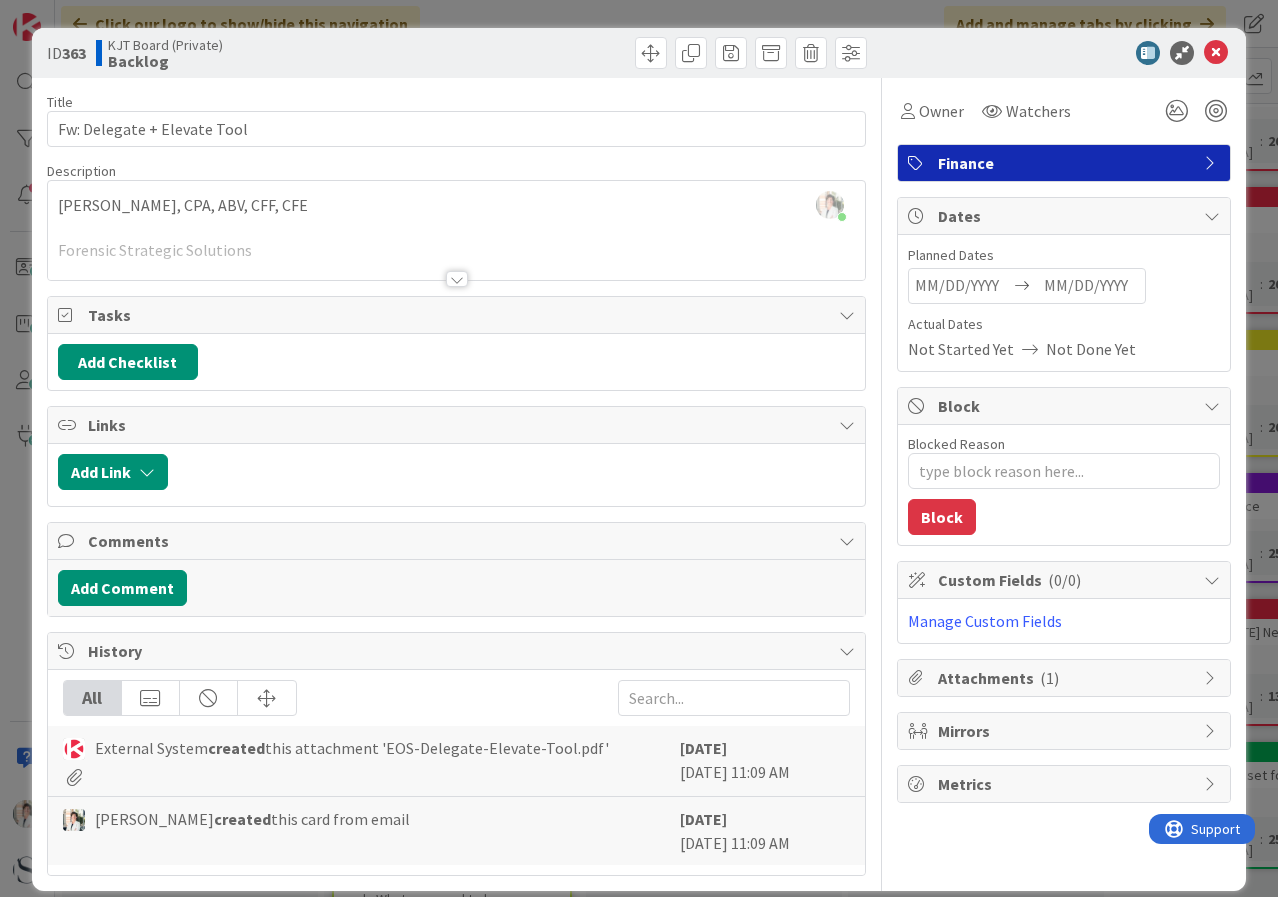 click on "Finance" at bounding box center [1066, 163] 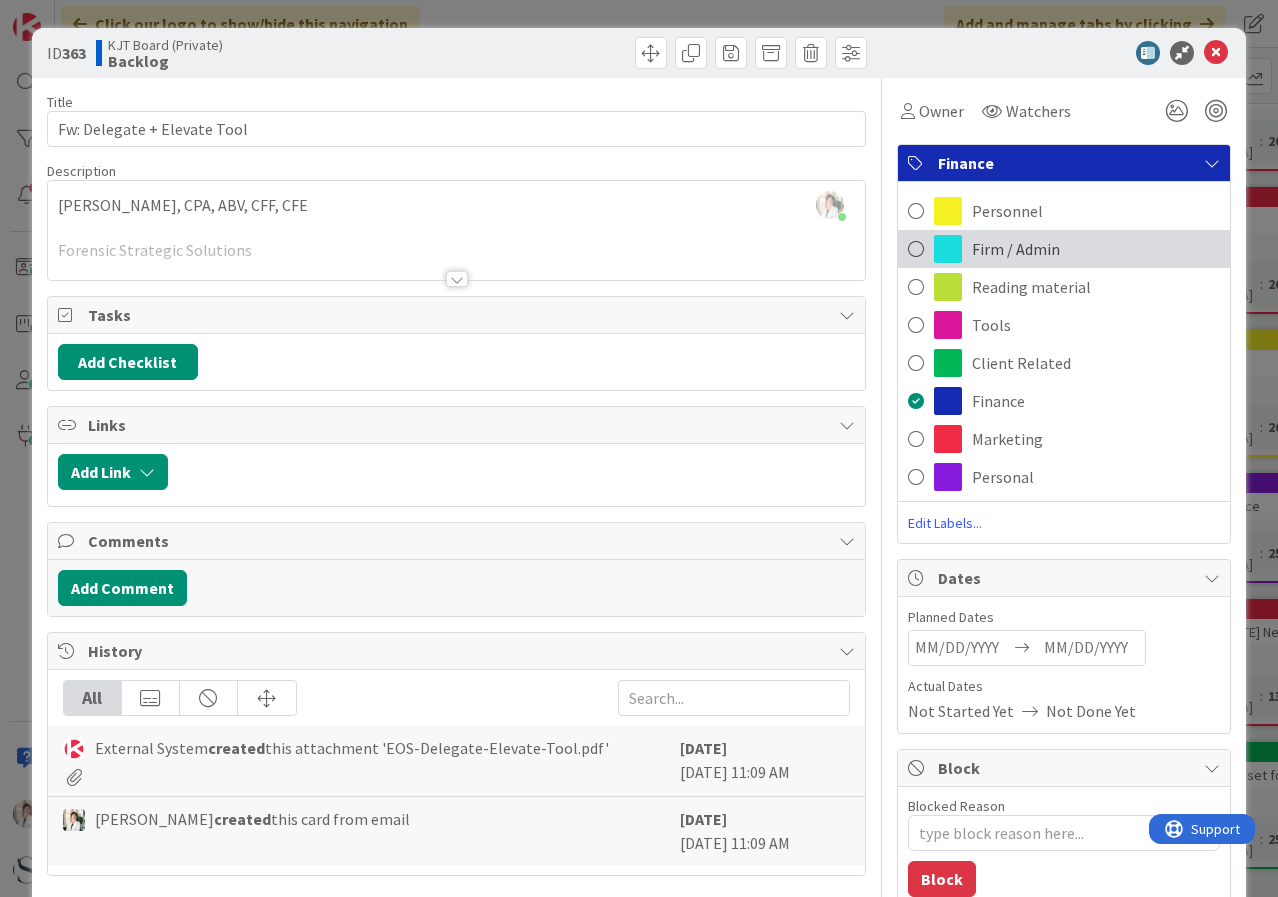 click on "Firm / Admin" at bounding box center [1064, 249] 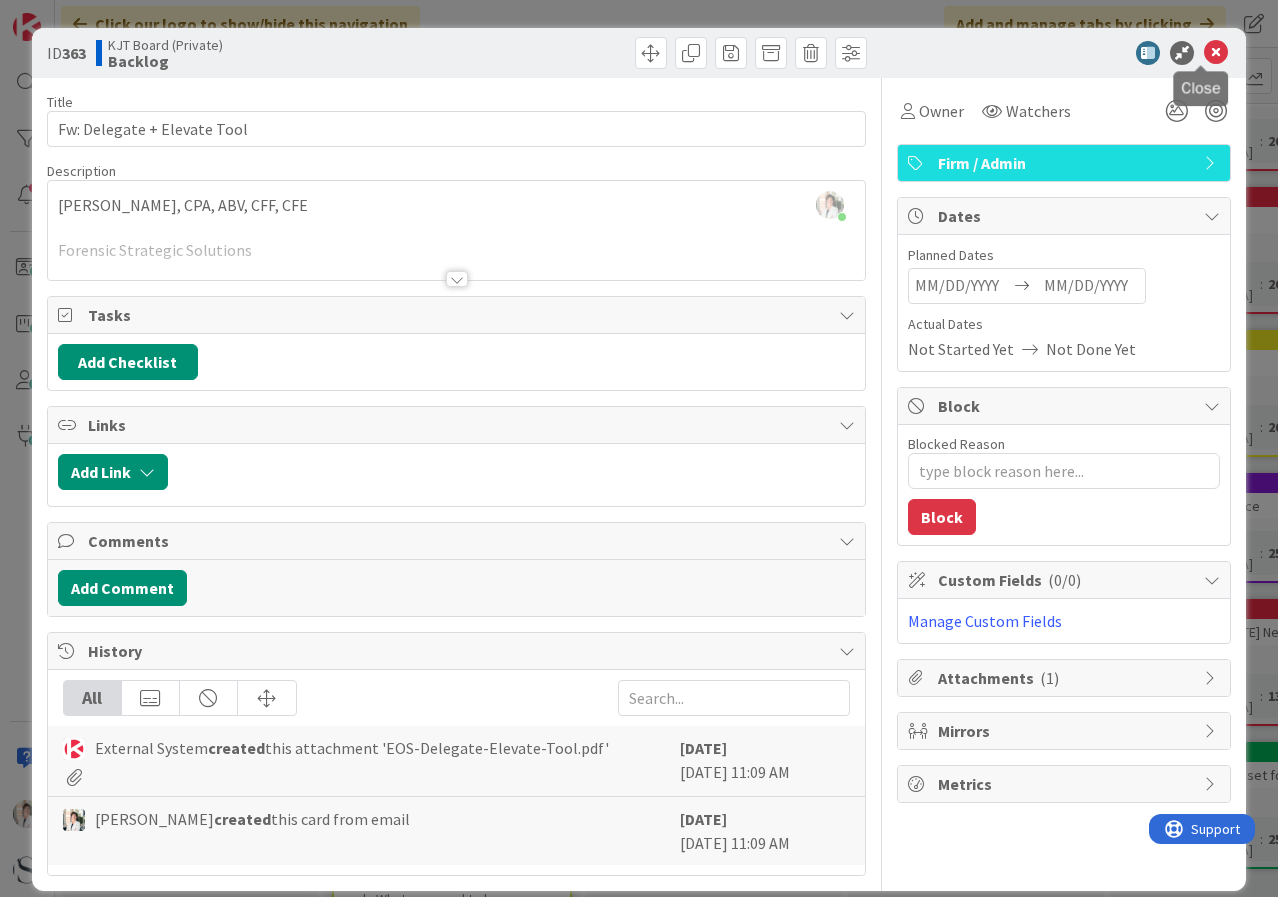 click at bounding box center [1216, 53] 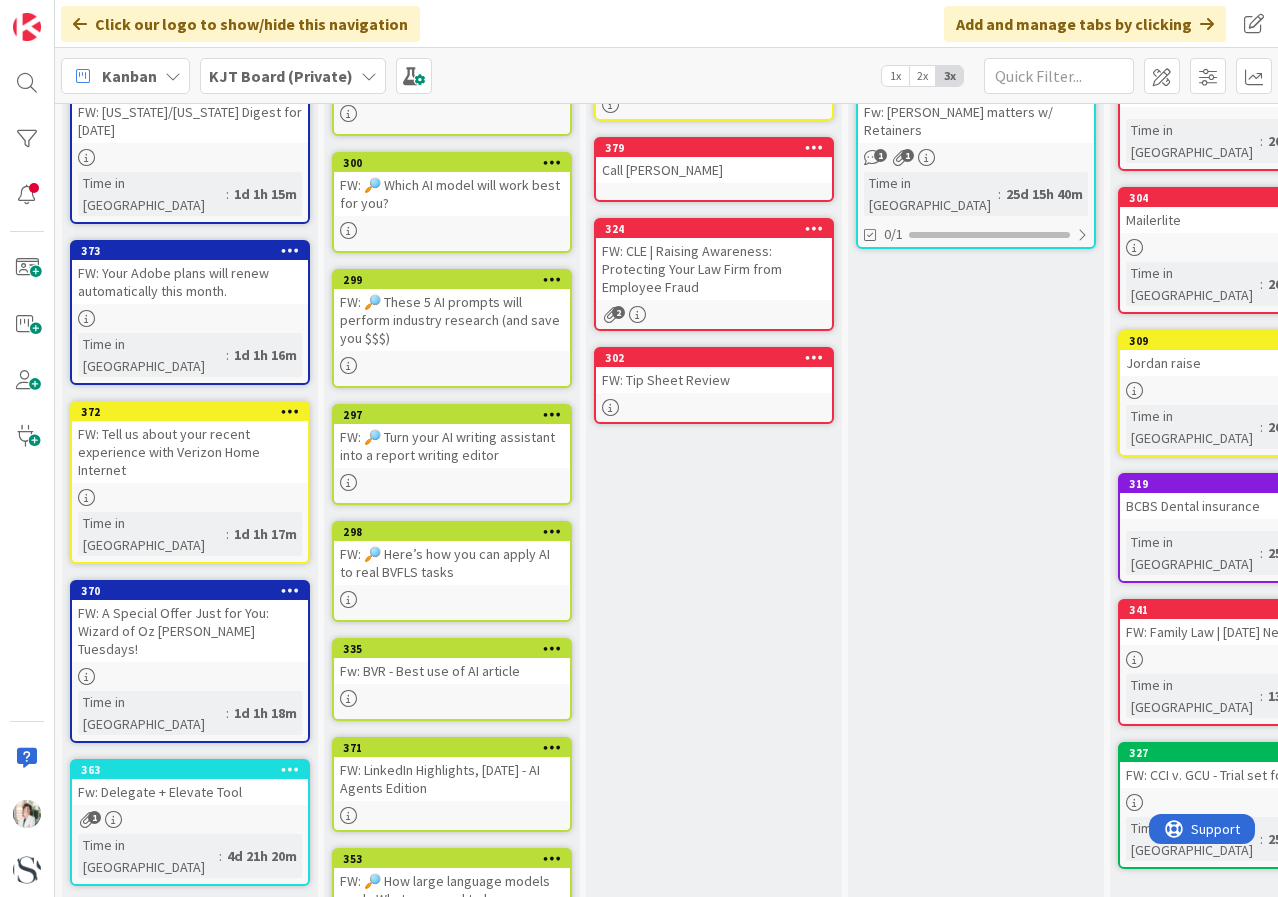 scroll, scrollTop: 0, scrollLeft: 0, axis: both 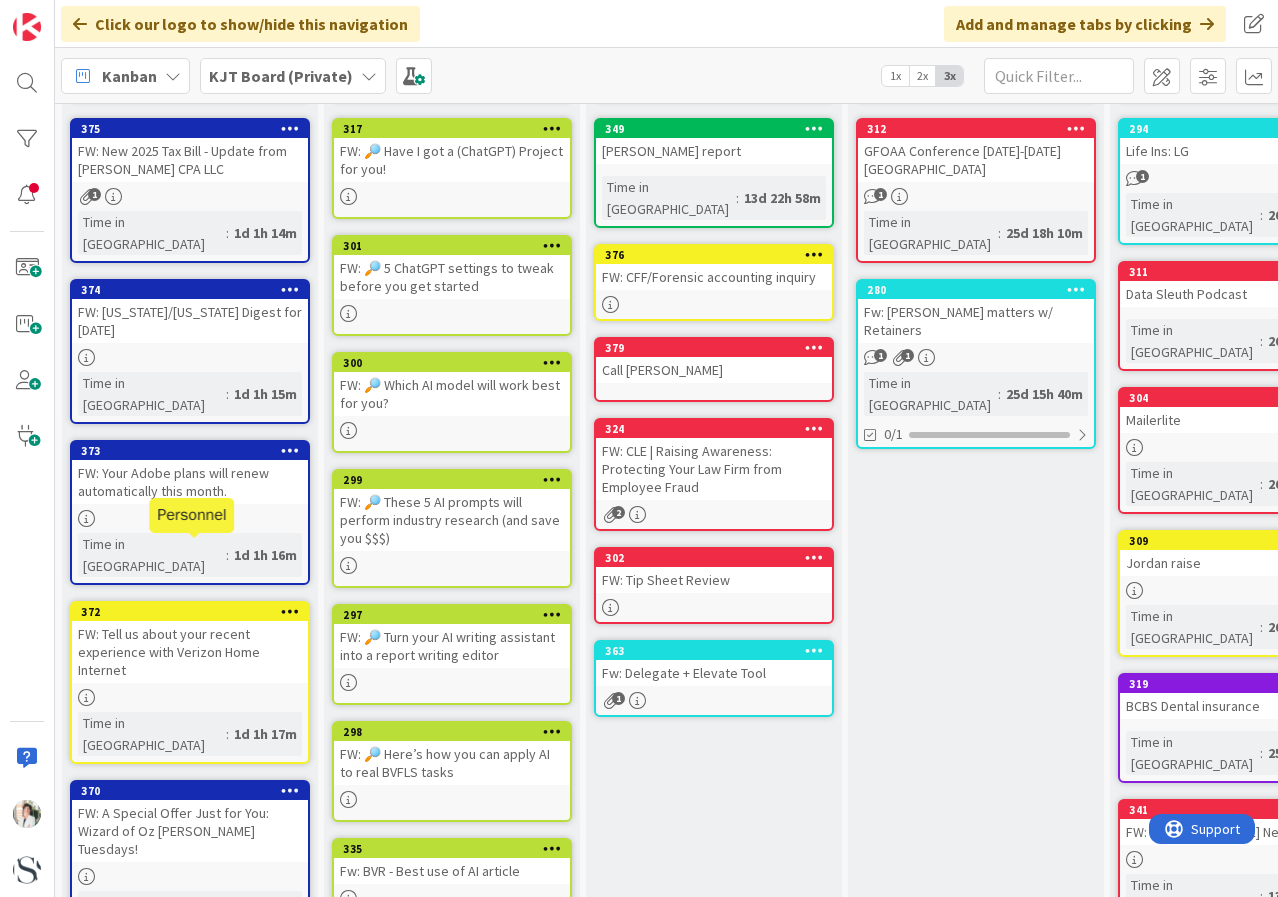 click on "372" at bounding box center (194, 612) 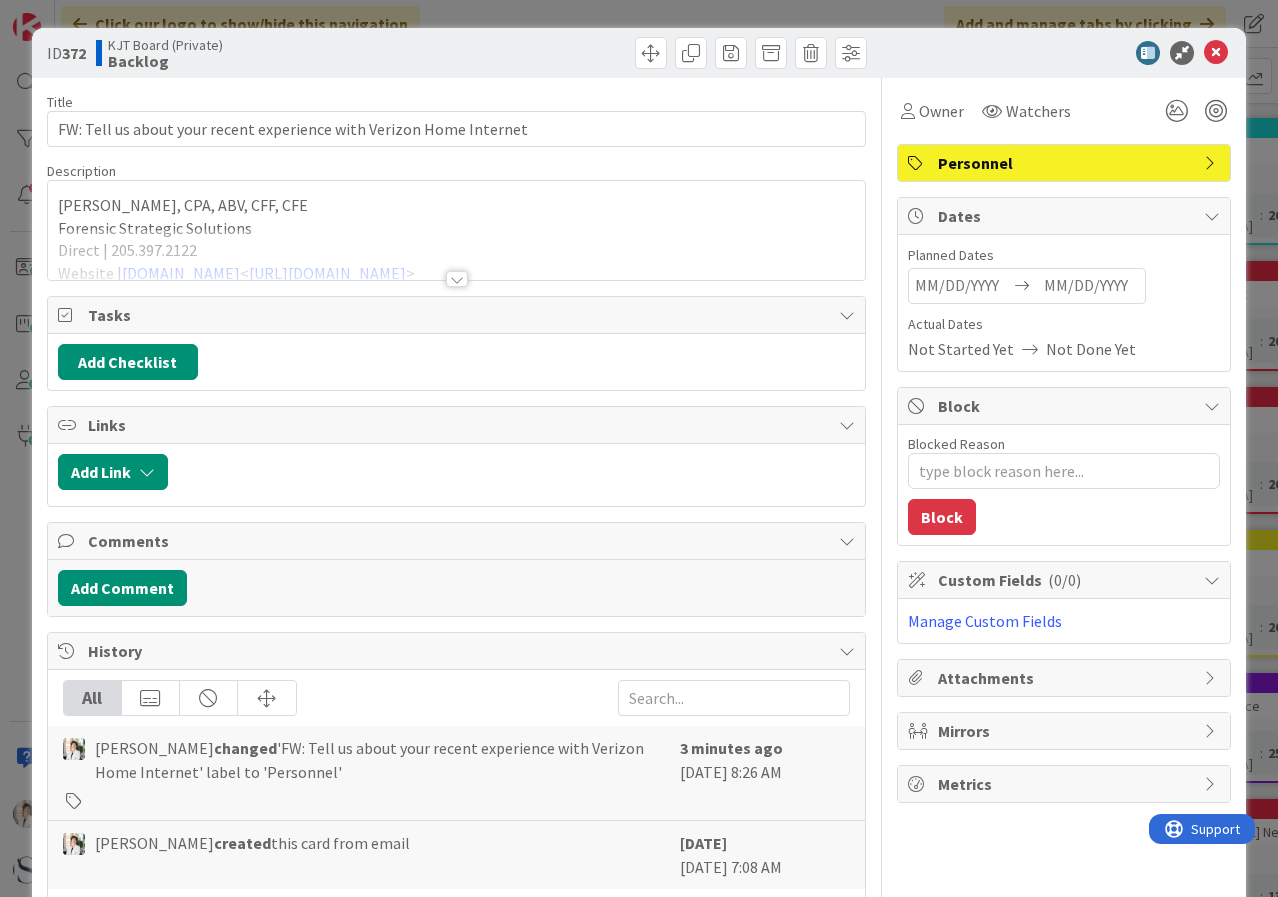 scroll, scrollTop: 0, scrollLeft: 0, axis: both 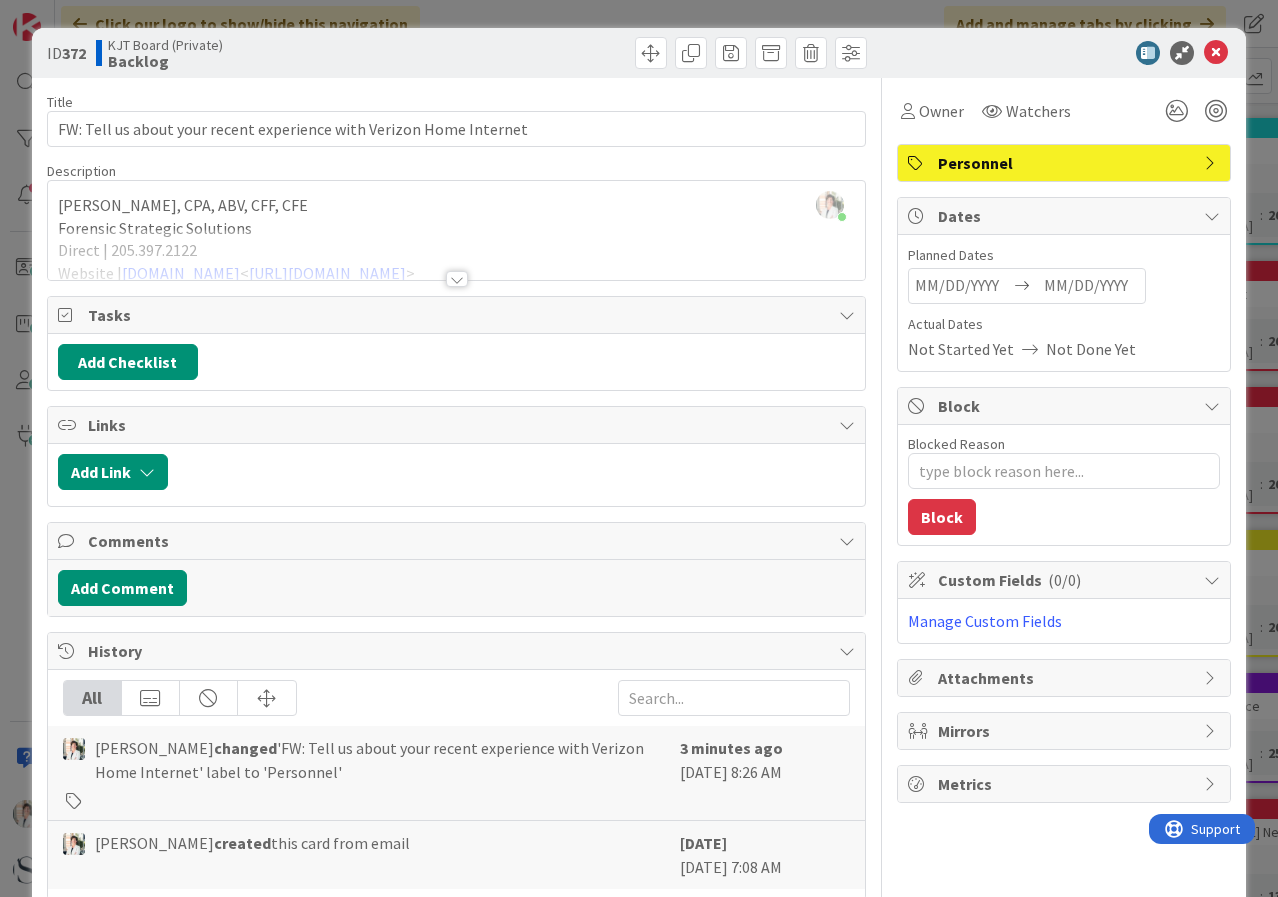 click on "Personnel" at bounding box center (1066, 163) 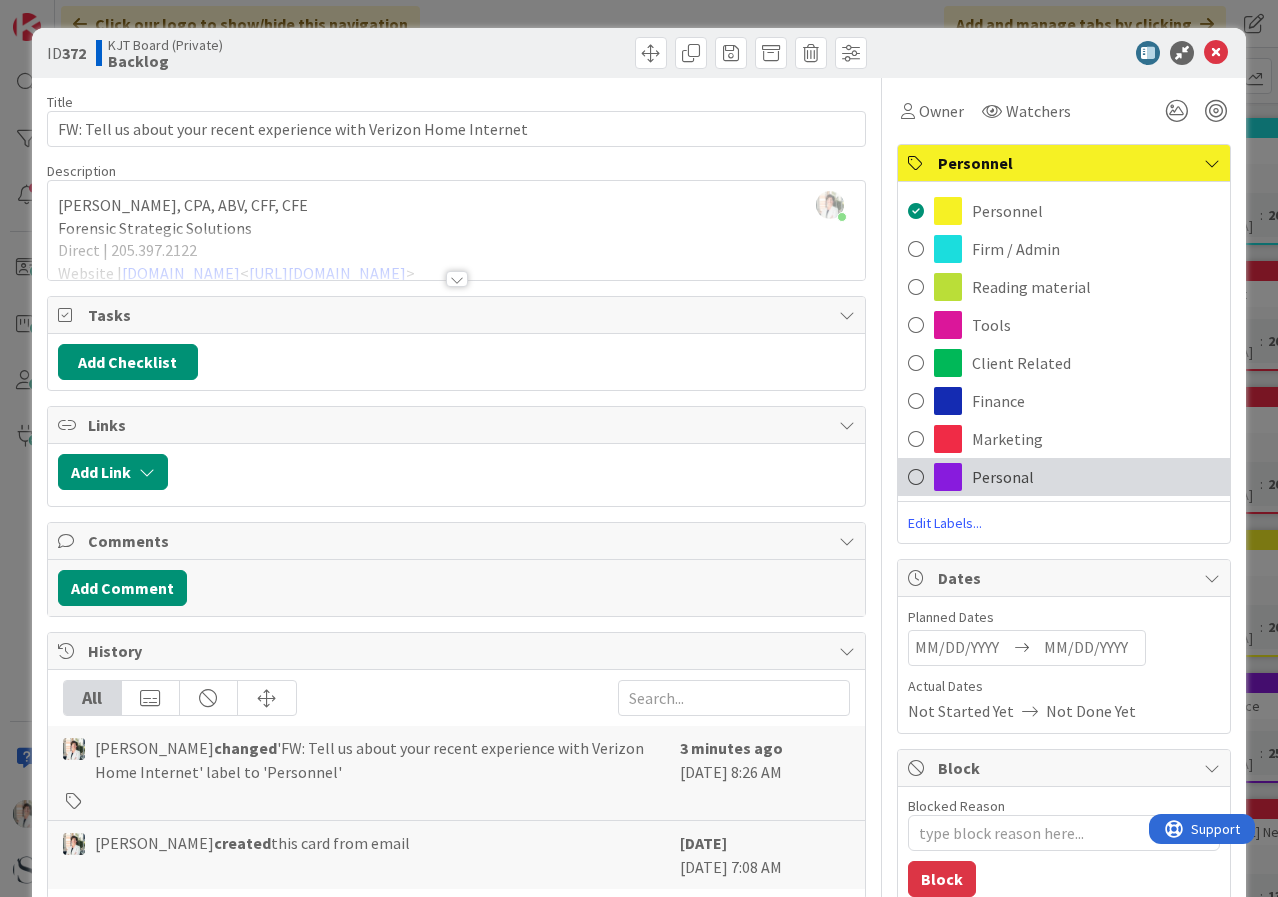 click on "Personal" at bounding box center (1064, 477) 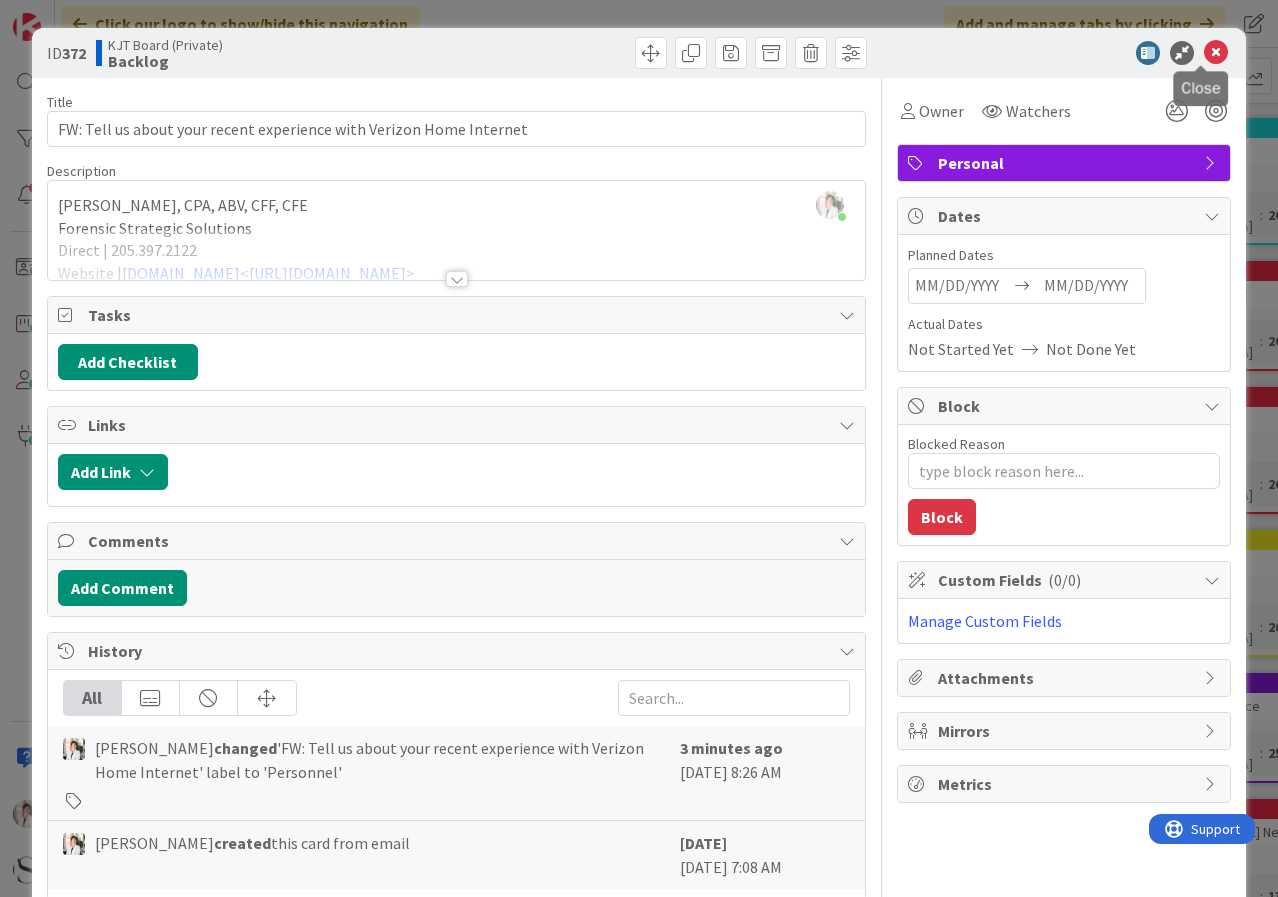 click at bounding box center (1216, 53) 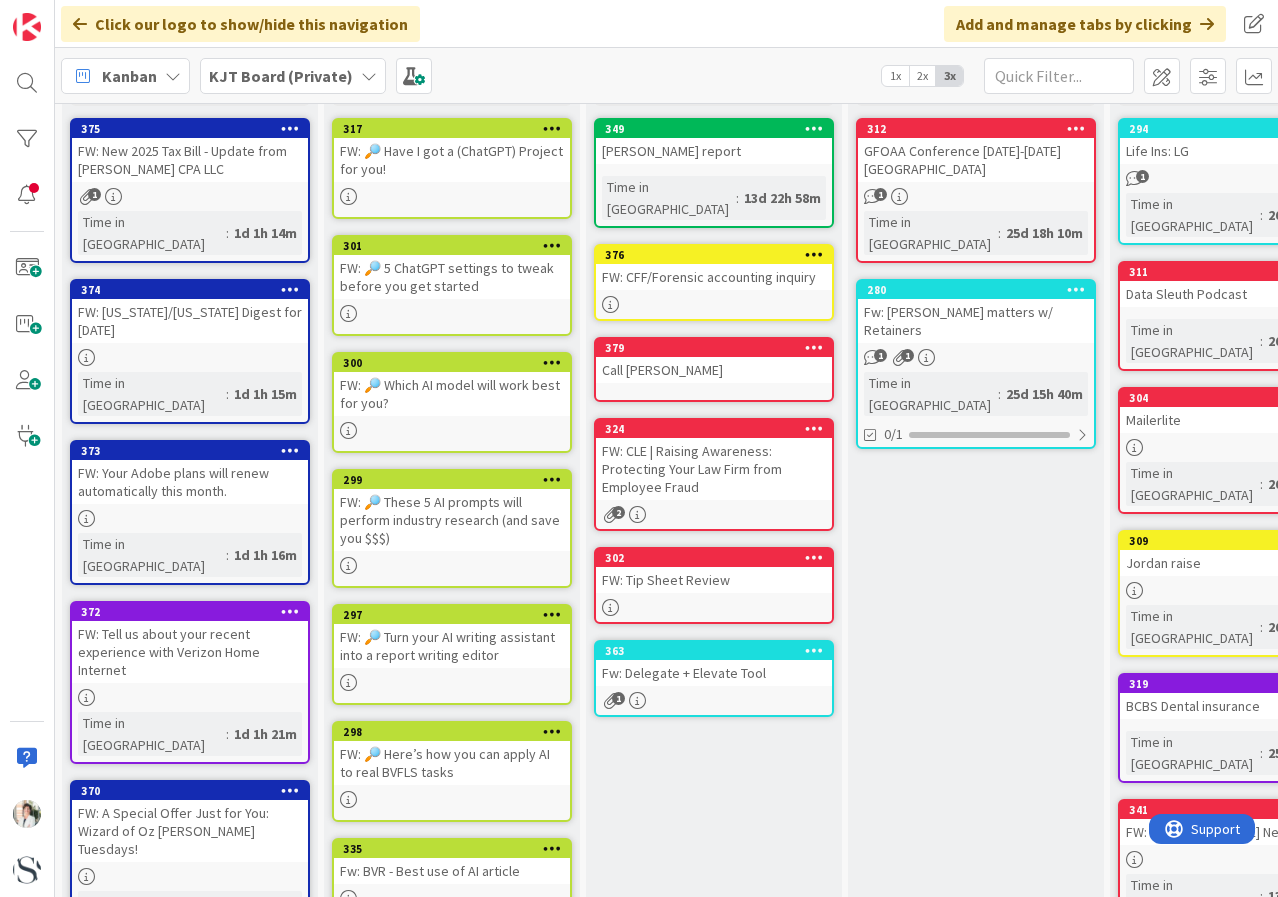 scroll, scrollTop: 0, scrollLeft: 0, axis: both 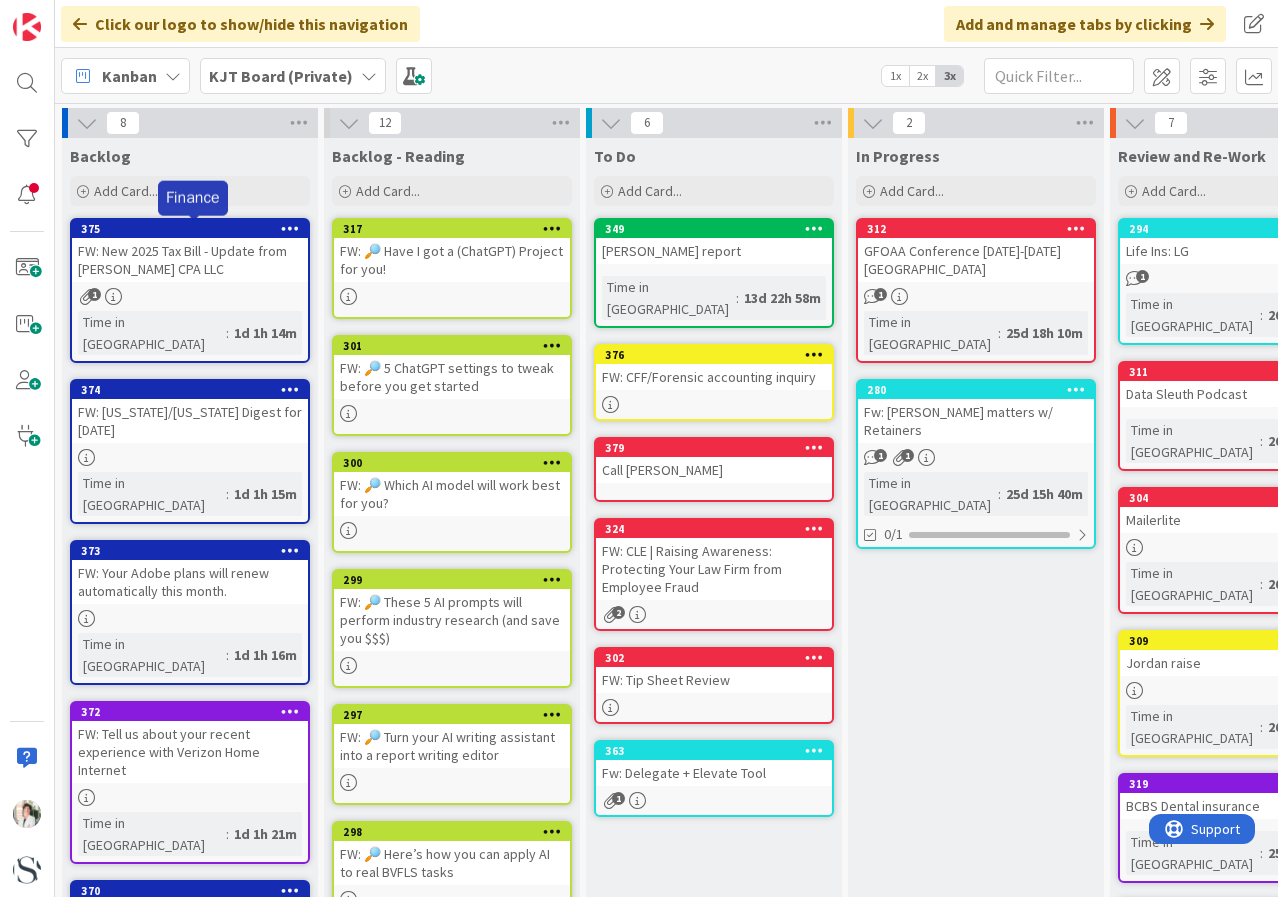 click on "375" at bounding box center (194, 229) 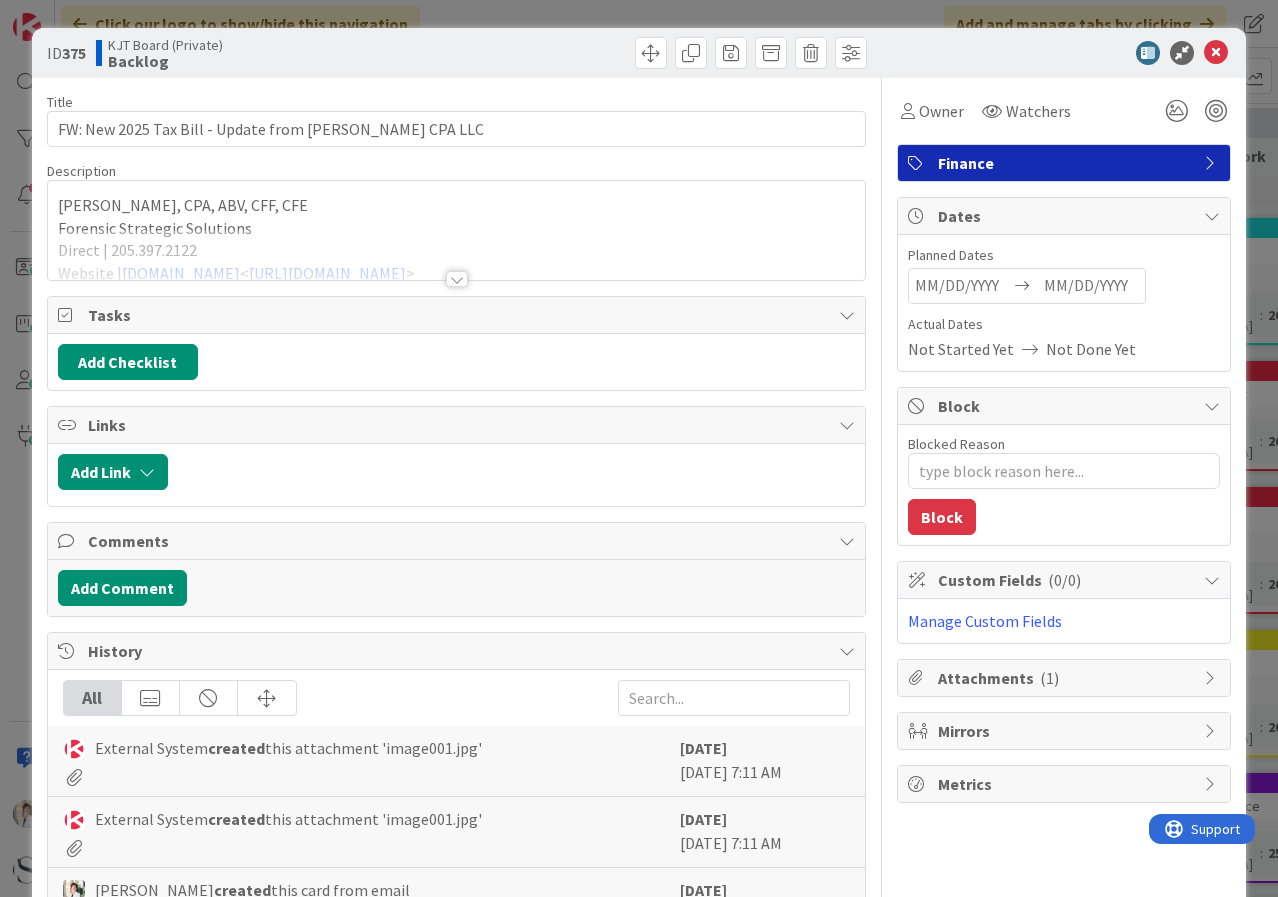 scroll, scrollTop: 0, scrollLeft: 0, axis: both 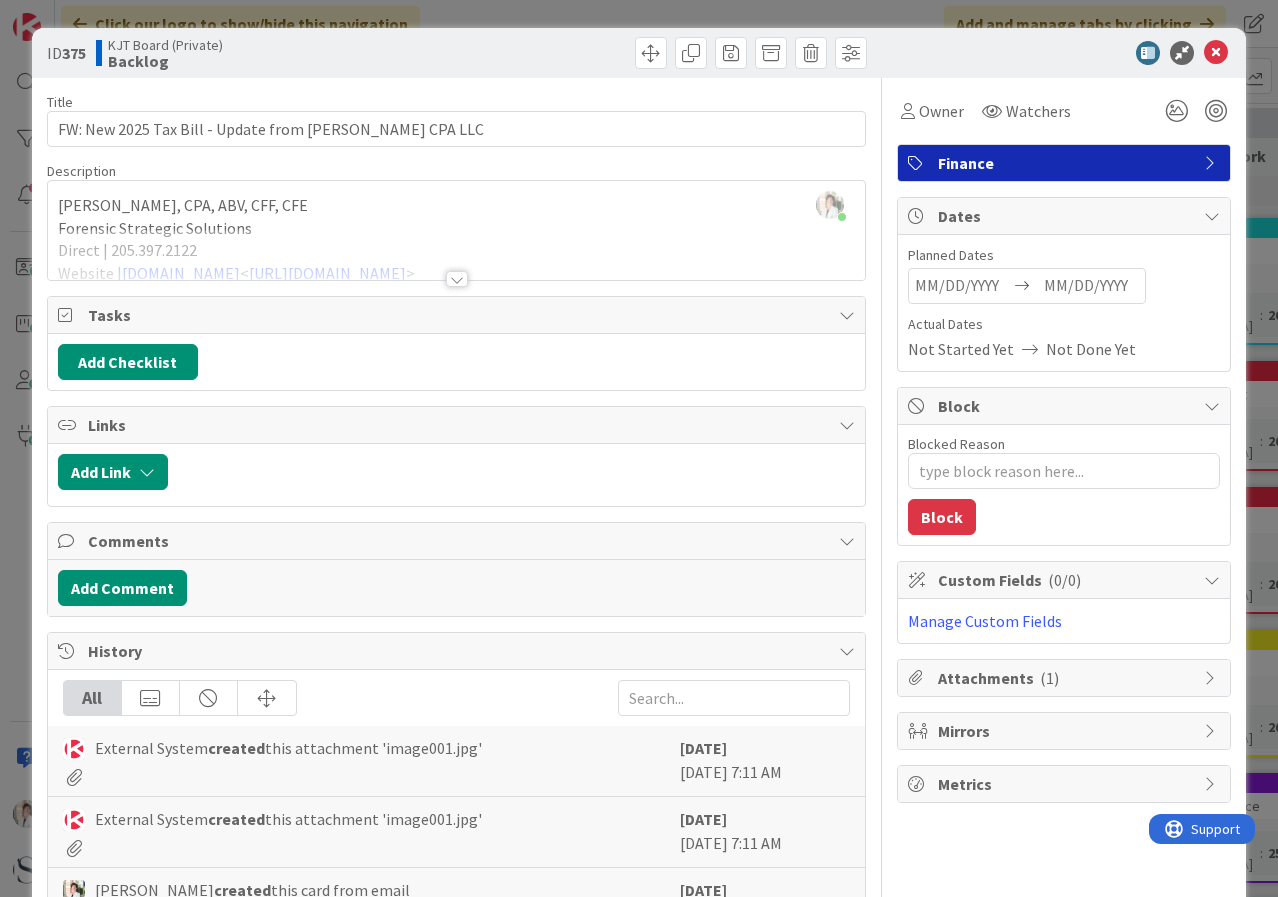 click on "Finance" at bounding box center [1066, 163] 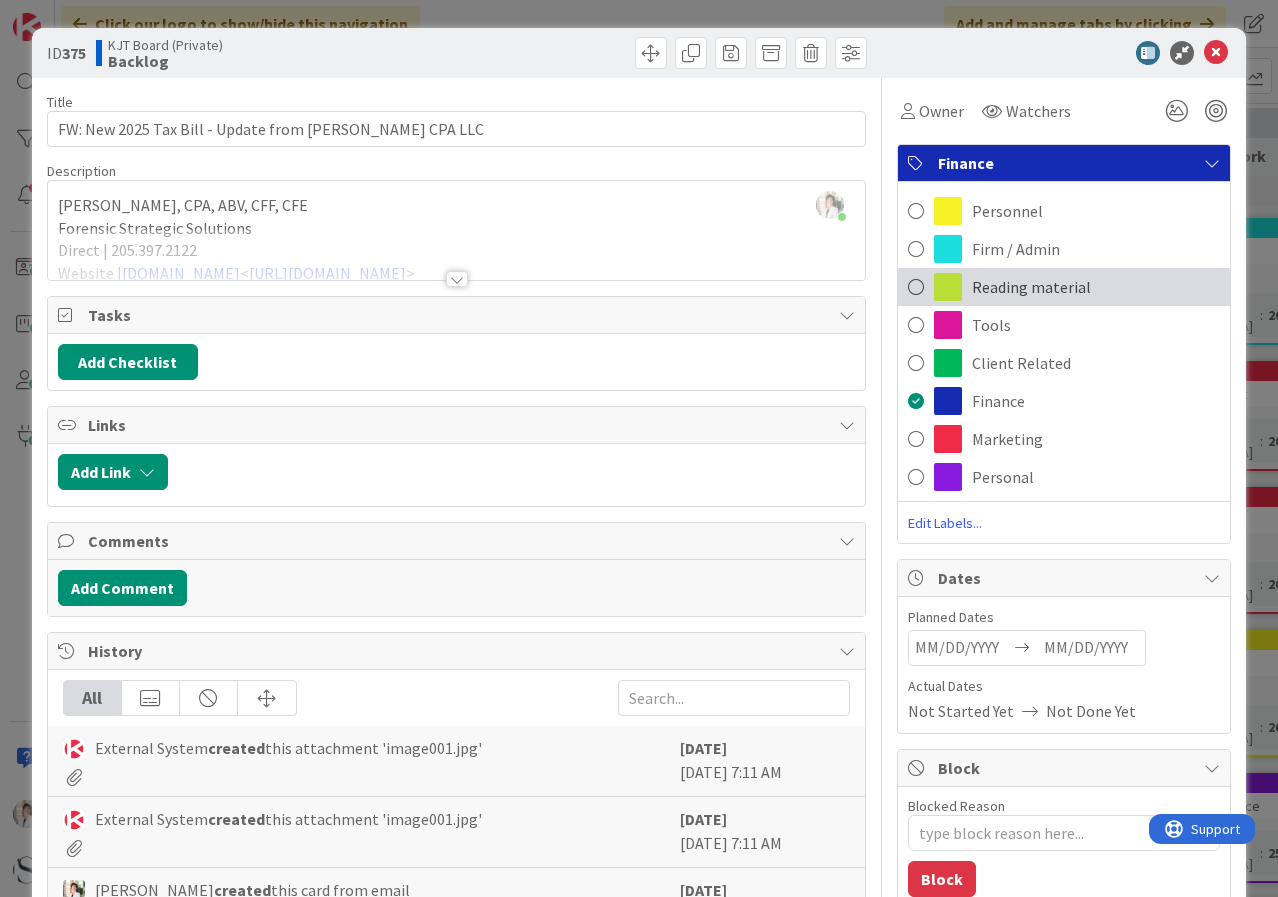 click at bounding box center [916, 287] 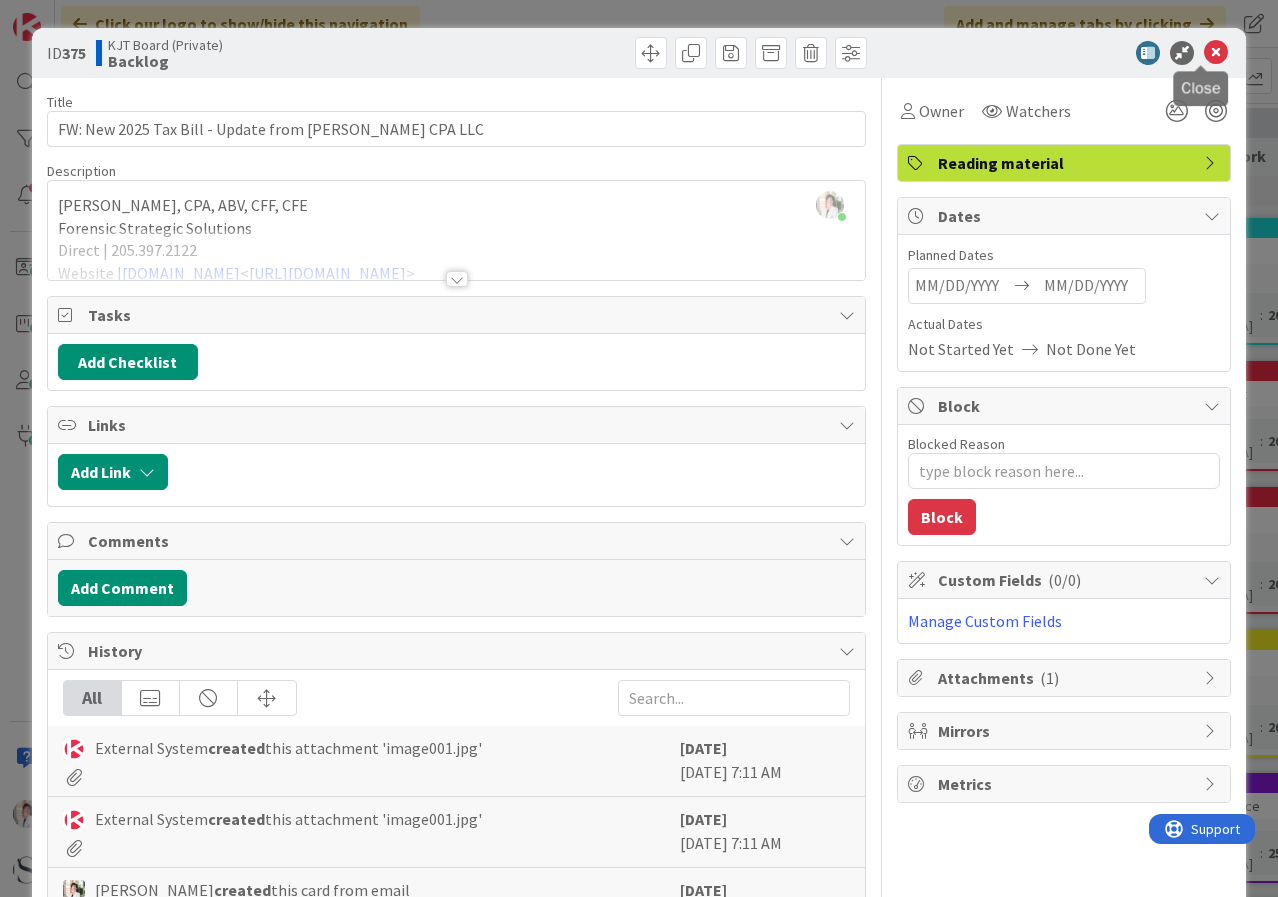 click at bounding box center (1216, 53) 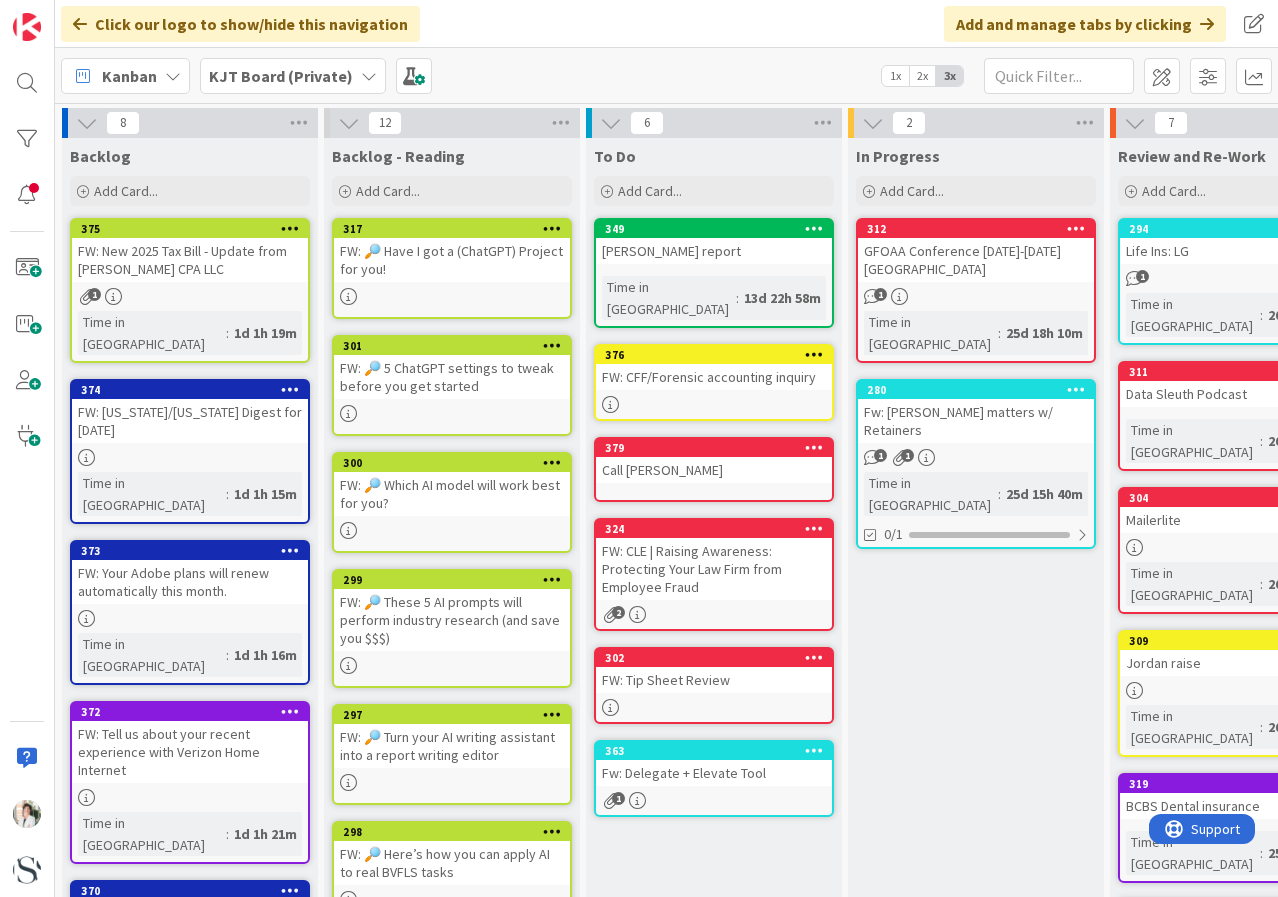 scroll, scrollTop: 0, scrollLeft: 0, axis: both 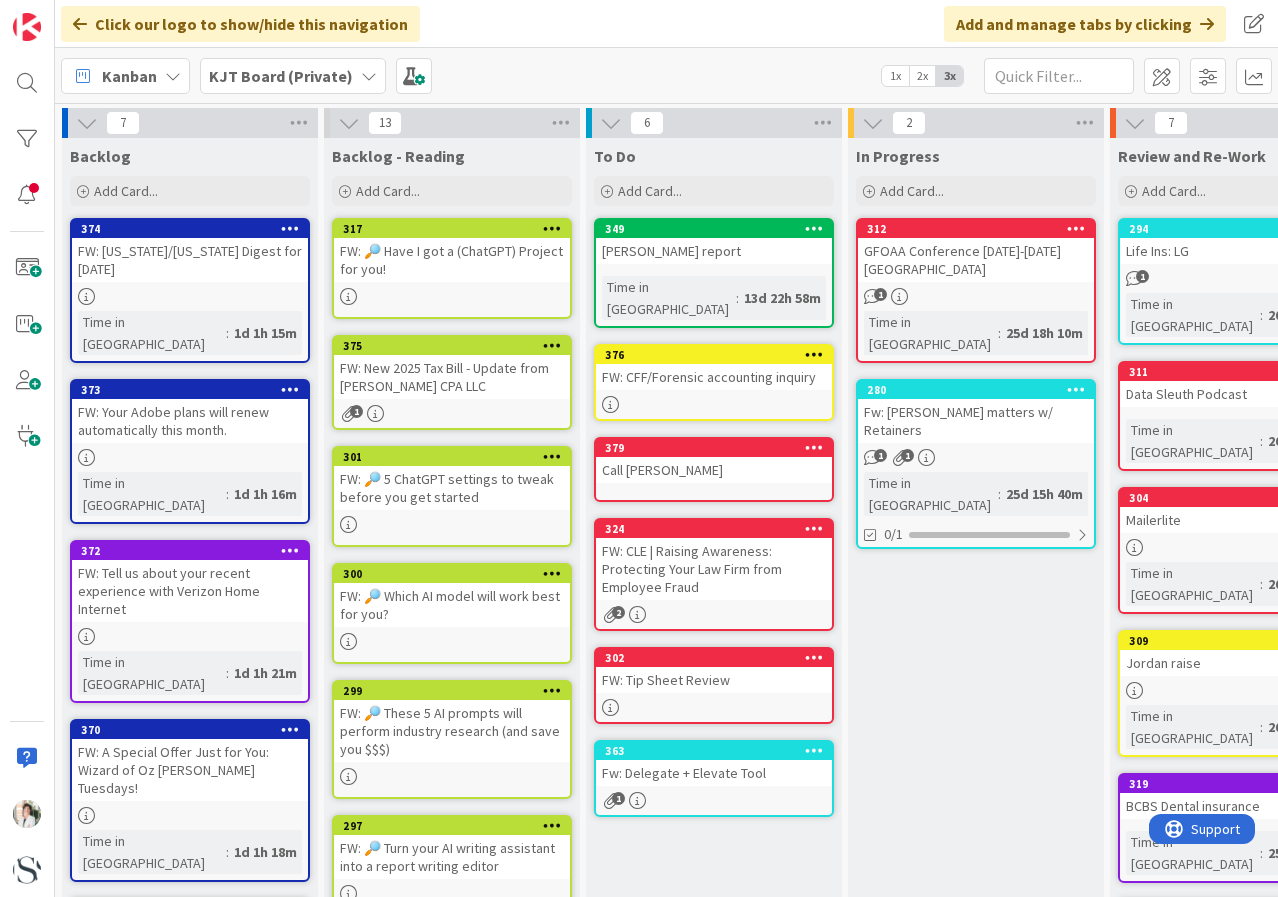 click at bounding box center [87, 123] 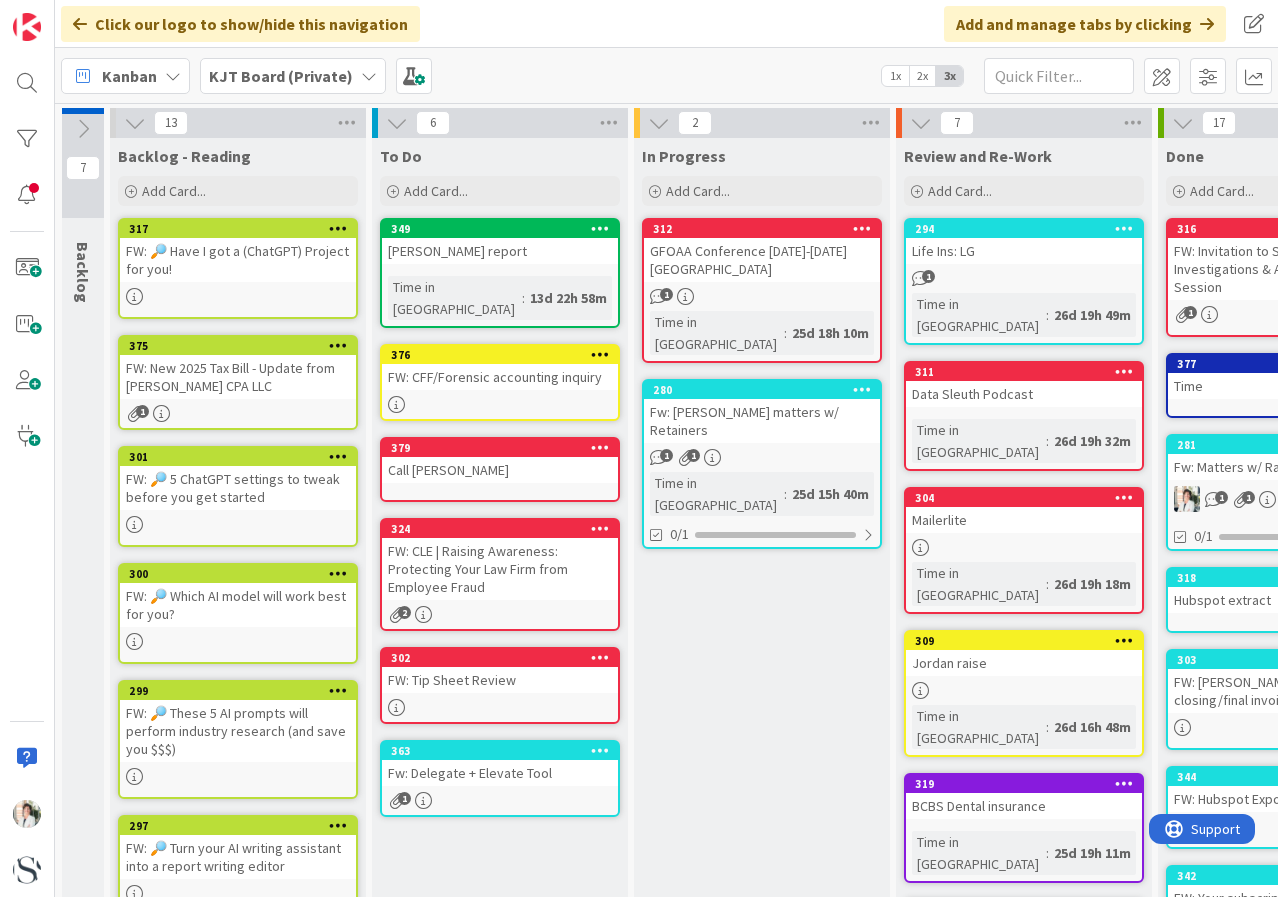 click at bounding box center (135, 123) 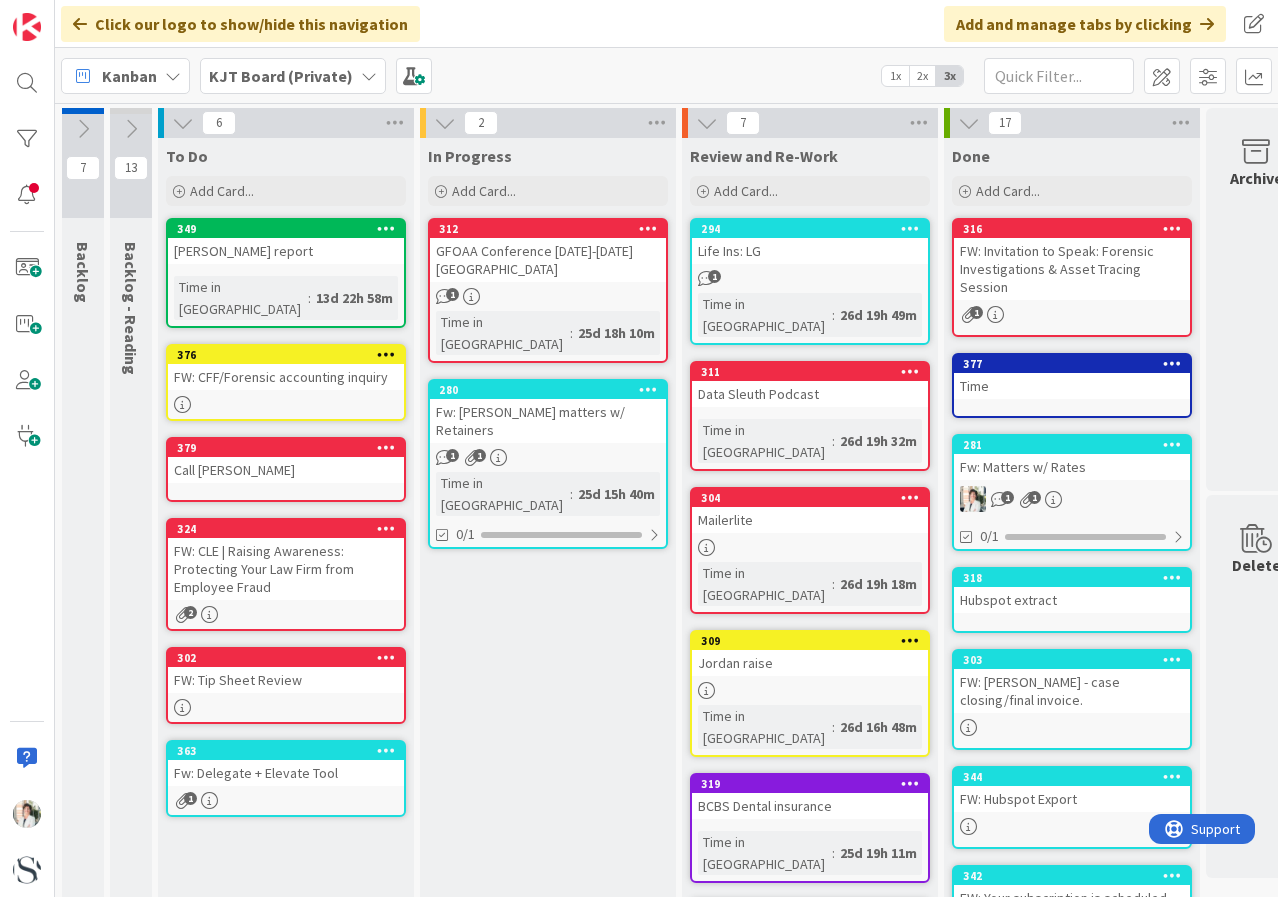 scroll, scrollTop: 100, scrollLeft: 0, axis: vertical 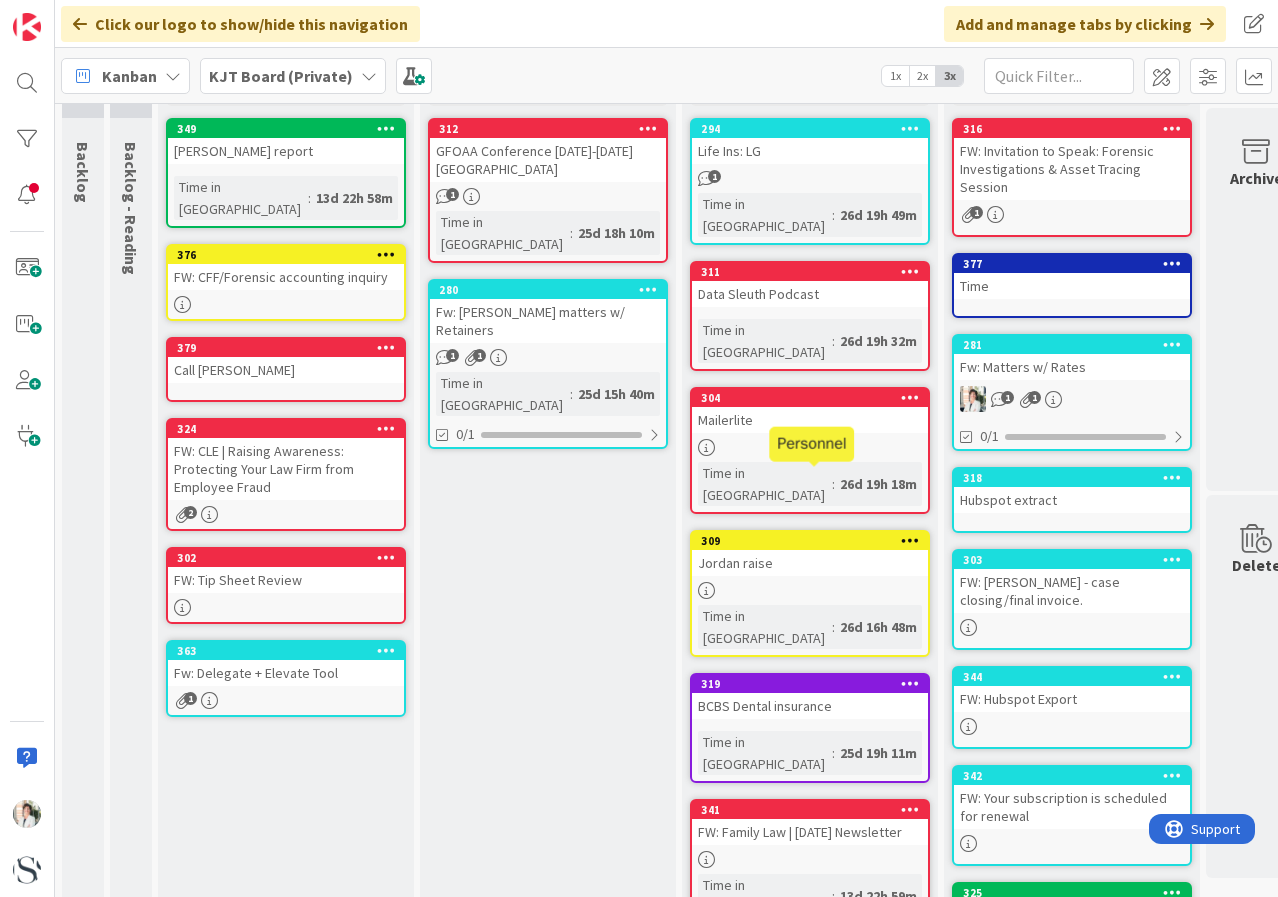 click on "309" at bounding box center [814, 541] 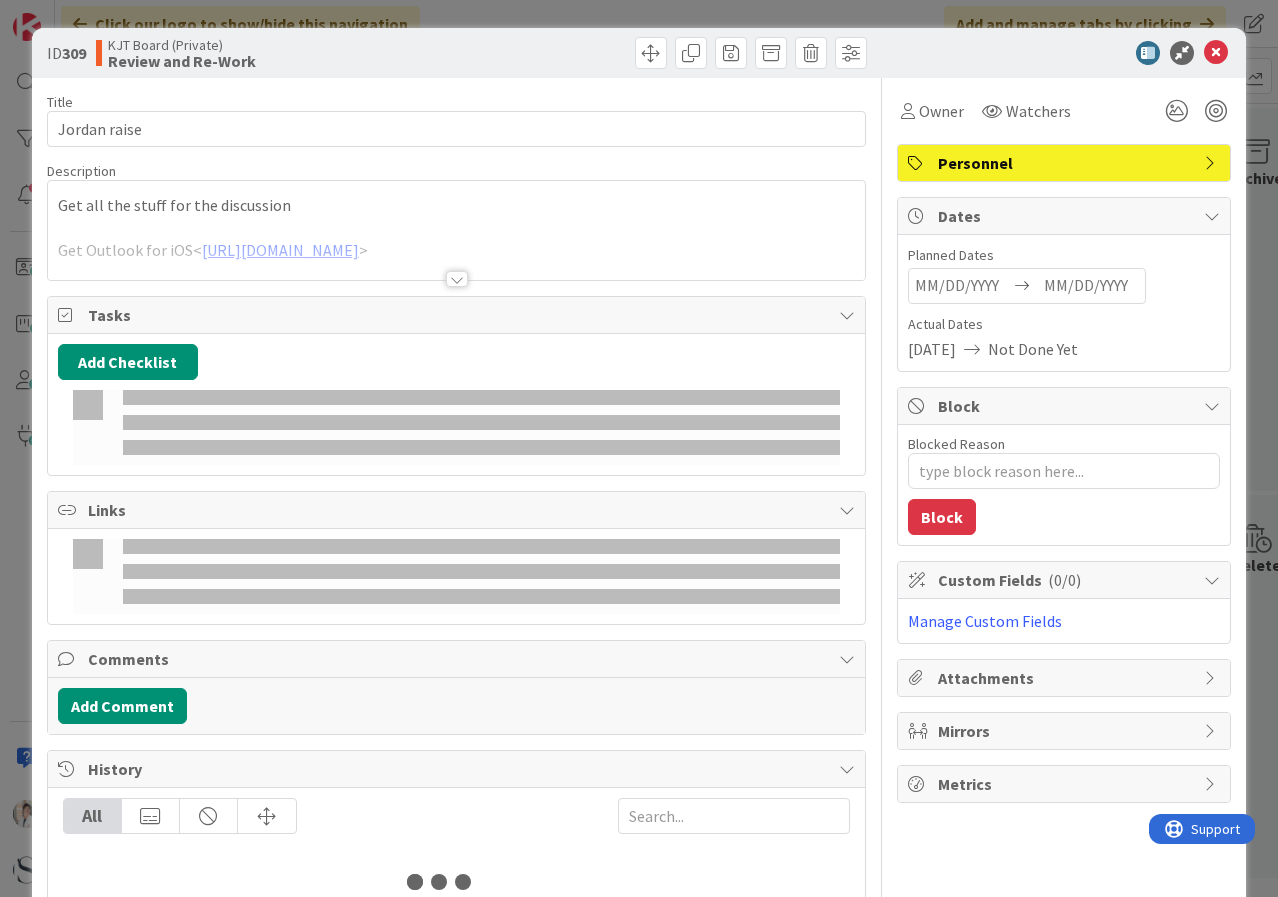 scroll, scrollTop: 0, scrollLeft: 0, axis: both 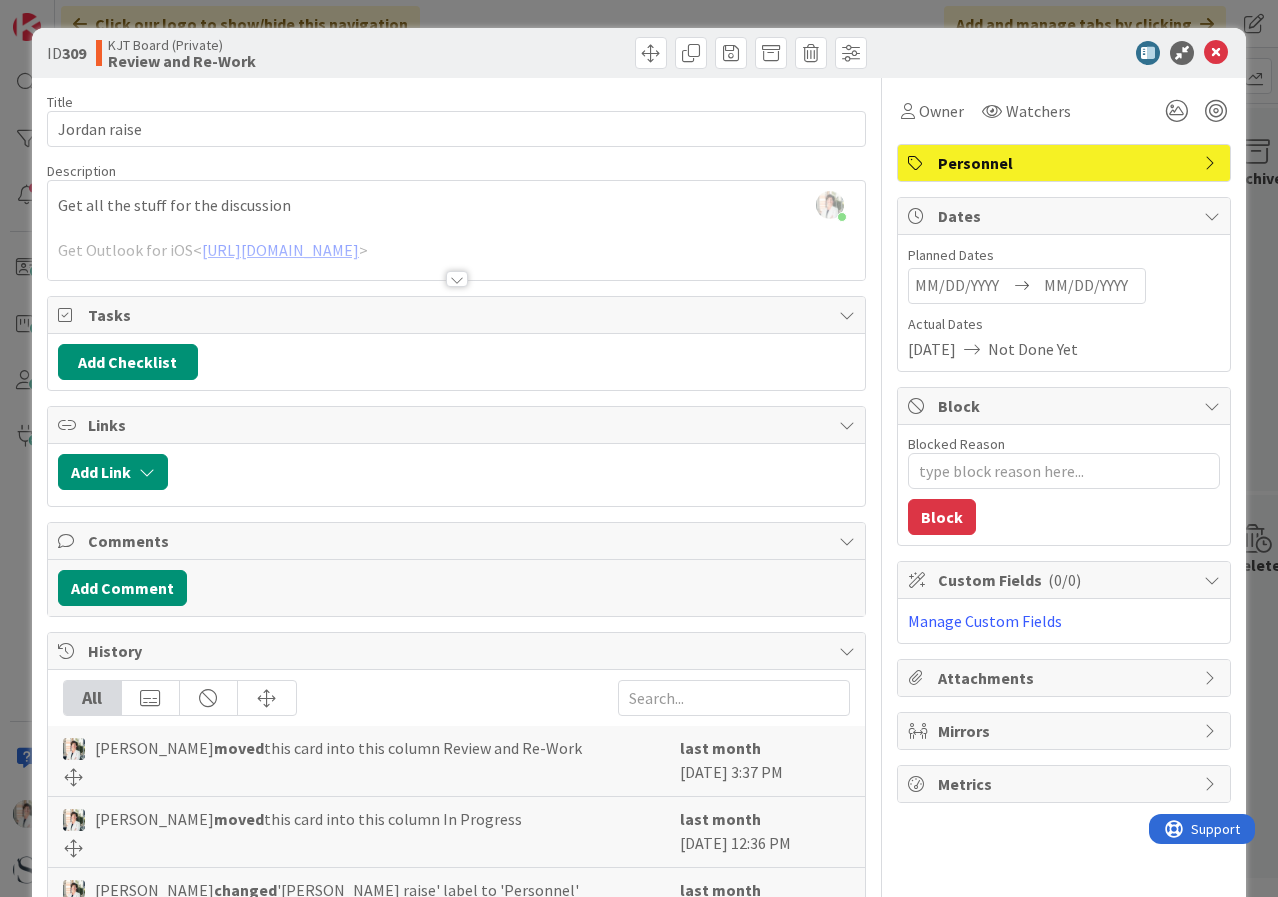 drag, startPoint x: 1176, startPoint y: 147, endPoint x: 1201, endPoint y: 45, distance: 105.01904 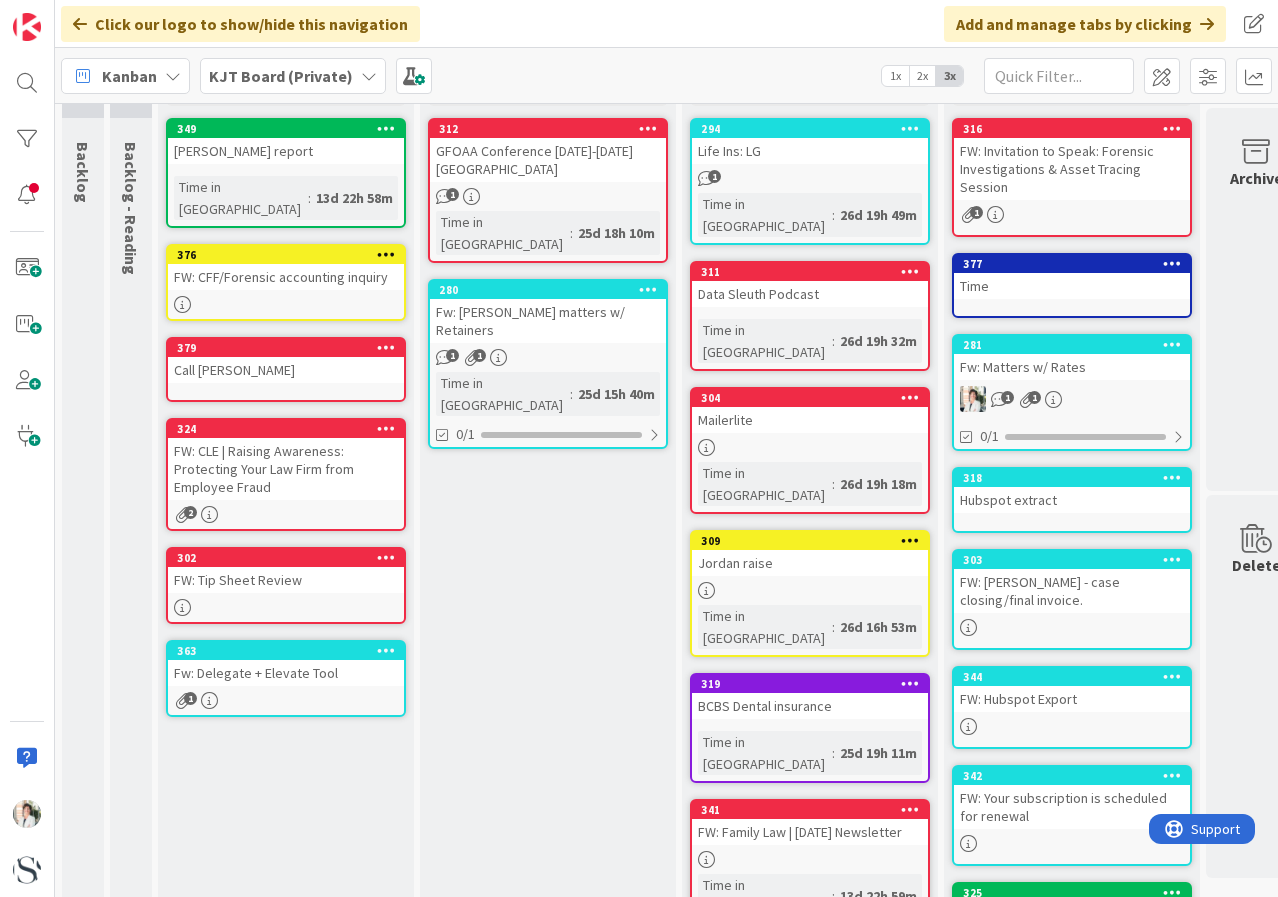scroll, scrollTop: 0, scrollLeft: 0, axis: both 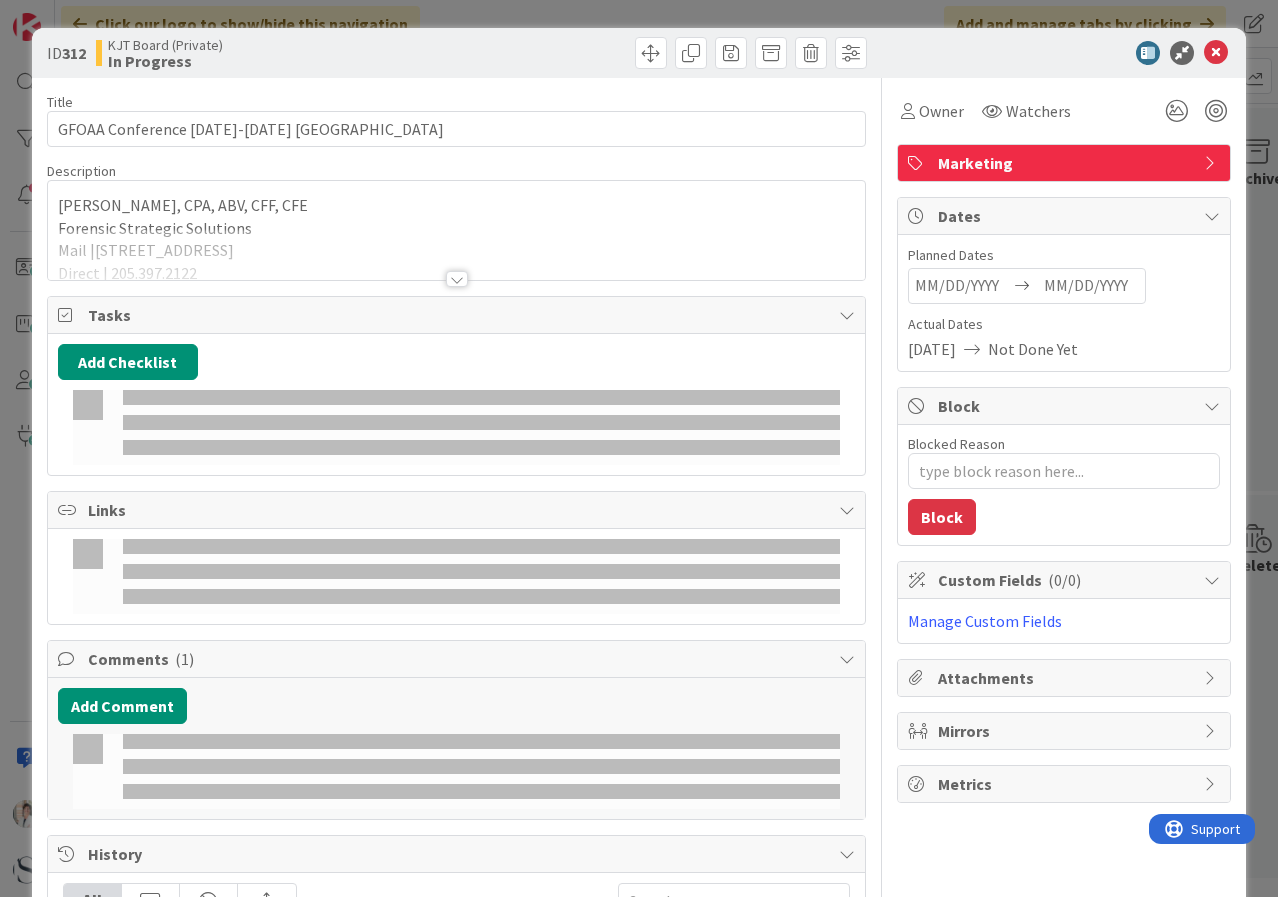 type on "x" 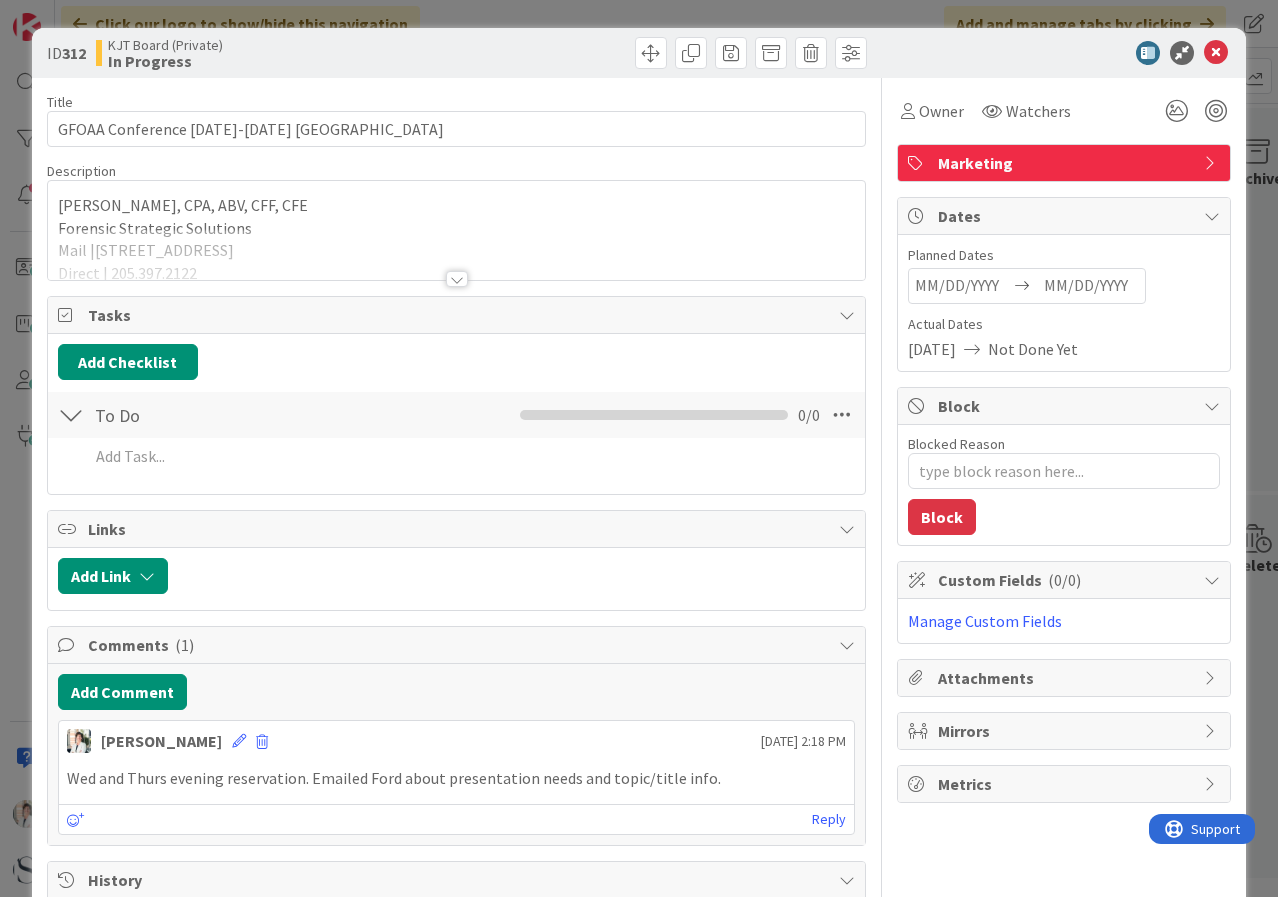 scroll, scrollTop: 0, scrollLeft: 0, axis: both 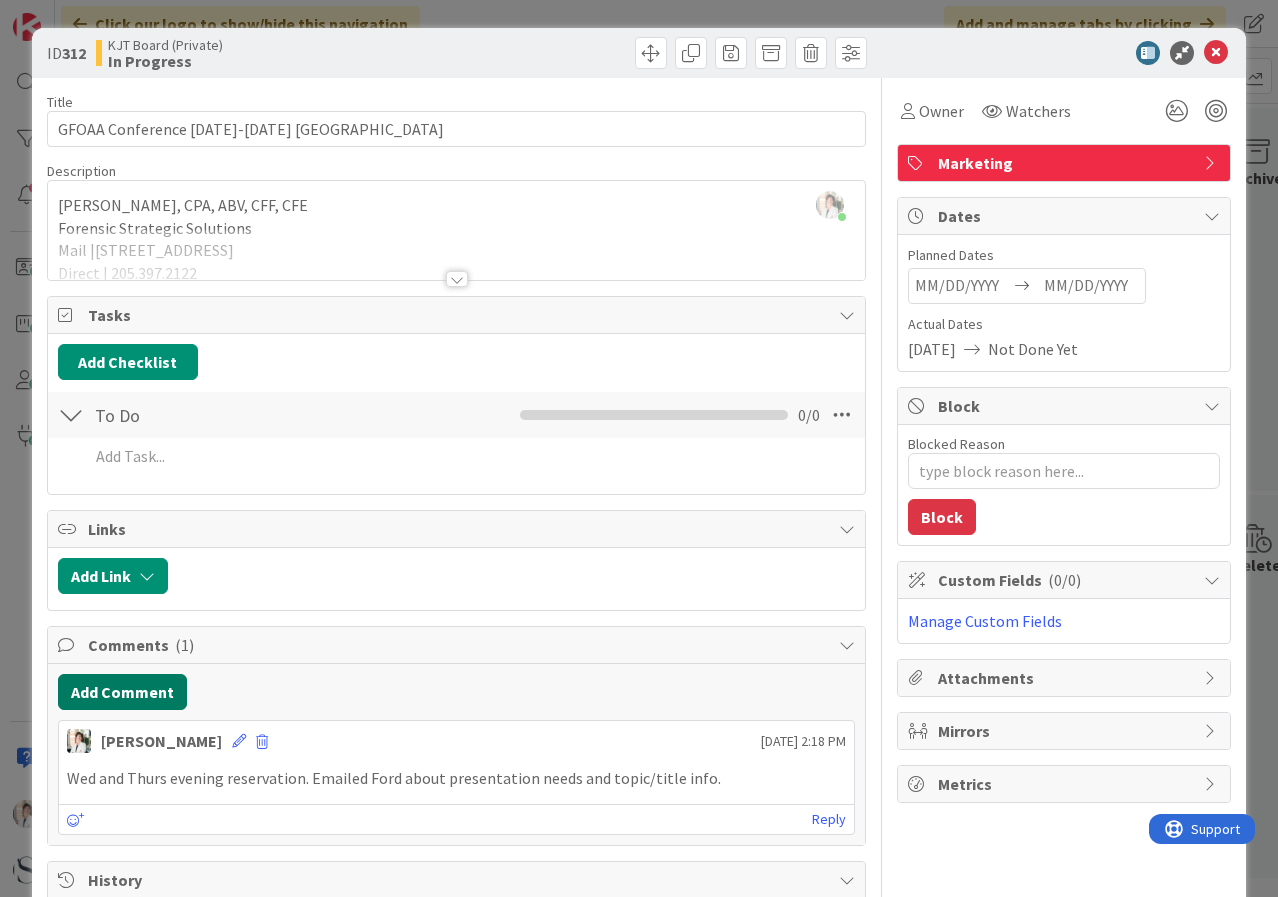 click on "Add Comment" at bounding box center (122, 692) 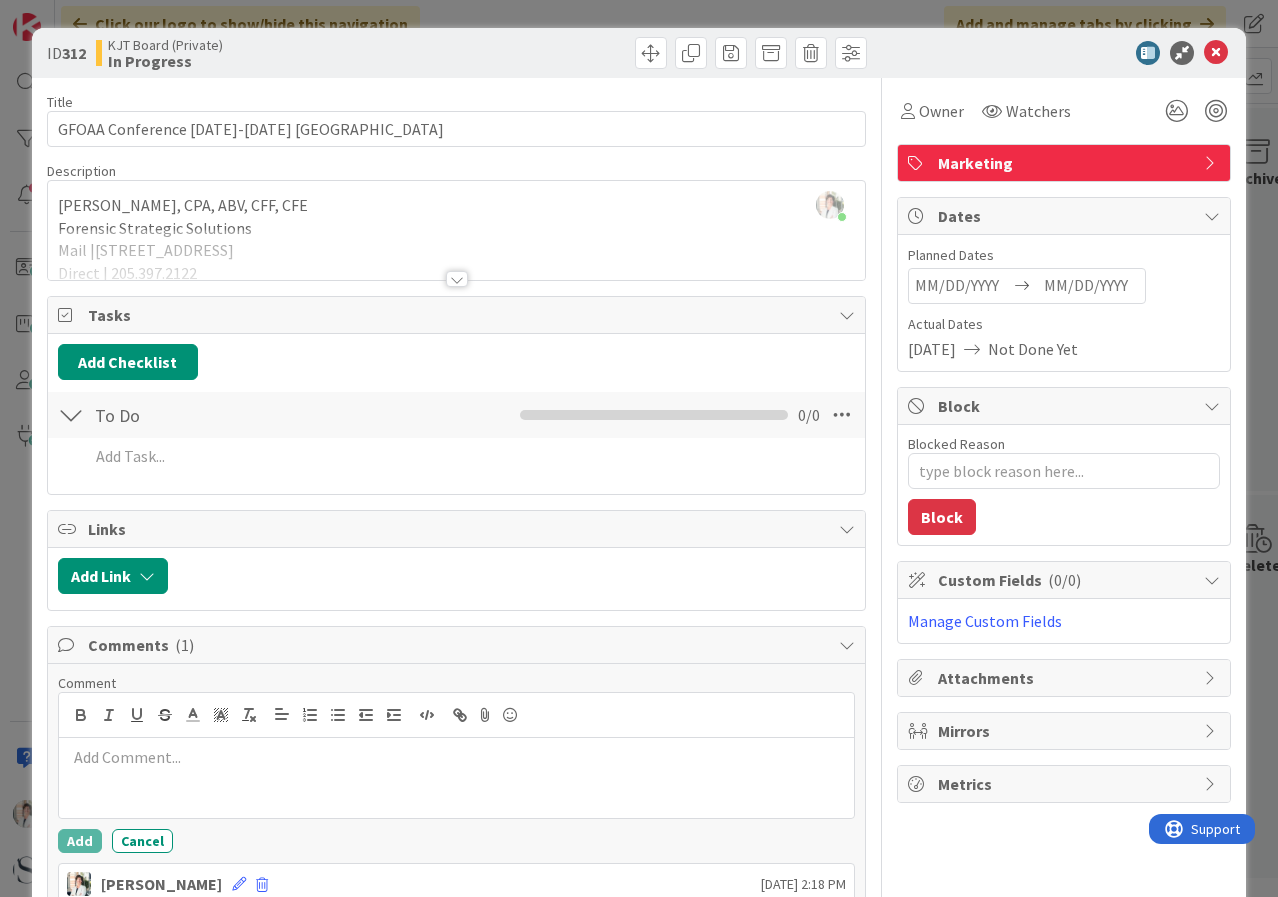 type 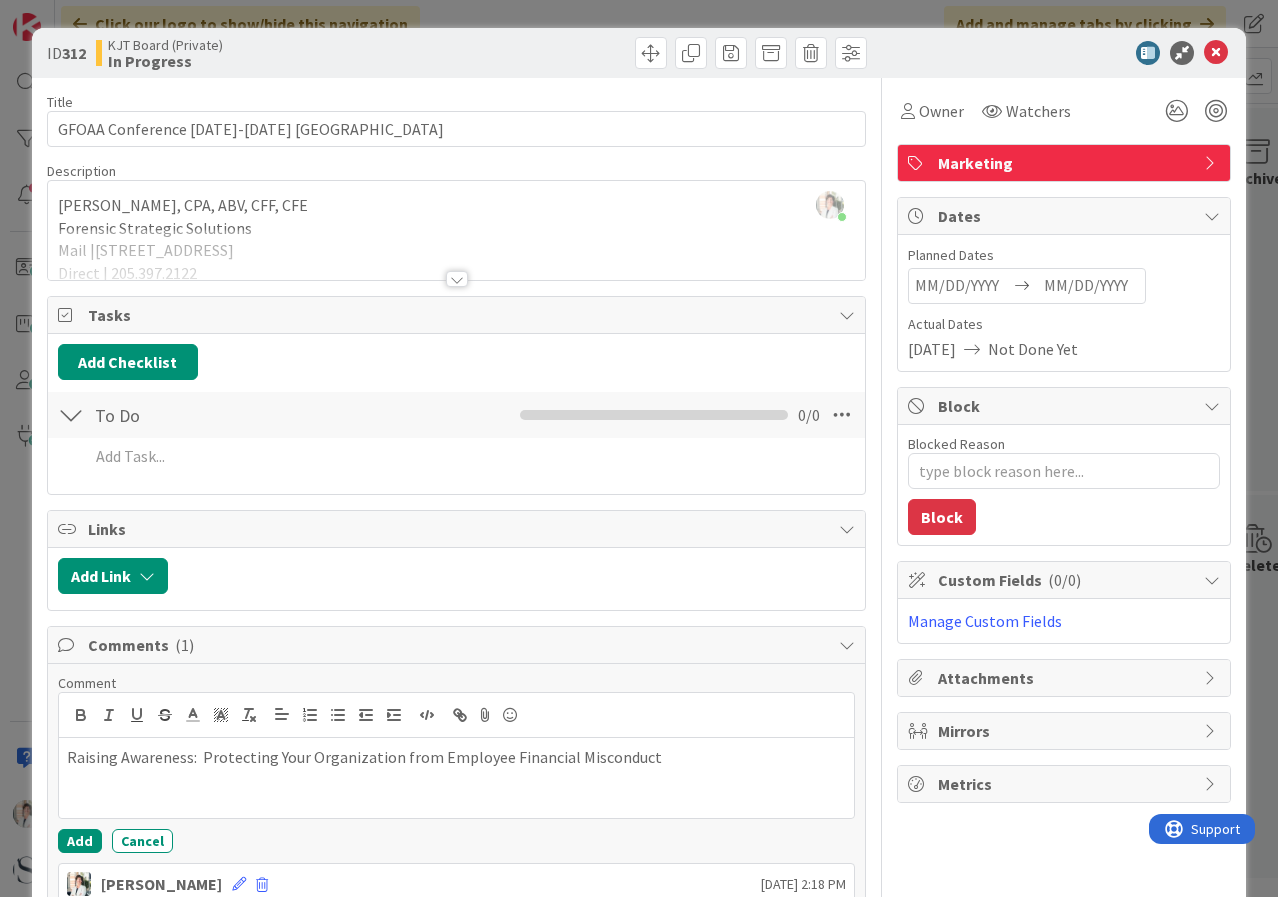 click on "Comment Raising Awareness:  Protecting Your Organization from Employee Financial Misconduct Add Cancel [PERSON_NAME] [DATE] 2:18 PM Wed and Thurs evening reservation. Emailed Ford about presentation needs and topic/title info. [DATE] 2:18 PM Reply" at bounding box center [456, 826] 